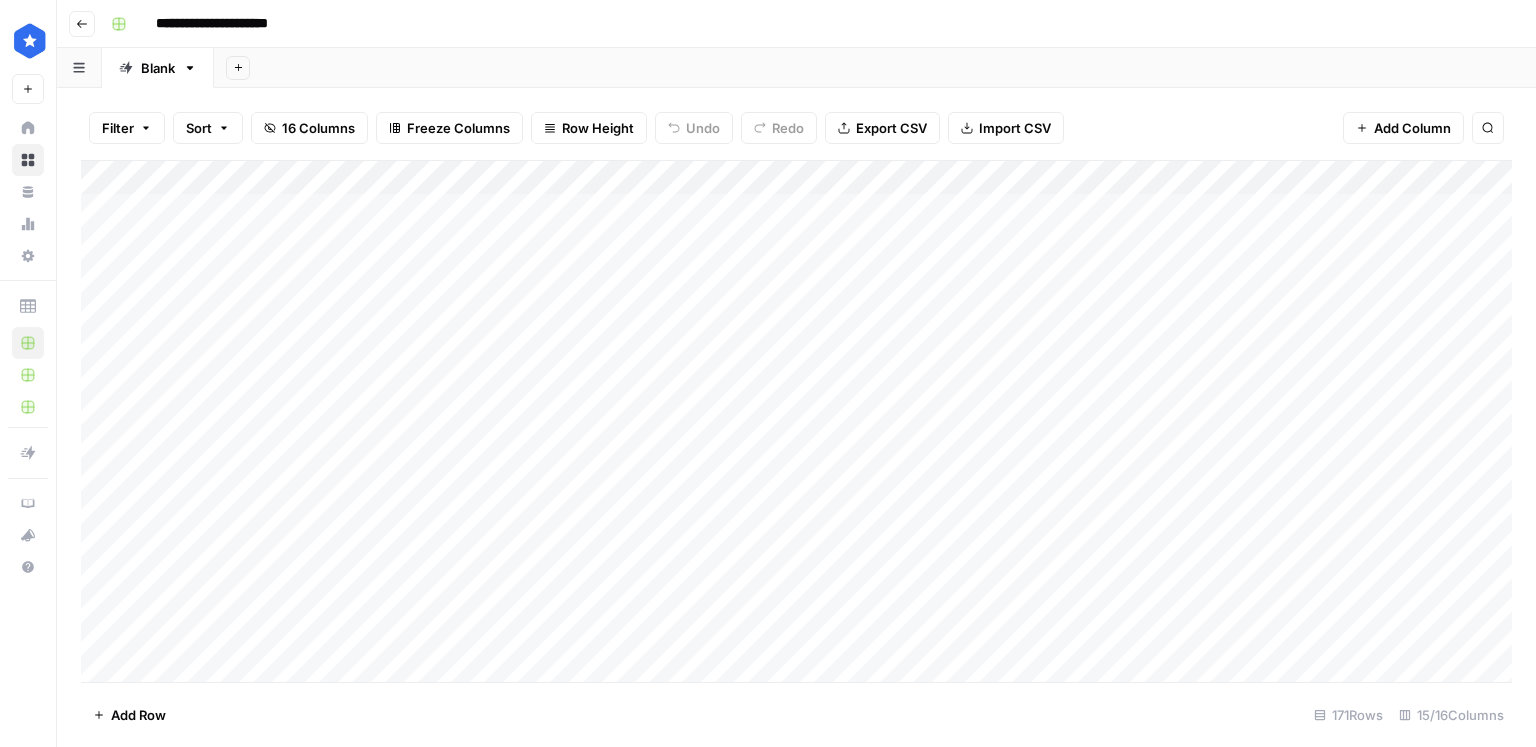 scroll, scrollTop: 0, scrollLeft: 0, axis: both 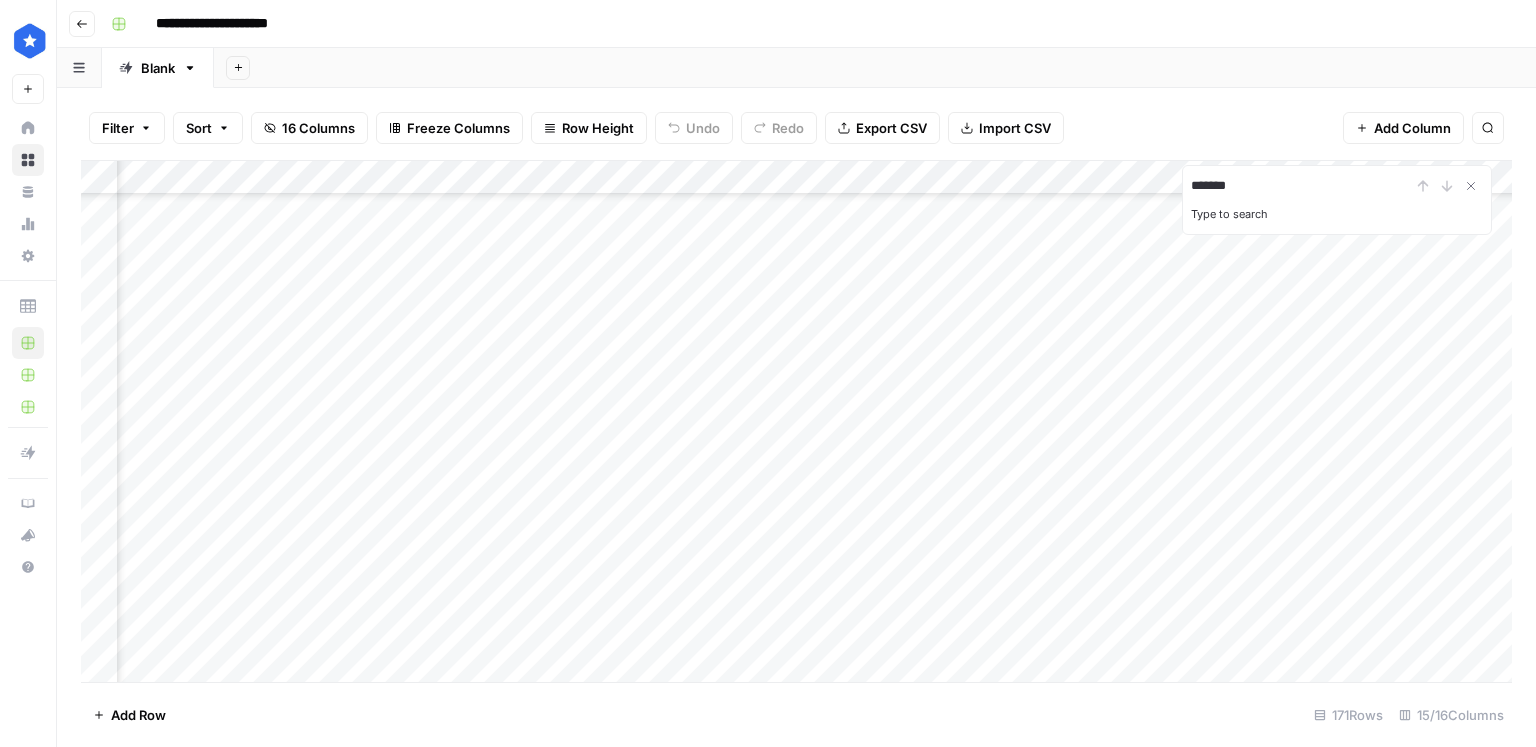 type on "*******" 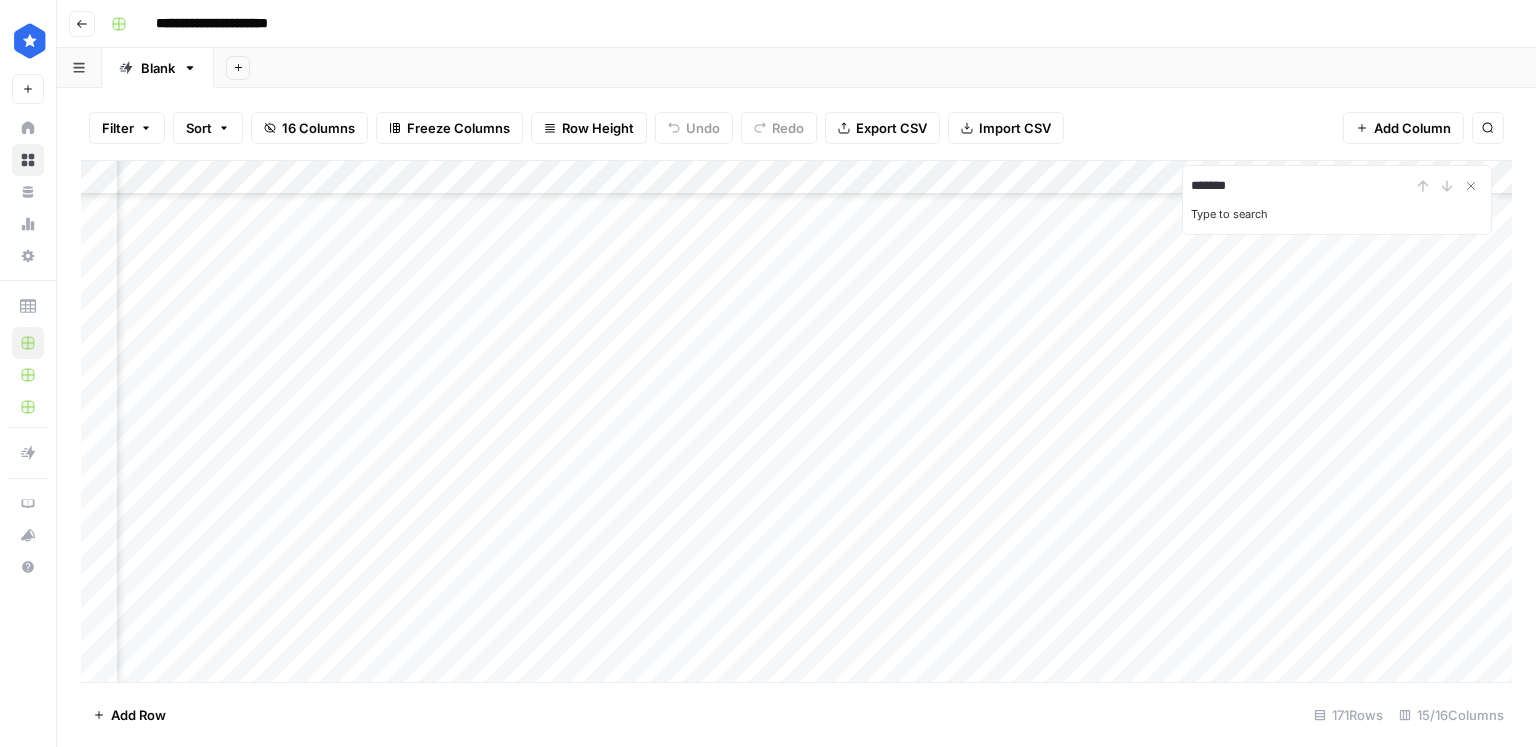 click on "Add Column" at bounding box center [796, 422] 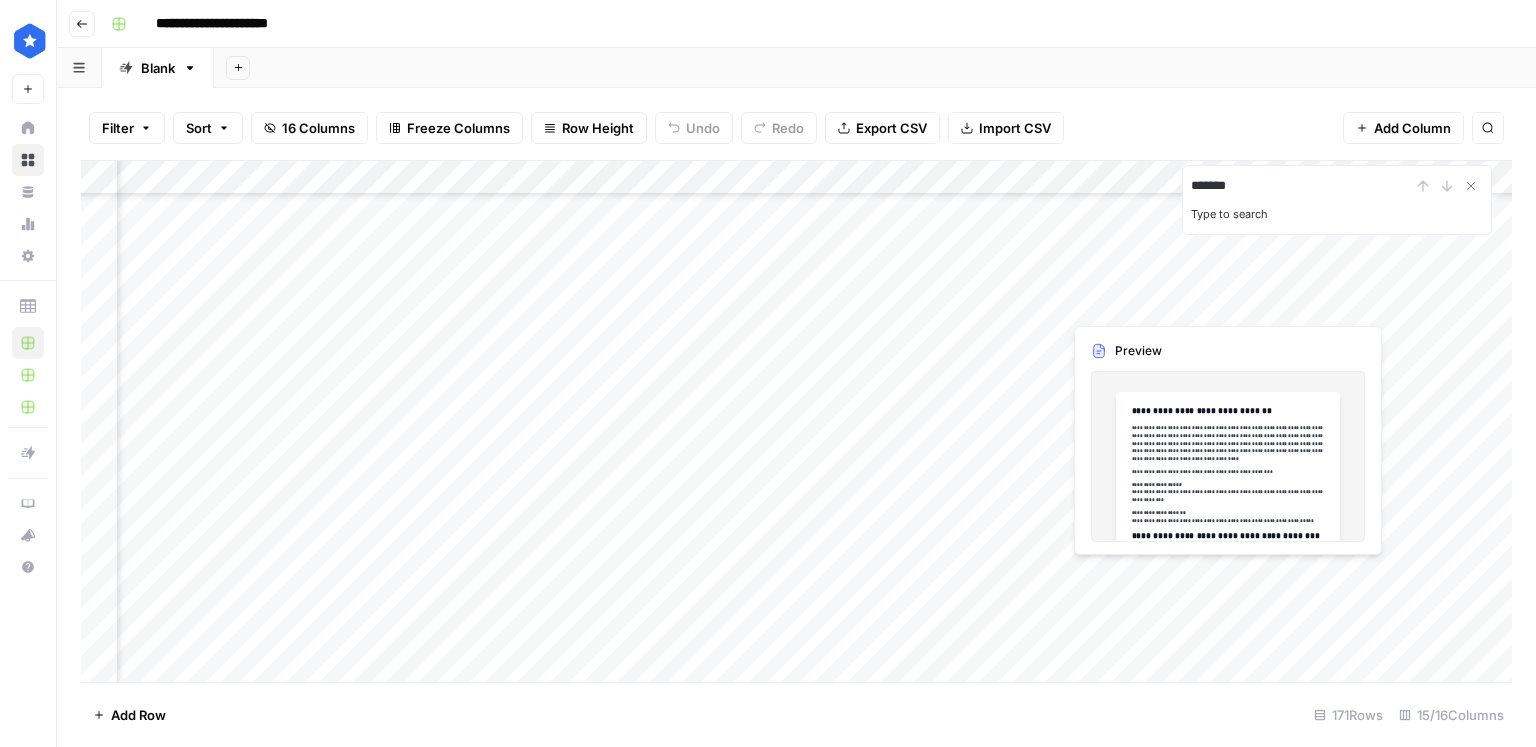 click on "Add Column" at bounding box center [796, 422] 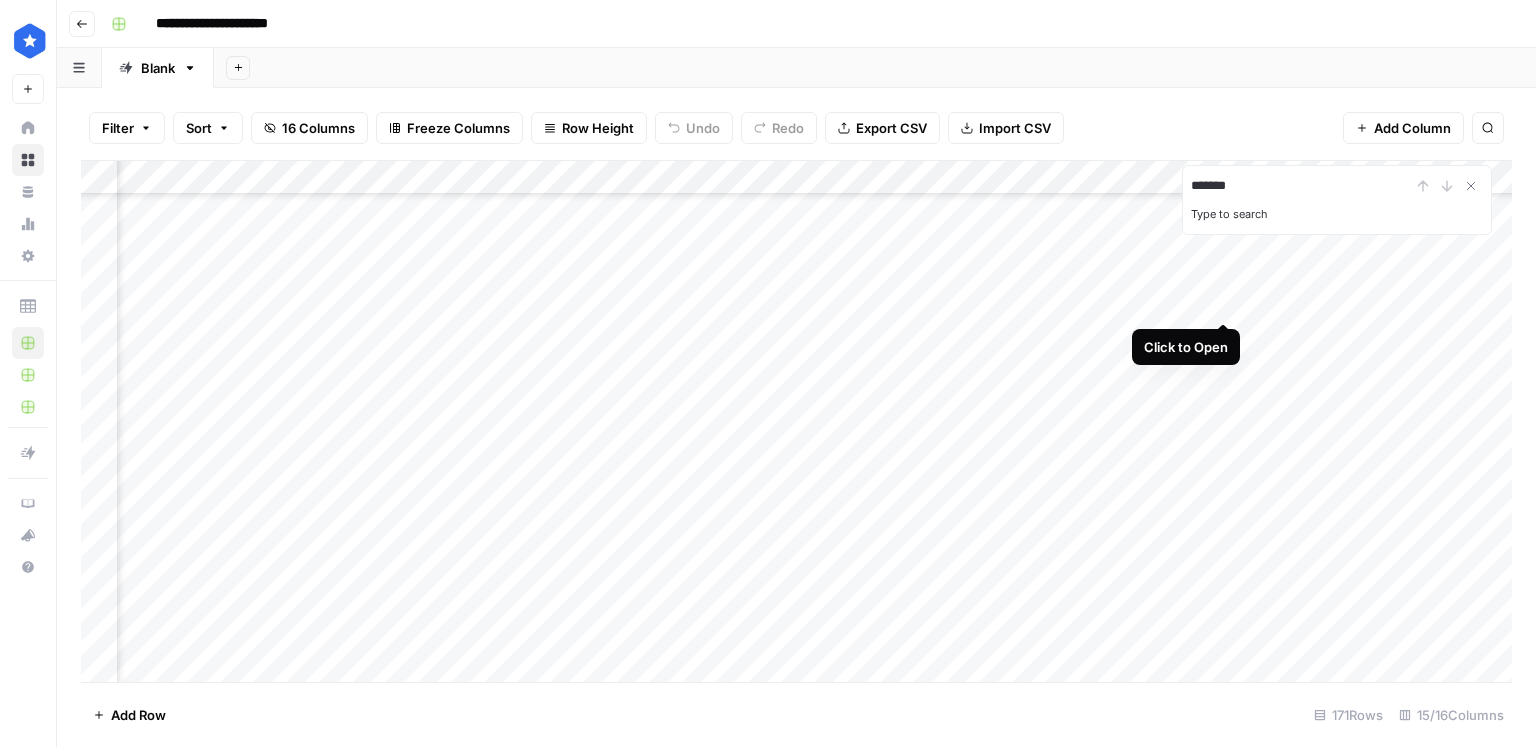 click on "Add Column" at bounding box center [796, 422] 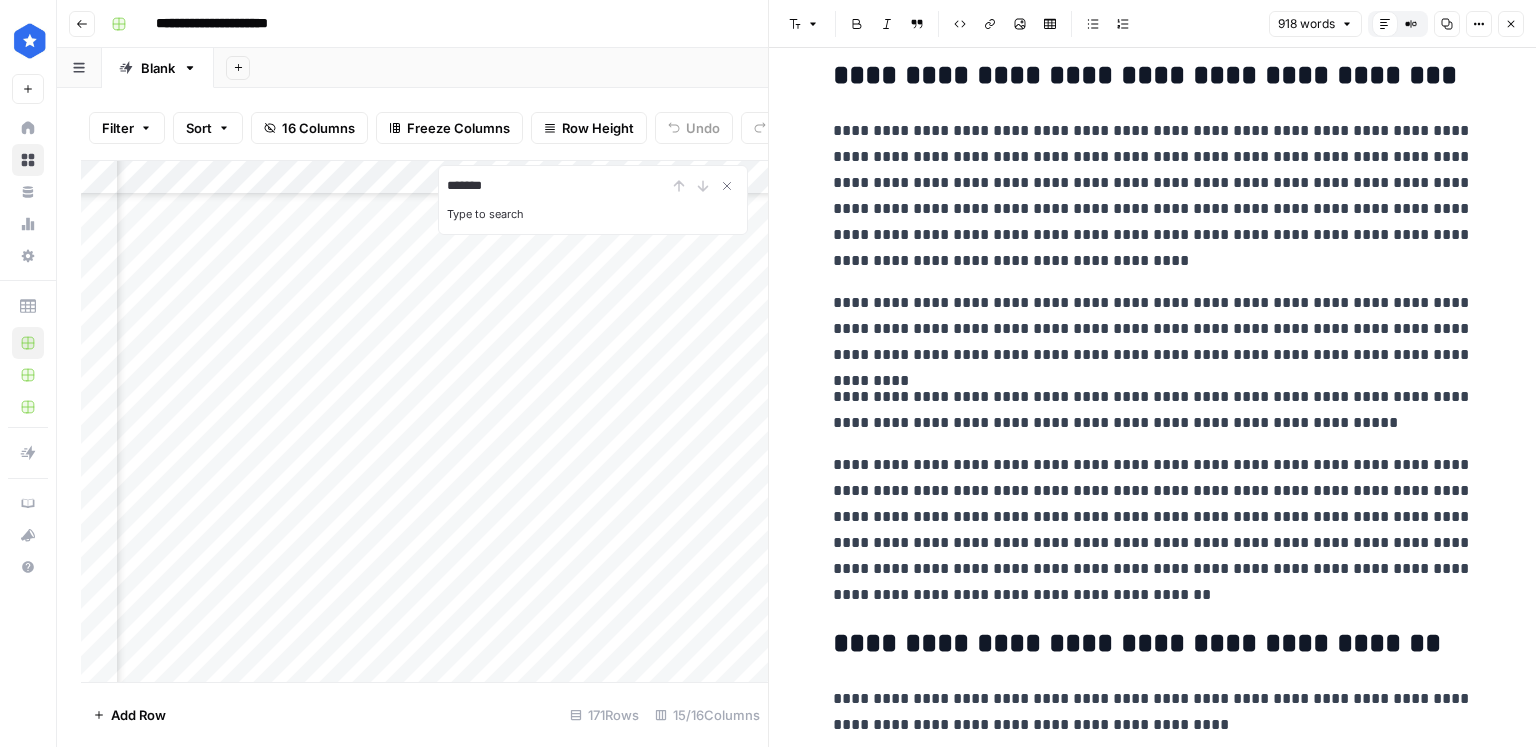 scroll, scrollTop: 340, scrollLeft: 0, axis: vertical 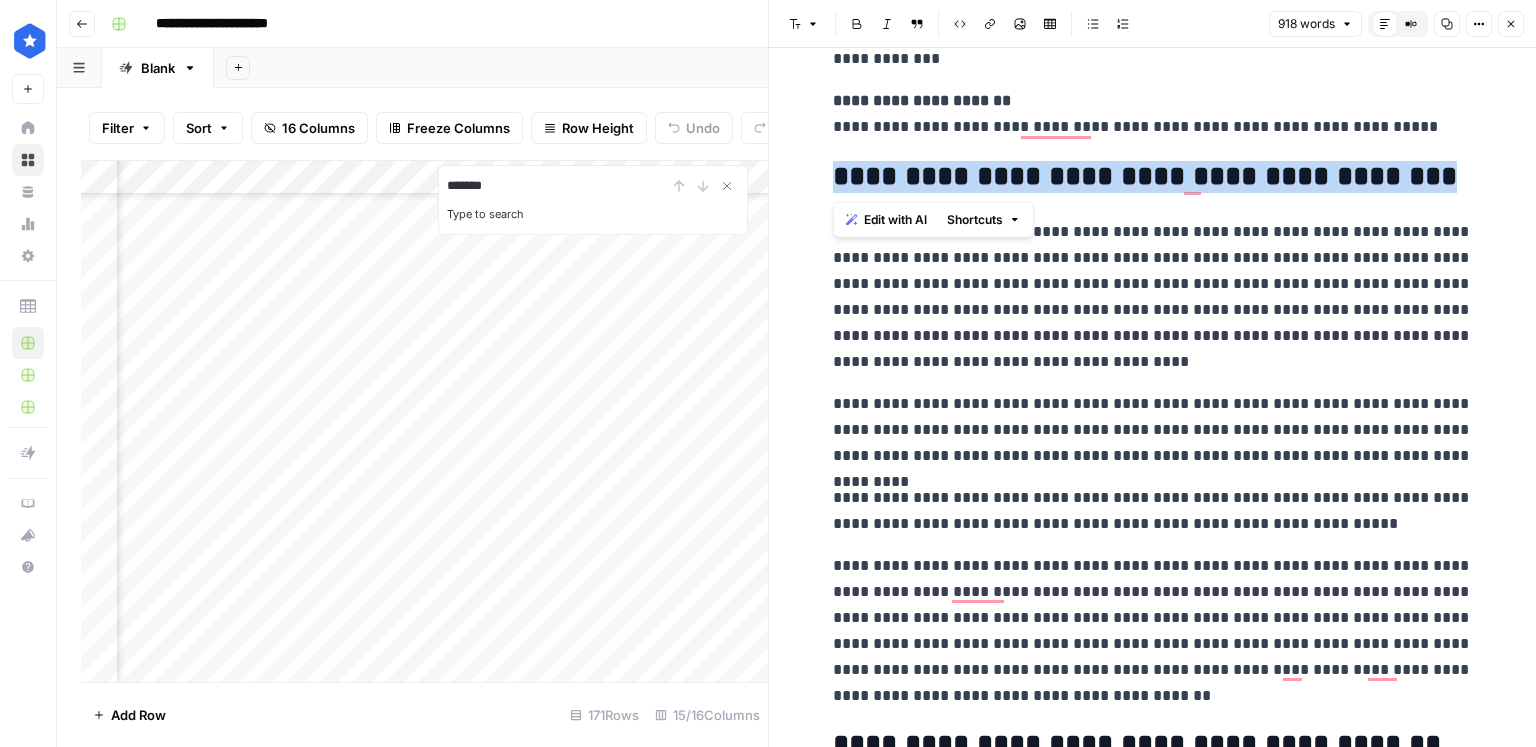 drag, startPoint x: 1288, startPoint y: 192, endPoint x: 839, endPoint y: 184, distance: 449.07126 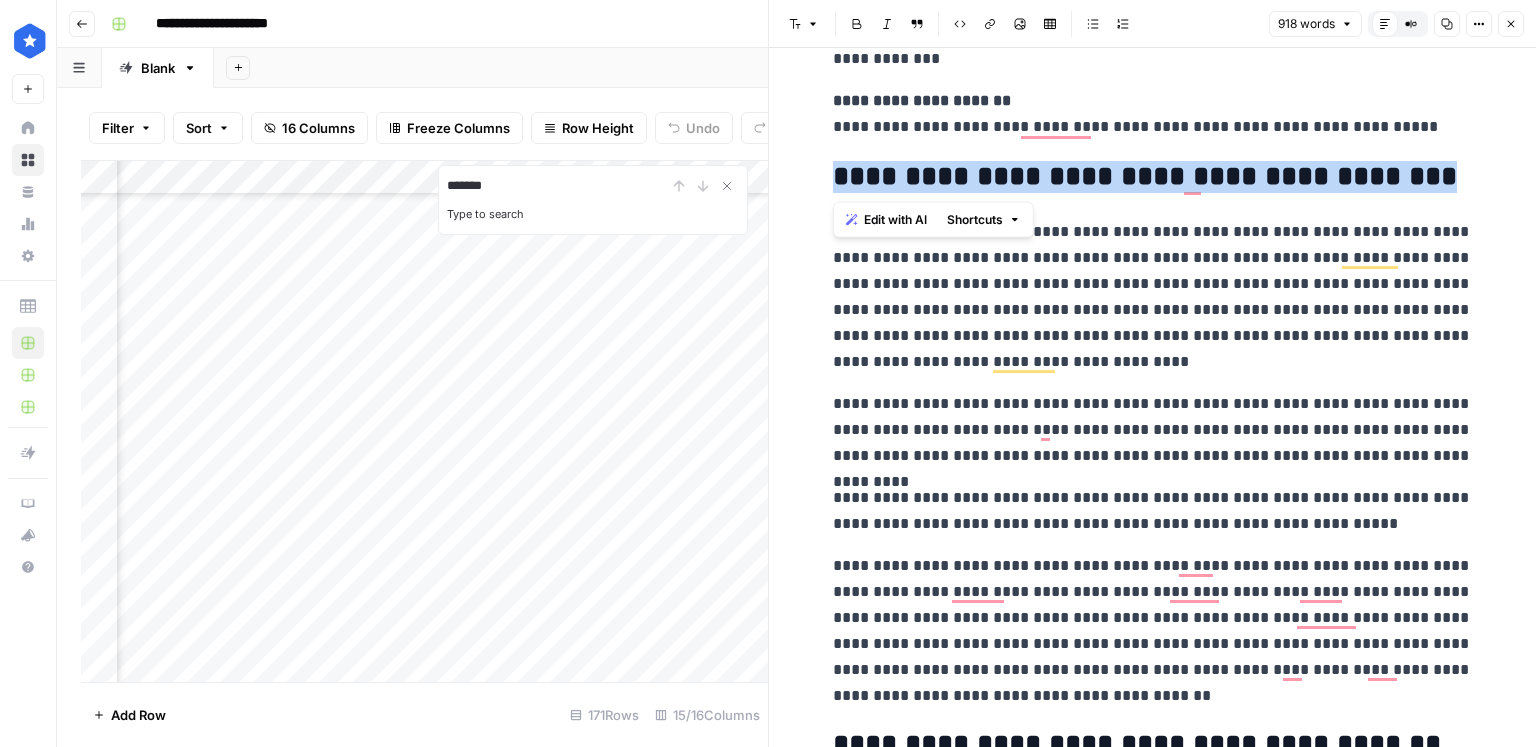 scroll, scrollTop: 340, scrollLeft: 0, axis: vertical 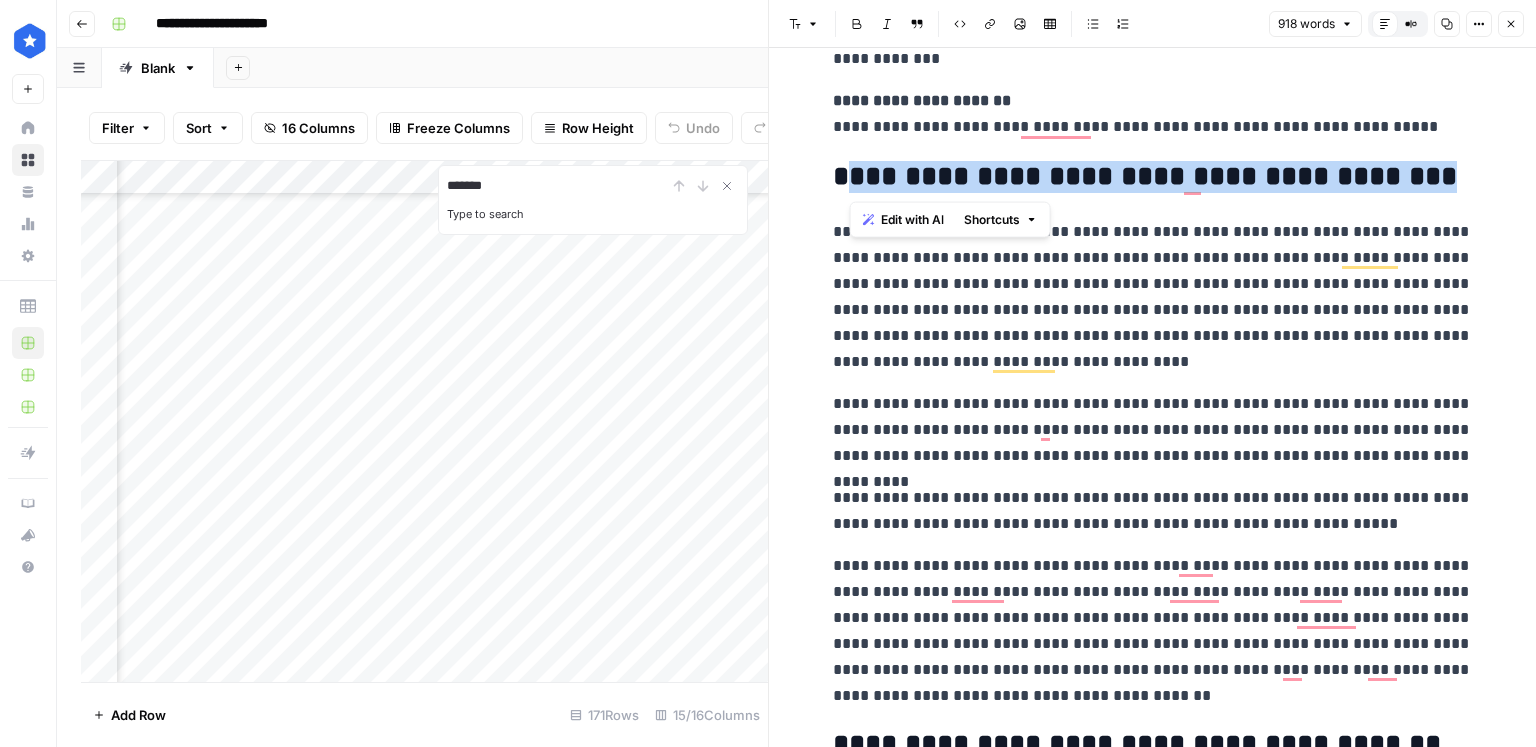 drag, startPoint x: 1383, startPoint y: 173, endPoint x: 1127, endPoint y: 232, distance: 262.71088 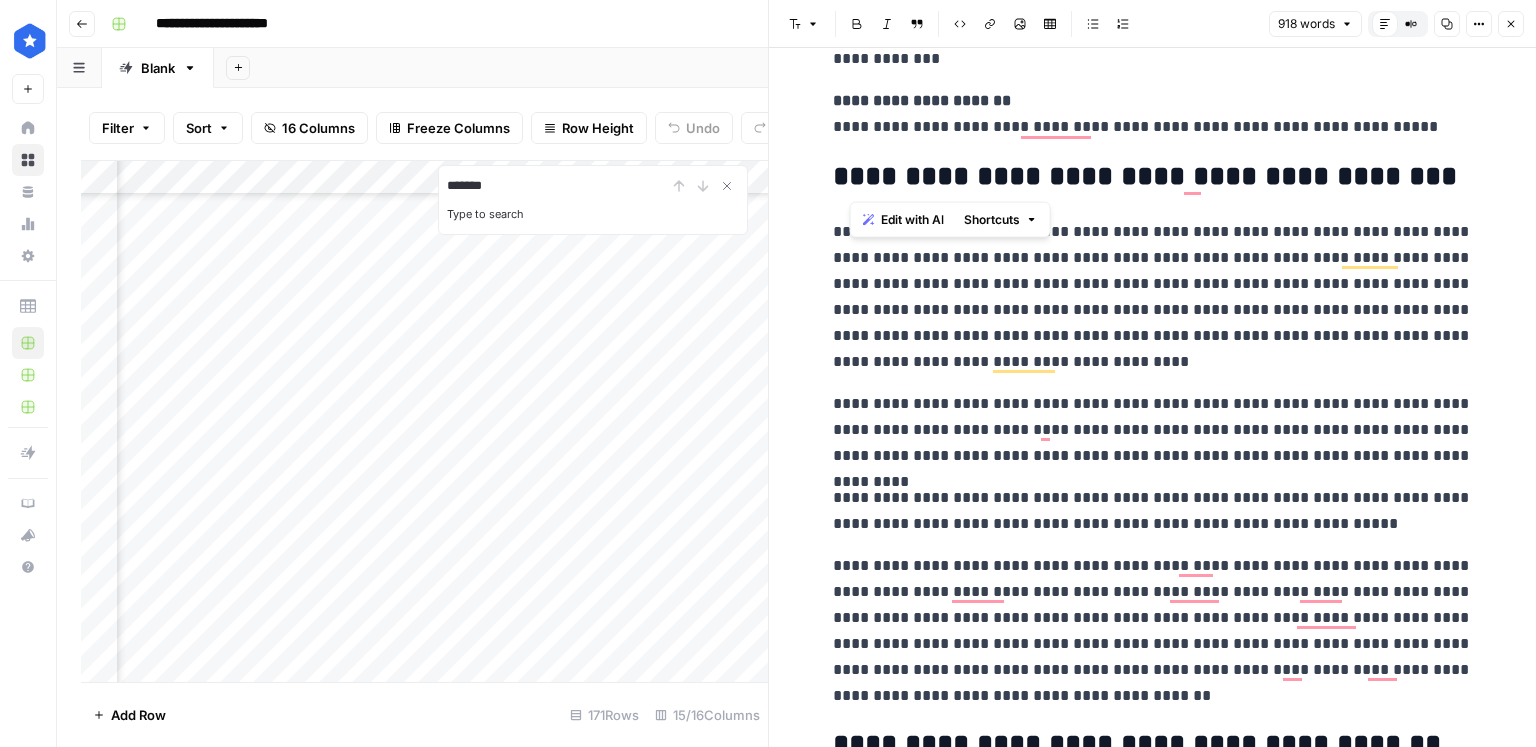 click on "**********" at bounding box center (1153, 297) 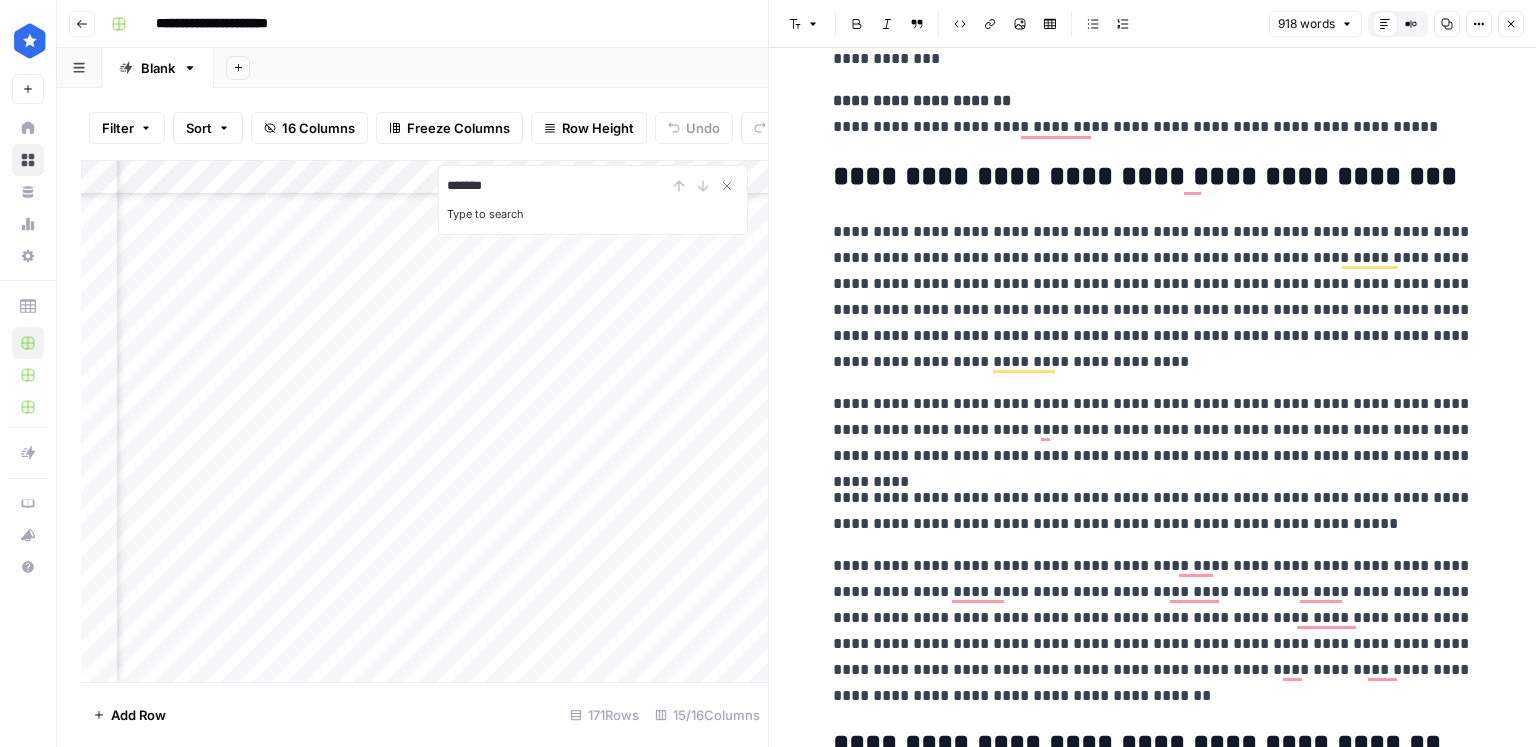 scroll, scrollTop: 572, scrollLeft: 0, axis: vertical 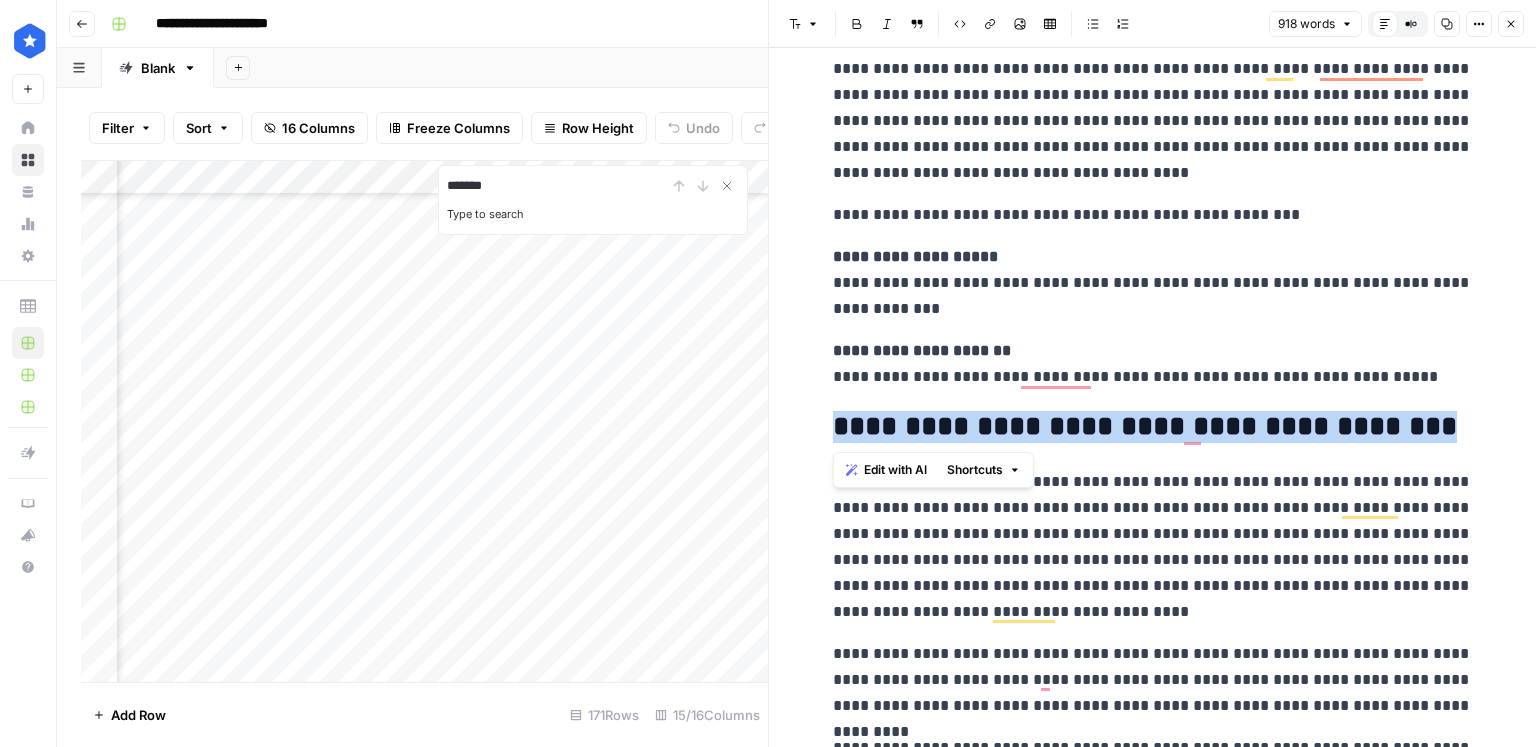 drag, startPoint x: 1390, startPoint y: 428, endPoint x: 809, endPoint y: 434, distance: 581.031 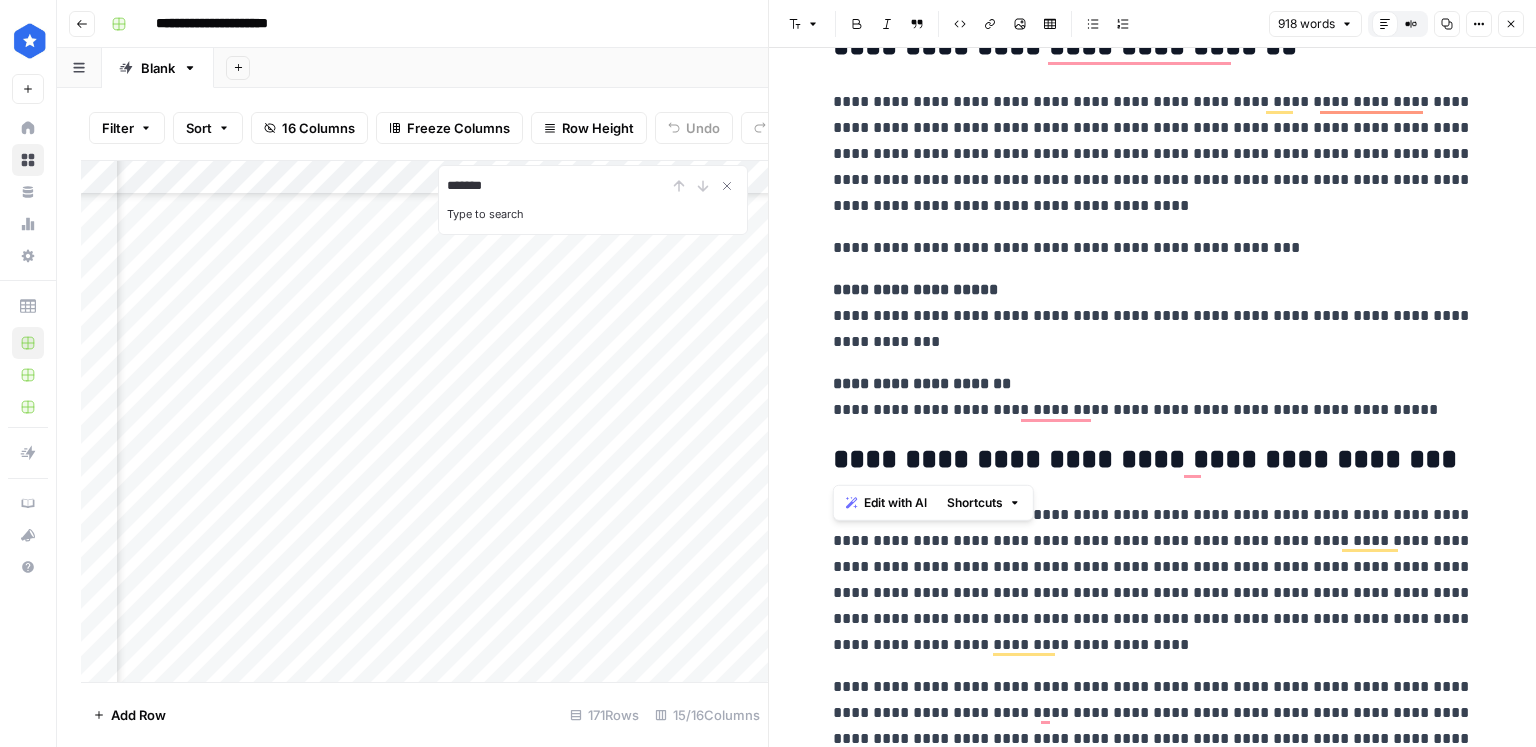 click on "**********" at bounding box center [1153, 460] 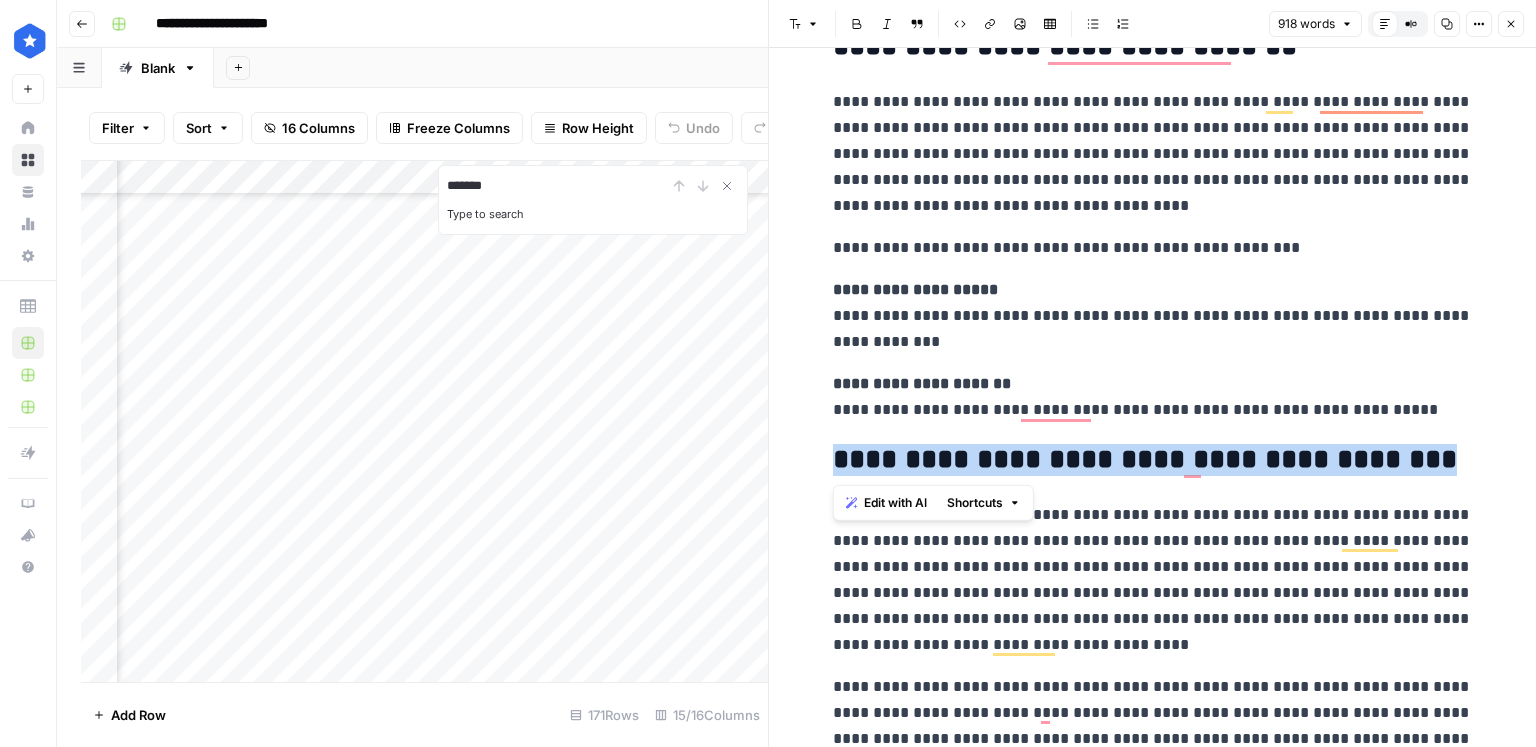 drag, startPoint x: 1233, startPoint y: 467, endPoint x: 817, endPoint y: 468, distance: 416.0012 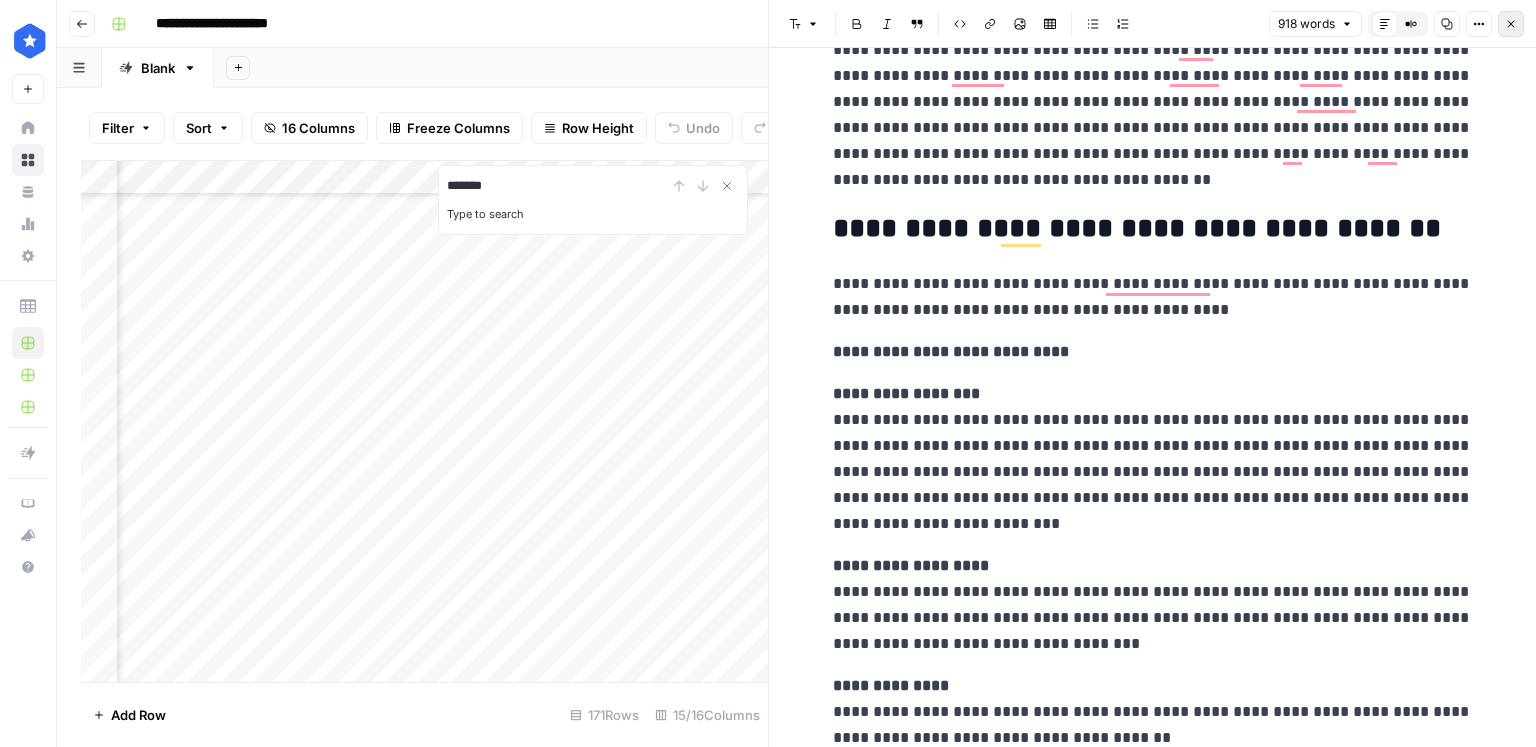 click 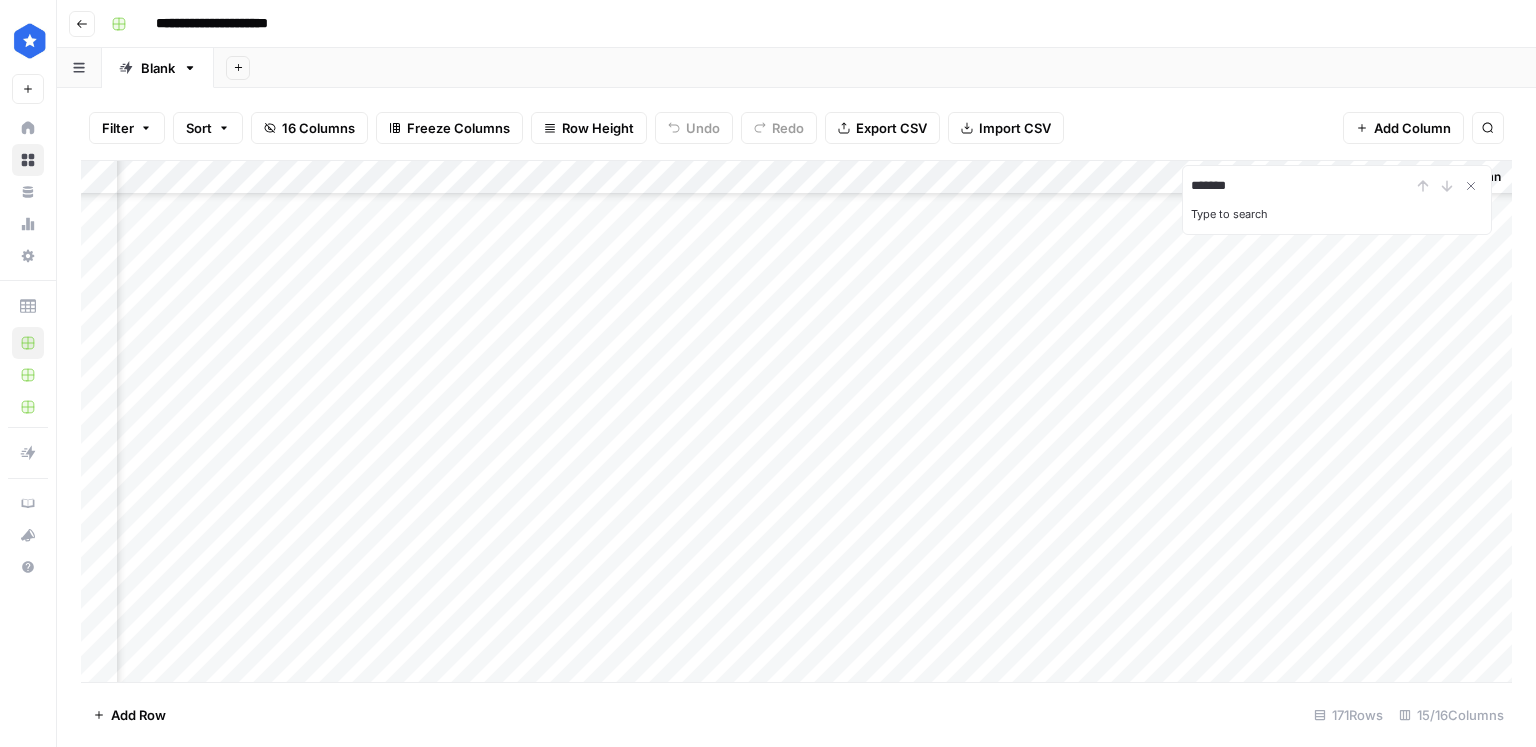 drag, startPoint x: 1470, startPoint y: 190, endPoint x: 1463, endPoint y: 214, distance: 25 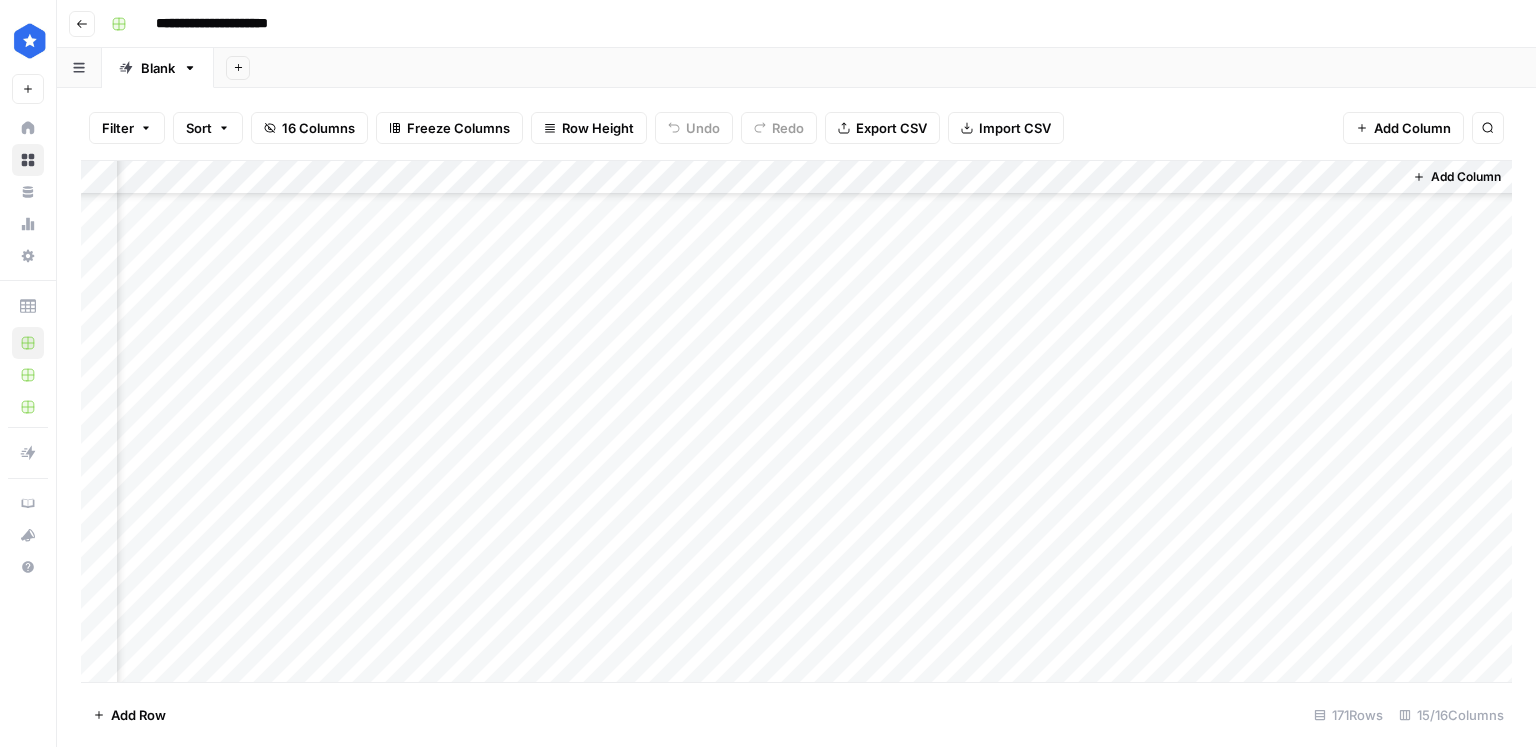 click on "Add Column" at bounding box center (796, 422) 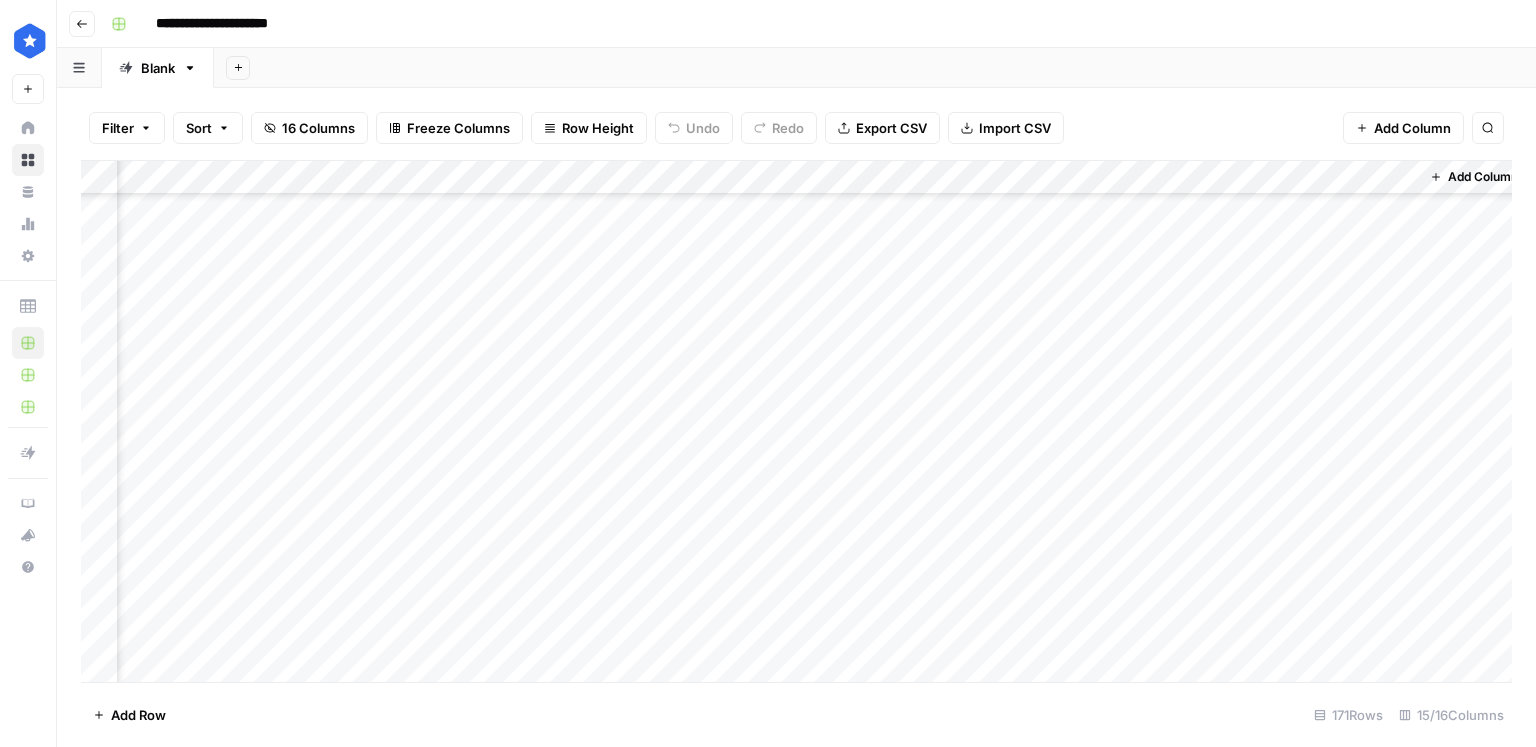 click on "Add Column" at bounding box center [796, 422] 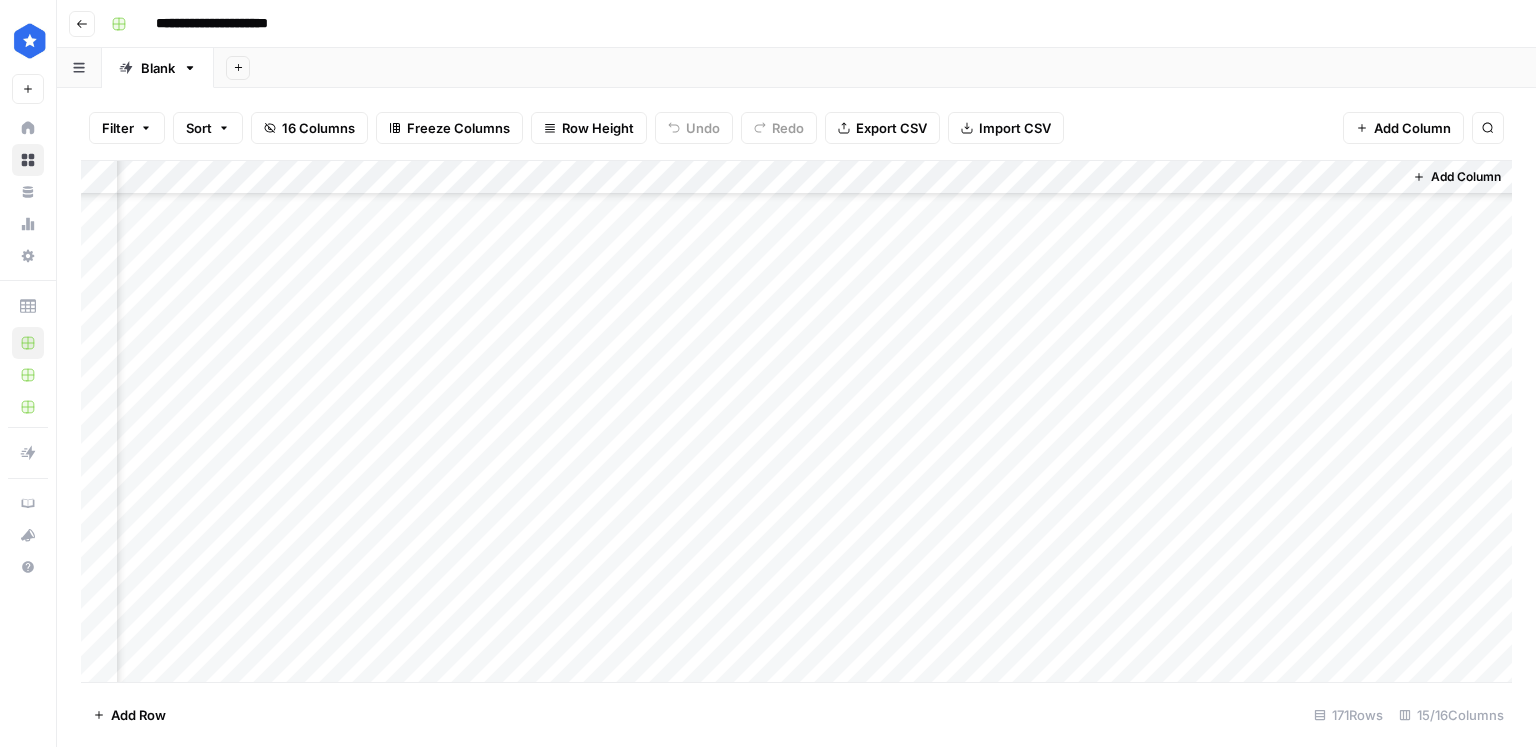 scroll, scrollTop: 4524, scrollLeft: 1975, axis: both 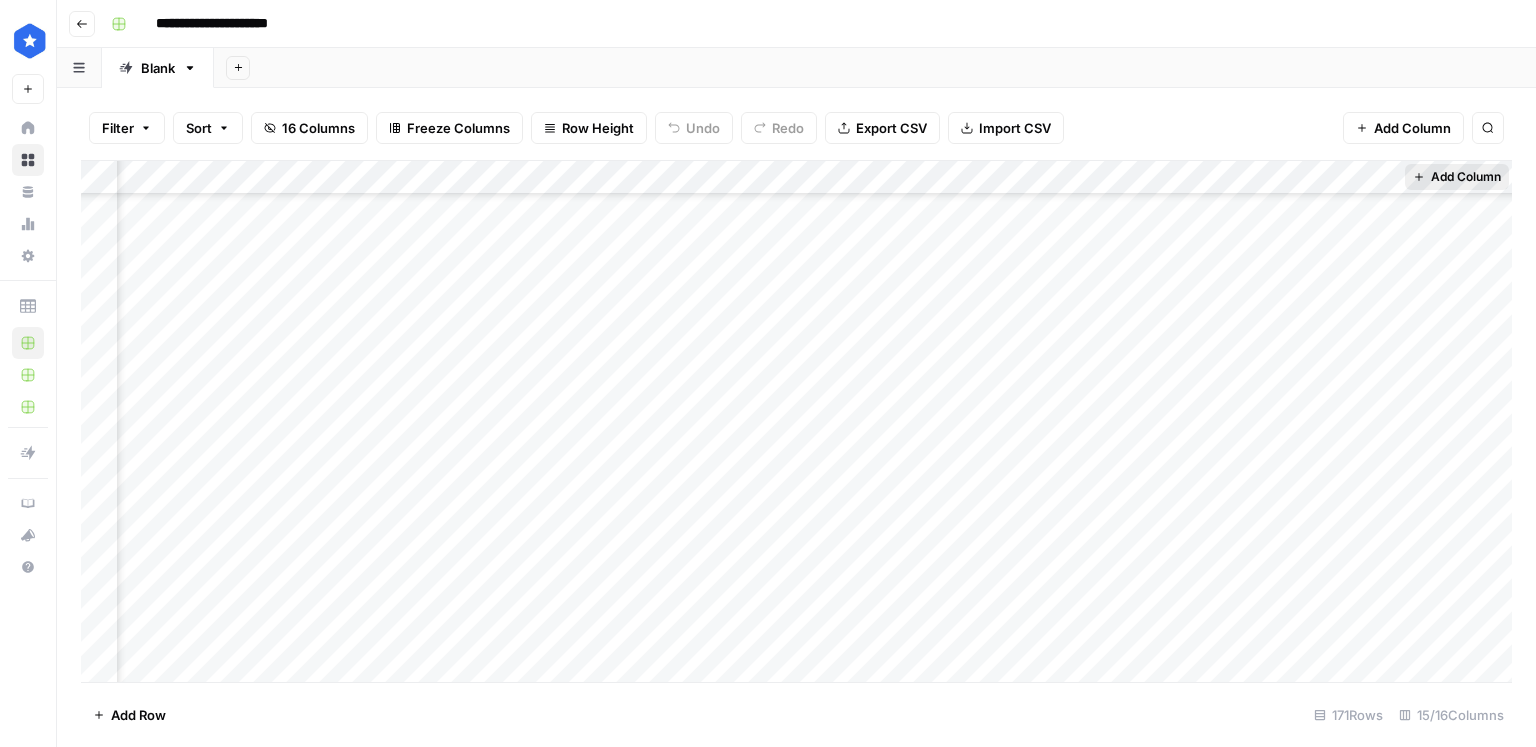 click on "Add Column" at bounding box center [1466, 177] 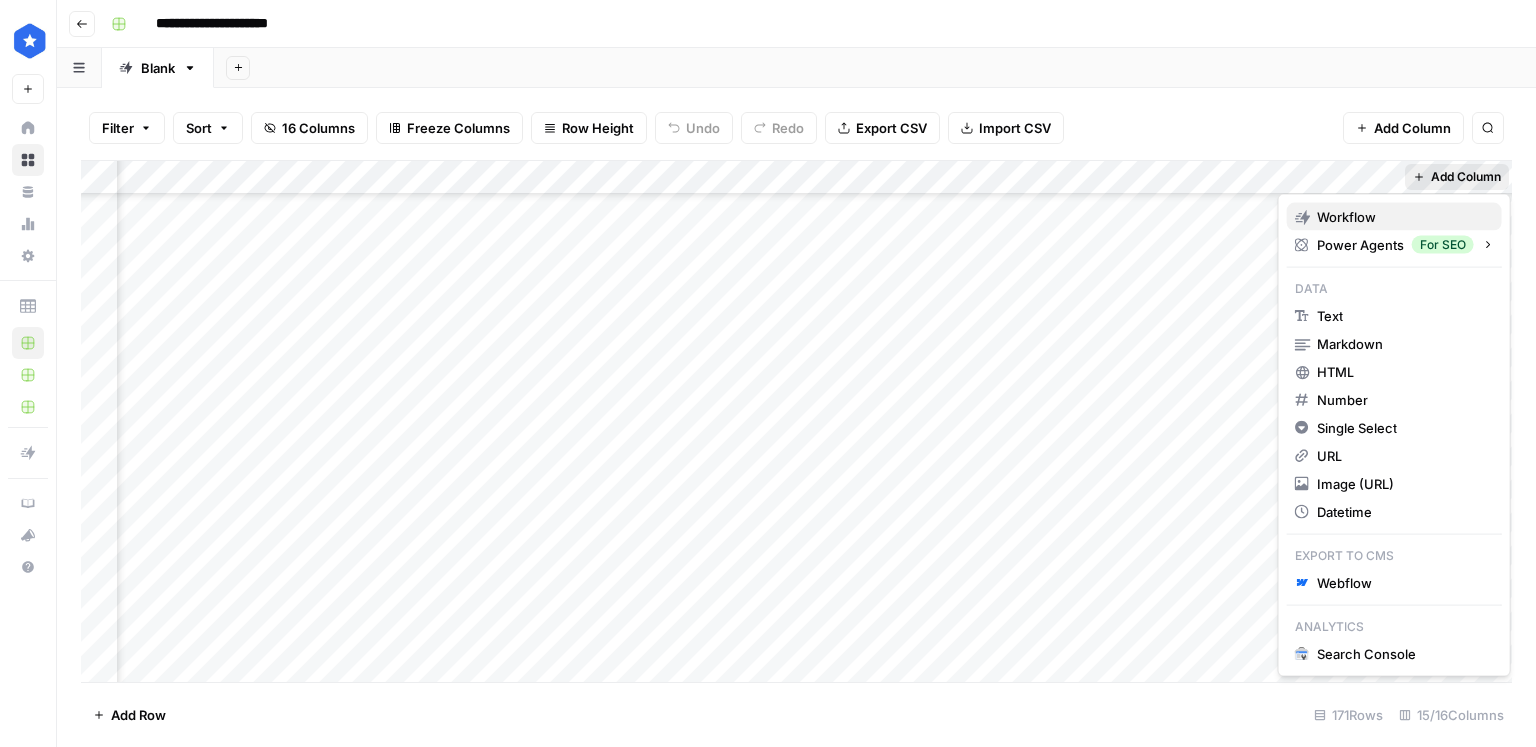 click on "Workflow" at bounding box center (1346, 217) 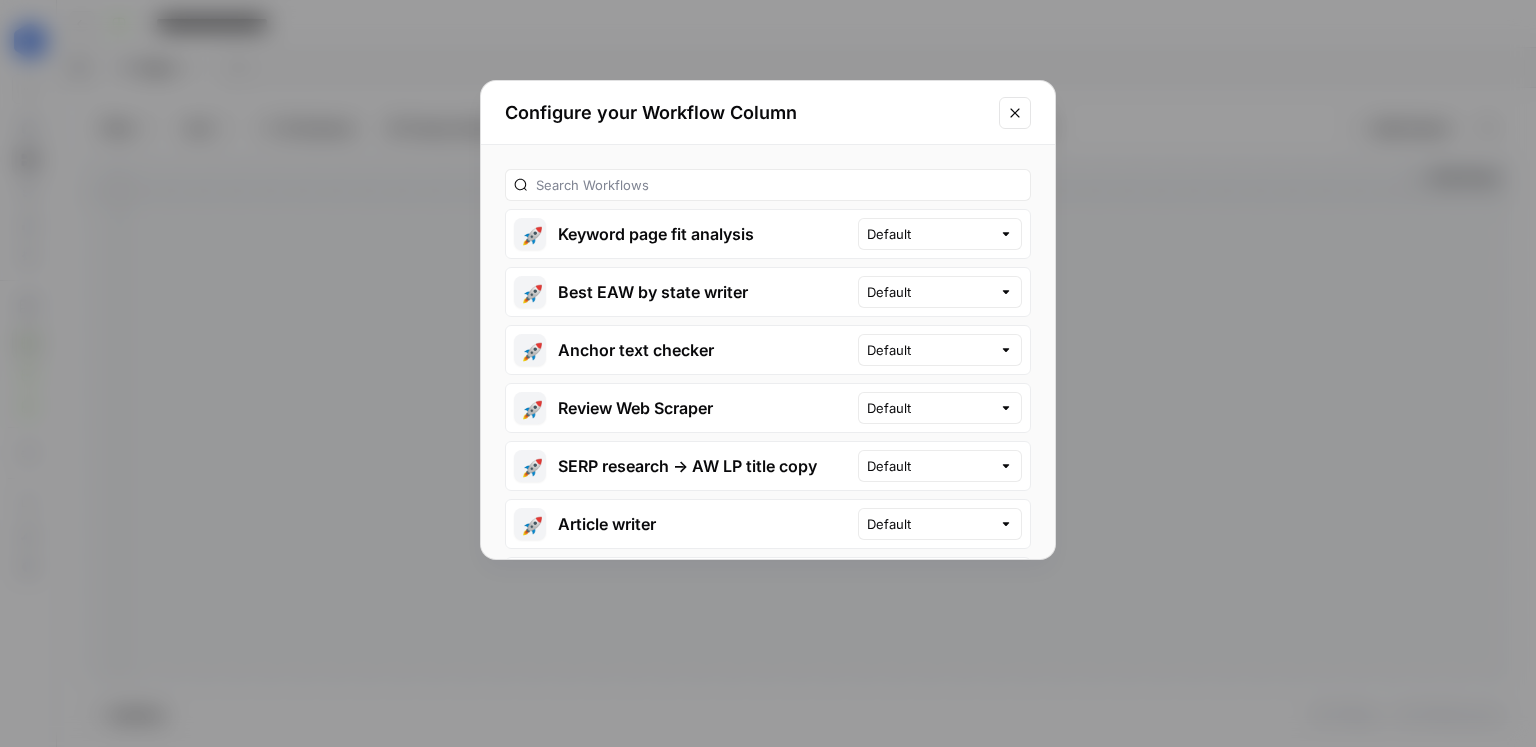 type 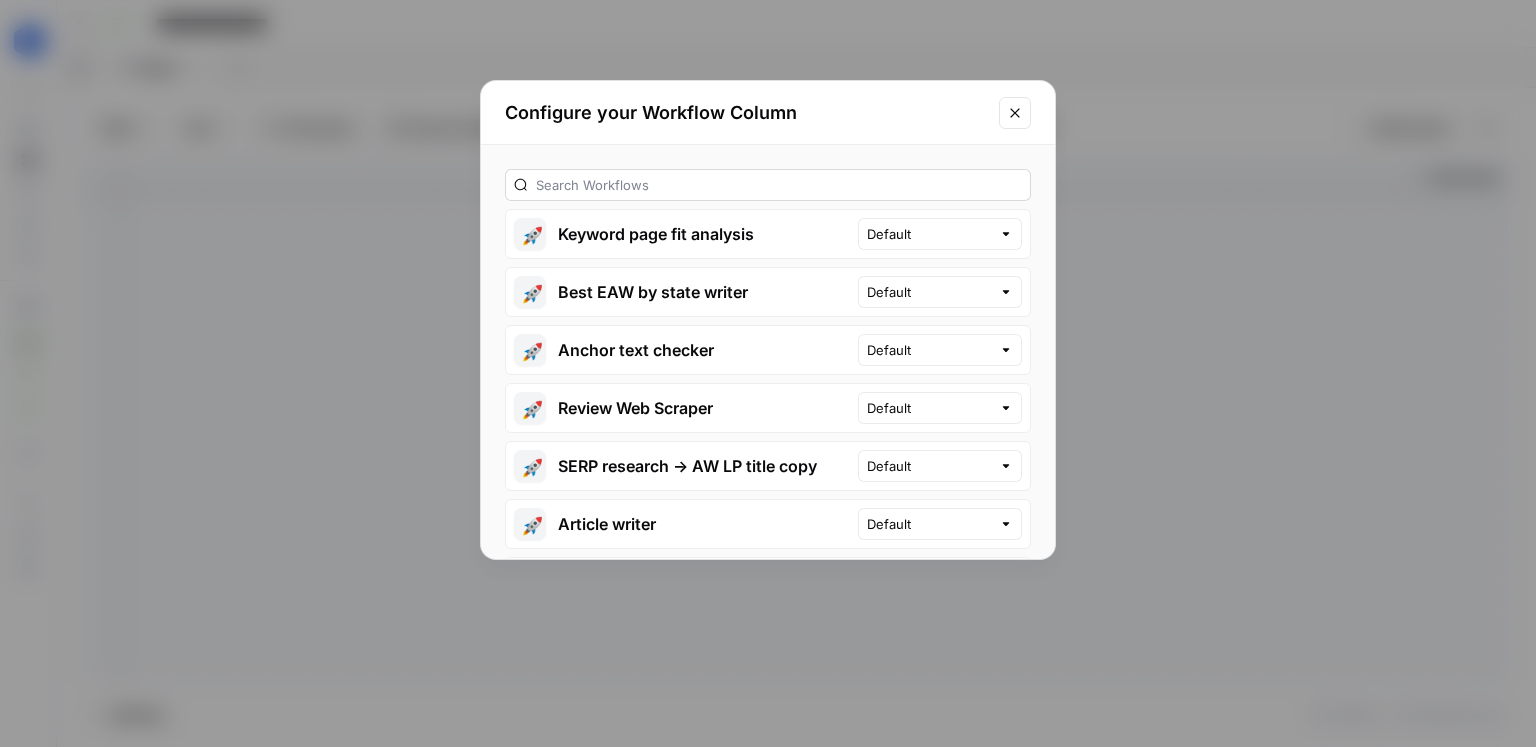 click on "🚀 Keyword page fit analysis Default 🚀 Best EAW by state writer Default 🚀 Anchor text checker Default 🚀 Review Web Scraper Default 🚀 SERP research -> AW LP title copy  Default 🚀 Article writer Default 🚀 Research Page JSON Generator Default 🚀 Sitemap content vectorization Default 🚀 Backlink Discovery via Boolean Search Default 🚀 SERP Document Classifier Default 🚀 AEO scorecard Default 🚀 Moving top picker (city) Default 🚀 Misattributed Link Request Default 🚀 Basic scraper Default 🚀 Update auditor Default 🚀 Anchor Text Relevance Checker Default 🚀 Add New Competitor Pages to Grid Default 🚀 VOC Data Collection Default 🚀 Stats Refresh  Default 🚀 Star teller Default 🚀 AIO reviews vs. about reviews Default 🚀 AIO reviews Default 🚀 Car model replacement costs Default 🚀 PPC RSA Headlines TT Default 🚀 Car repair updates [non-specific year model] Default 🚀 Email Campaign Name Check Default 🚀 Find all makes models Default 🚀 Default 🚀 🚀" at bounding box center [768, 352] 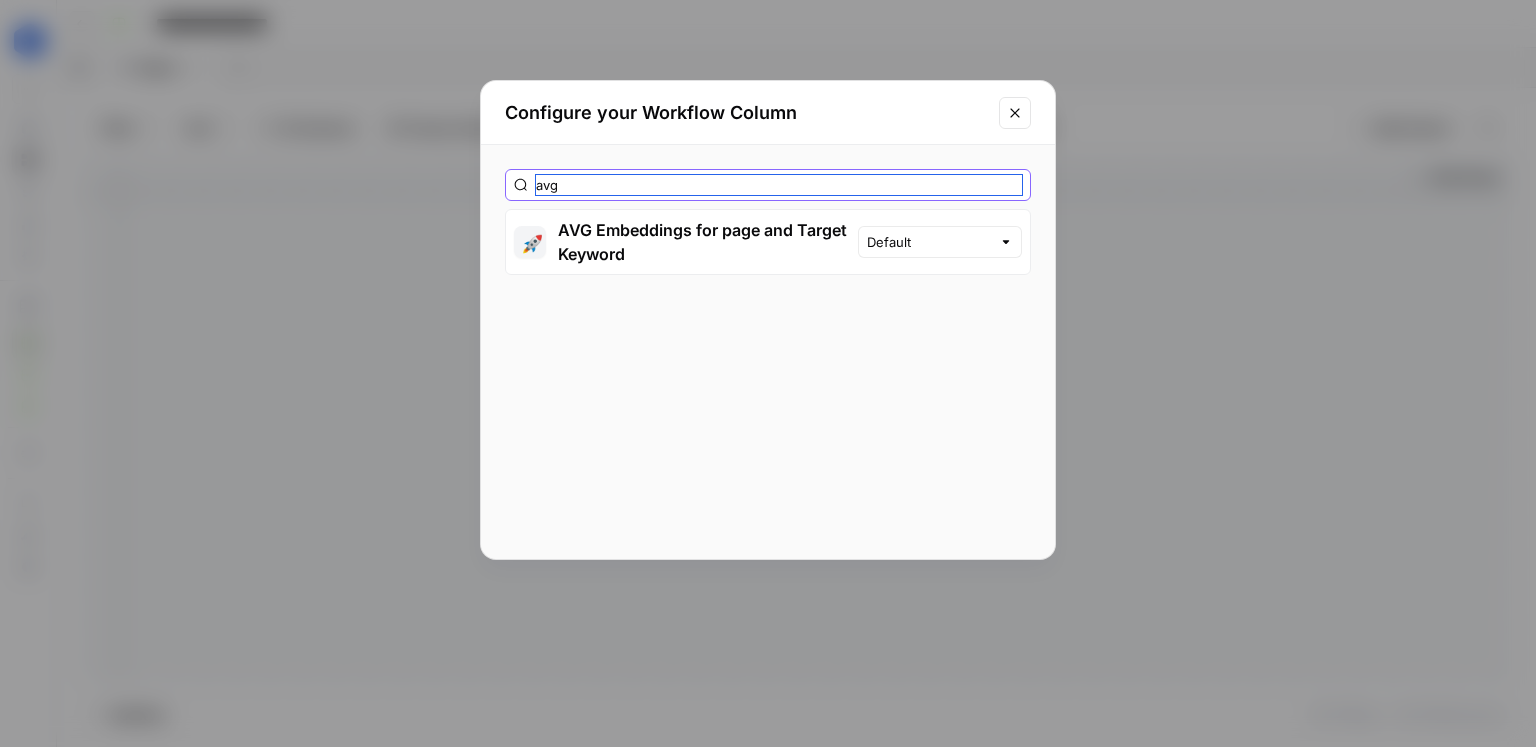 type on "avg" 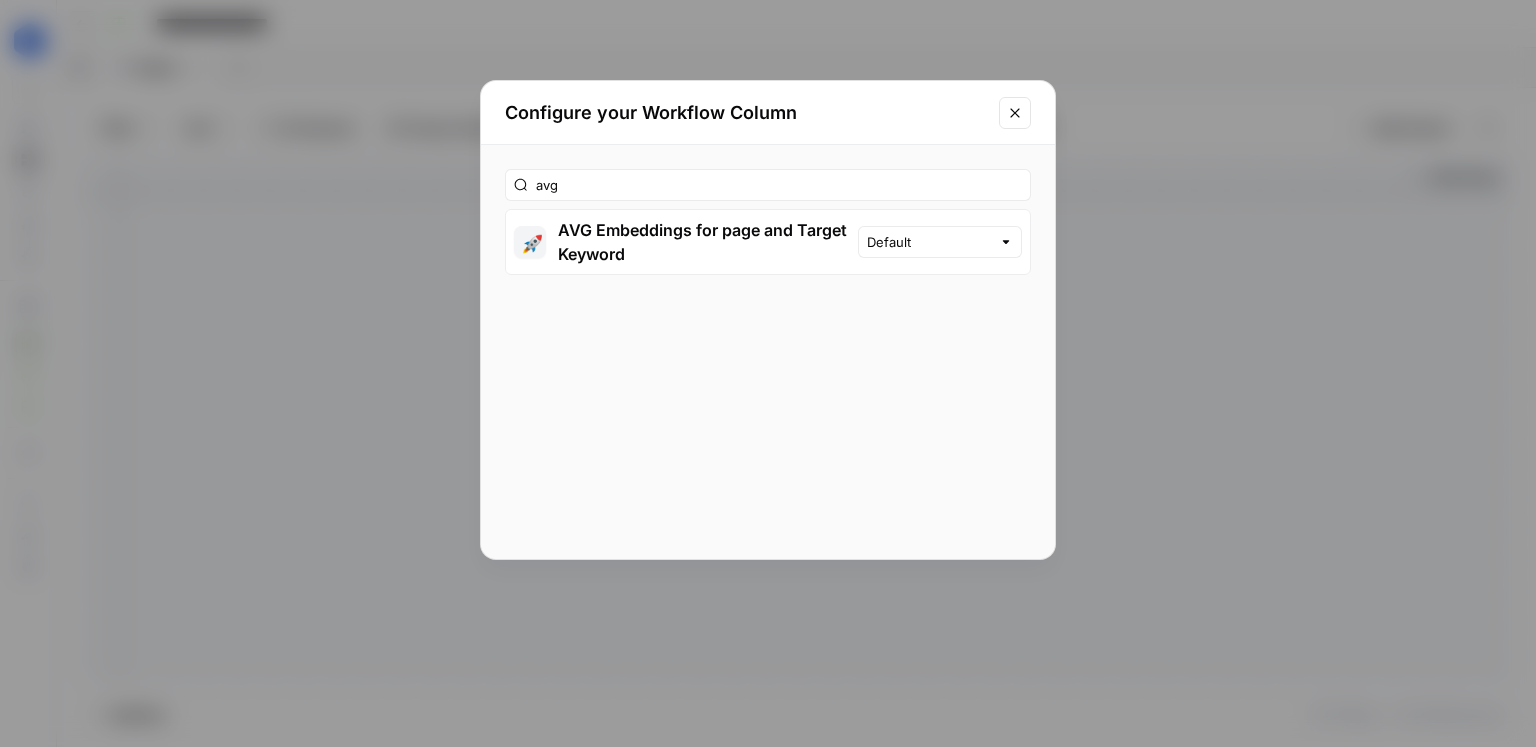click on "🚀 AVG Embeddings for page and Target Keyword" at bounding box center (682, 242) 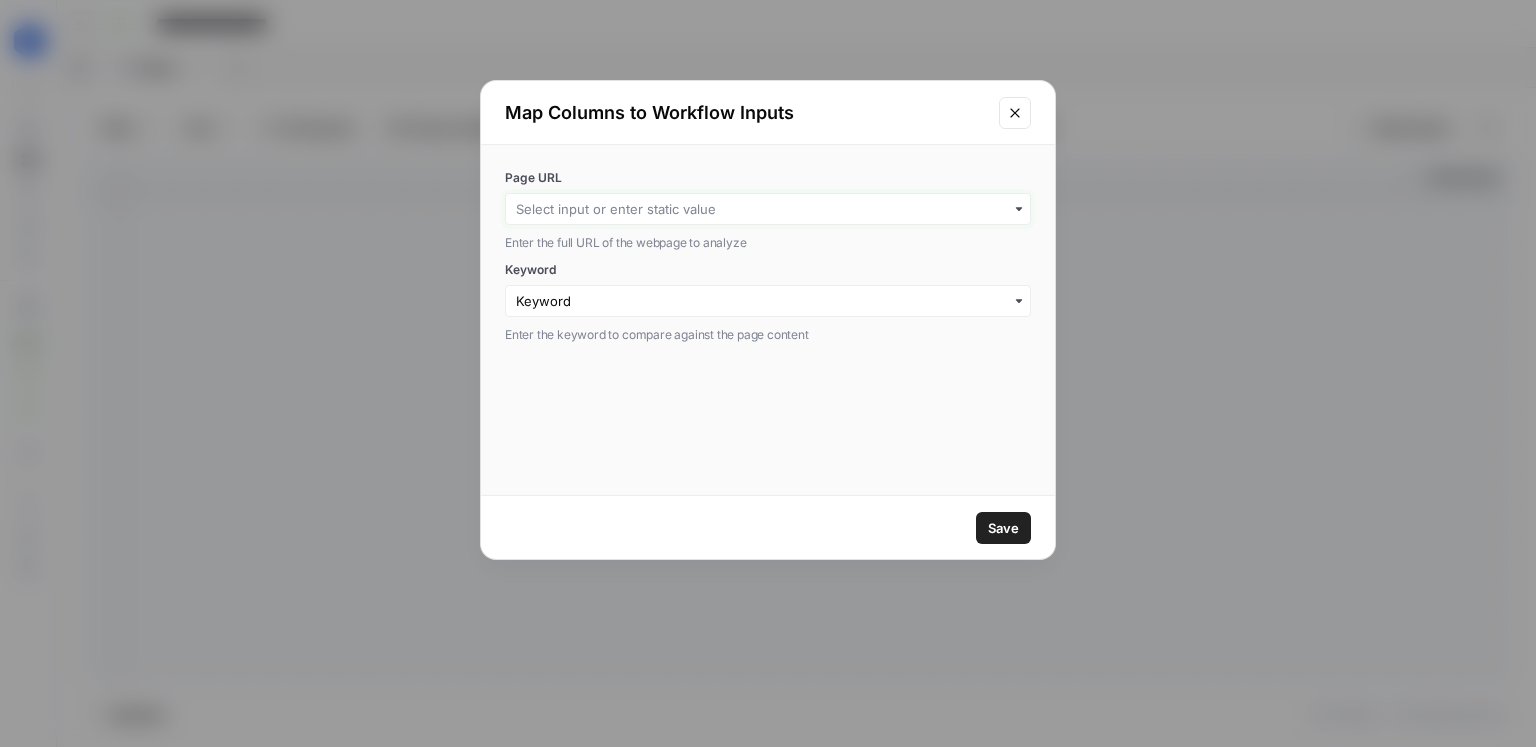click on "Page URL" at bounding box center (768, 209) 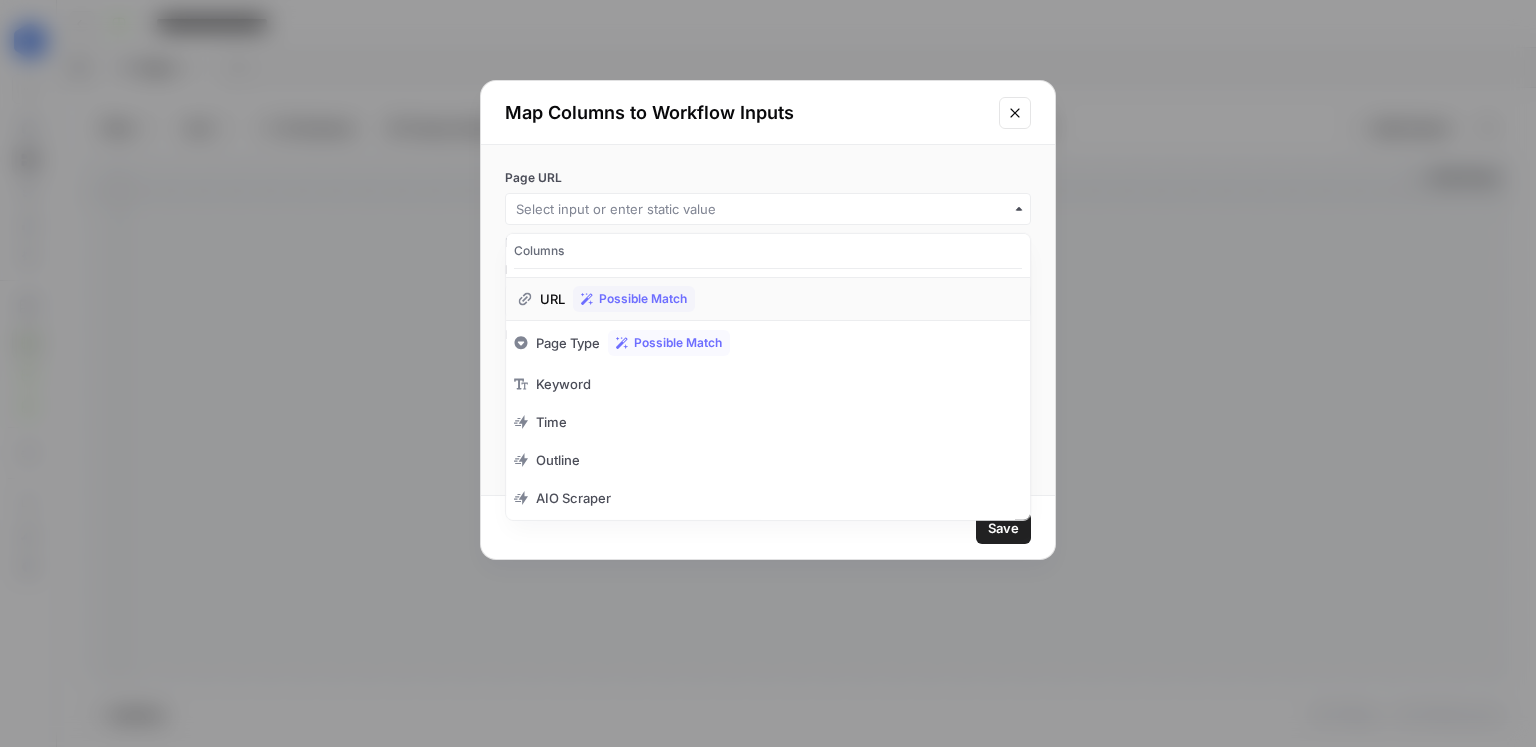 click on "URL" at bounding box center [552, 299] 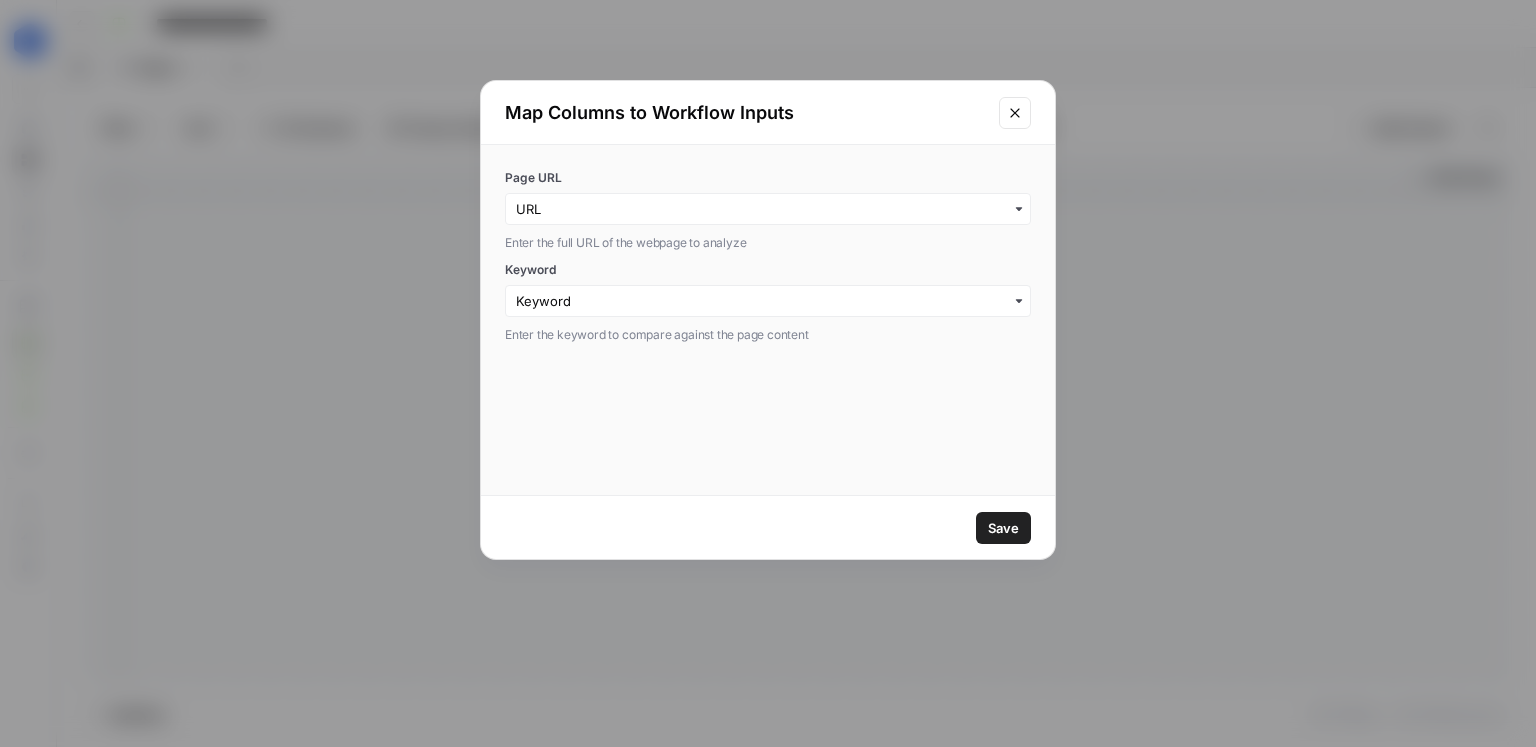click on "Save" at bounding box center (768, 527) 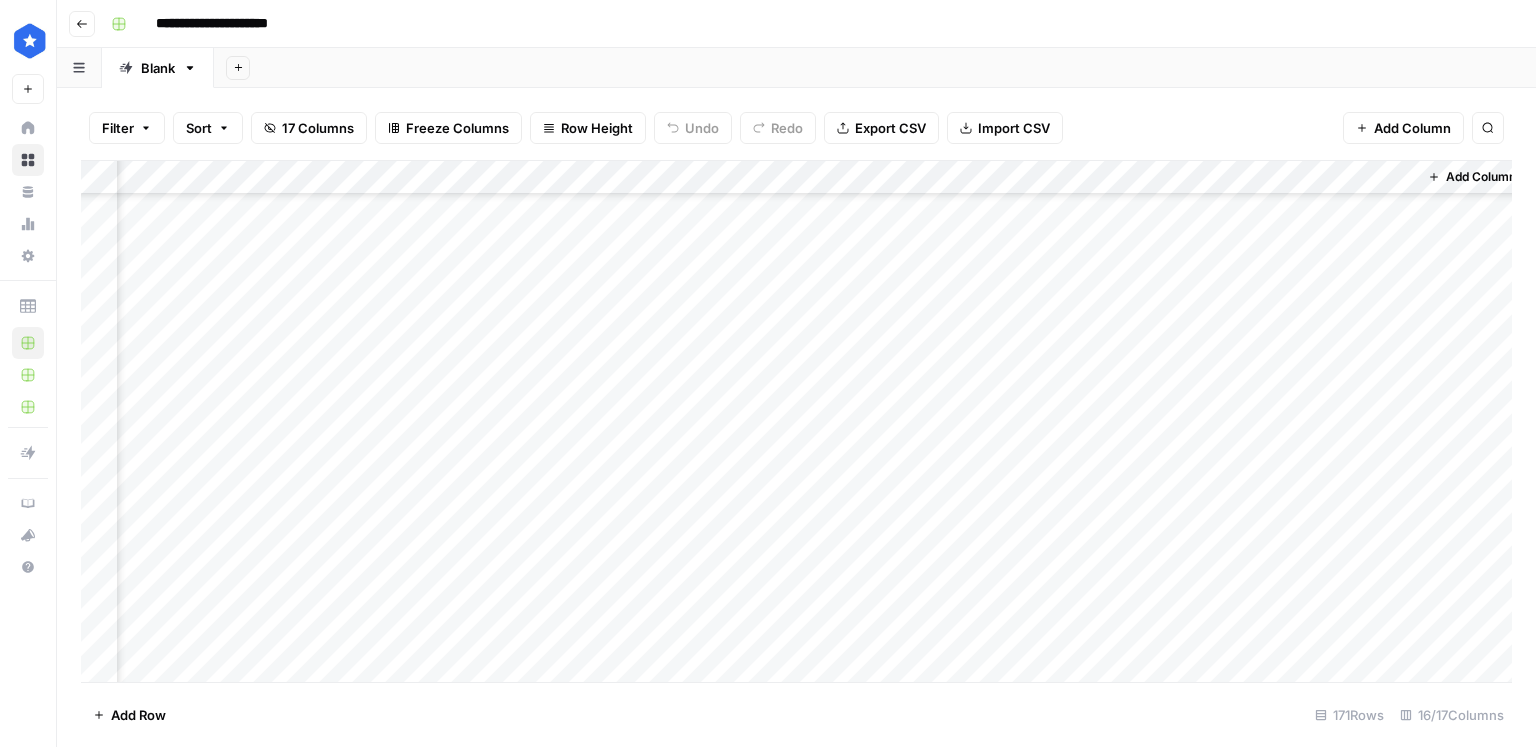 scroll, scrollTop: 4223, scrollLeft: 2156, axis: both 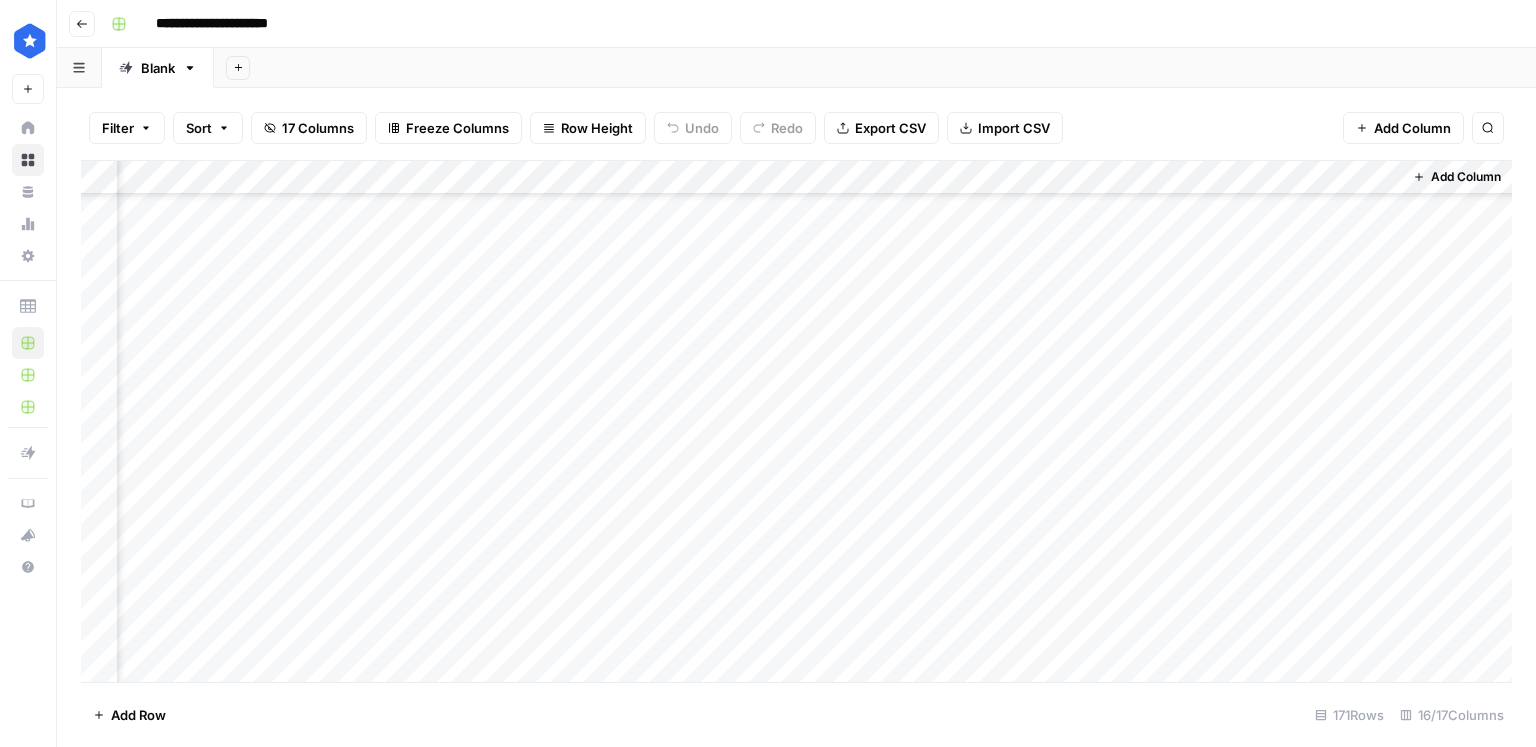 drag, startPoint x: 1088, startPoint y: 277, endPoint x: 1091, endPoint y: 290, distance: 13.341664 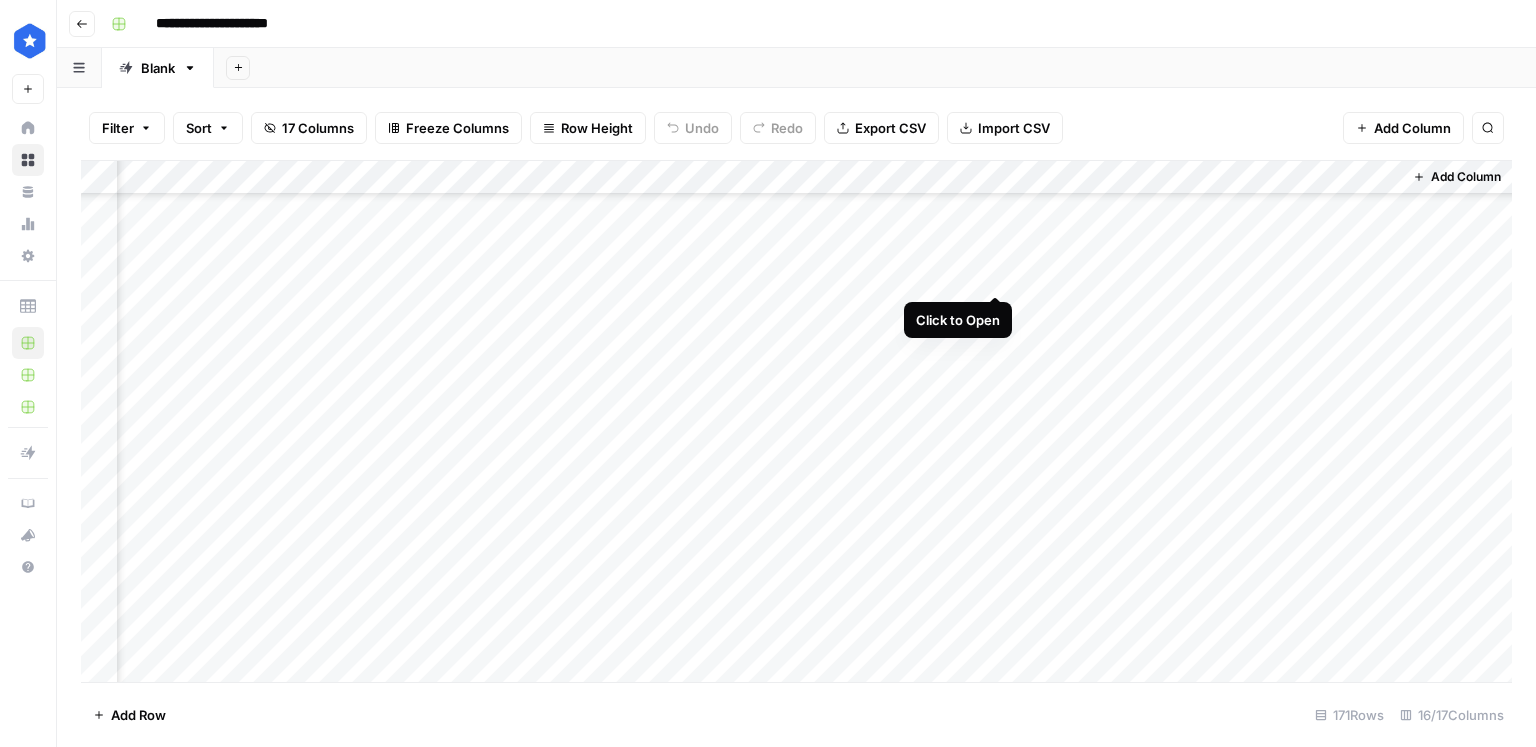 click on "Add Column" at bounding box center (796, 422) 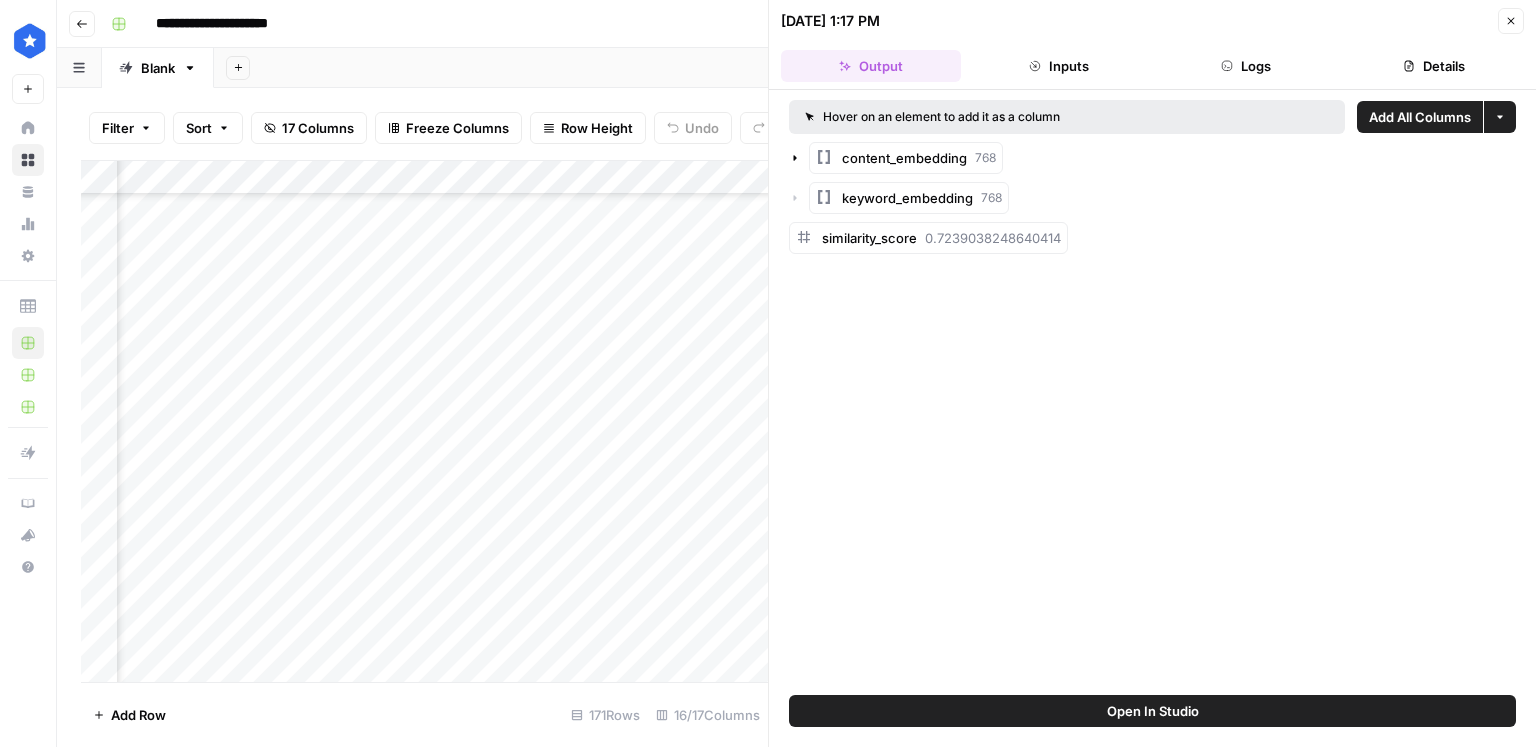 click 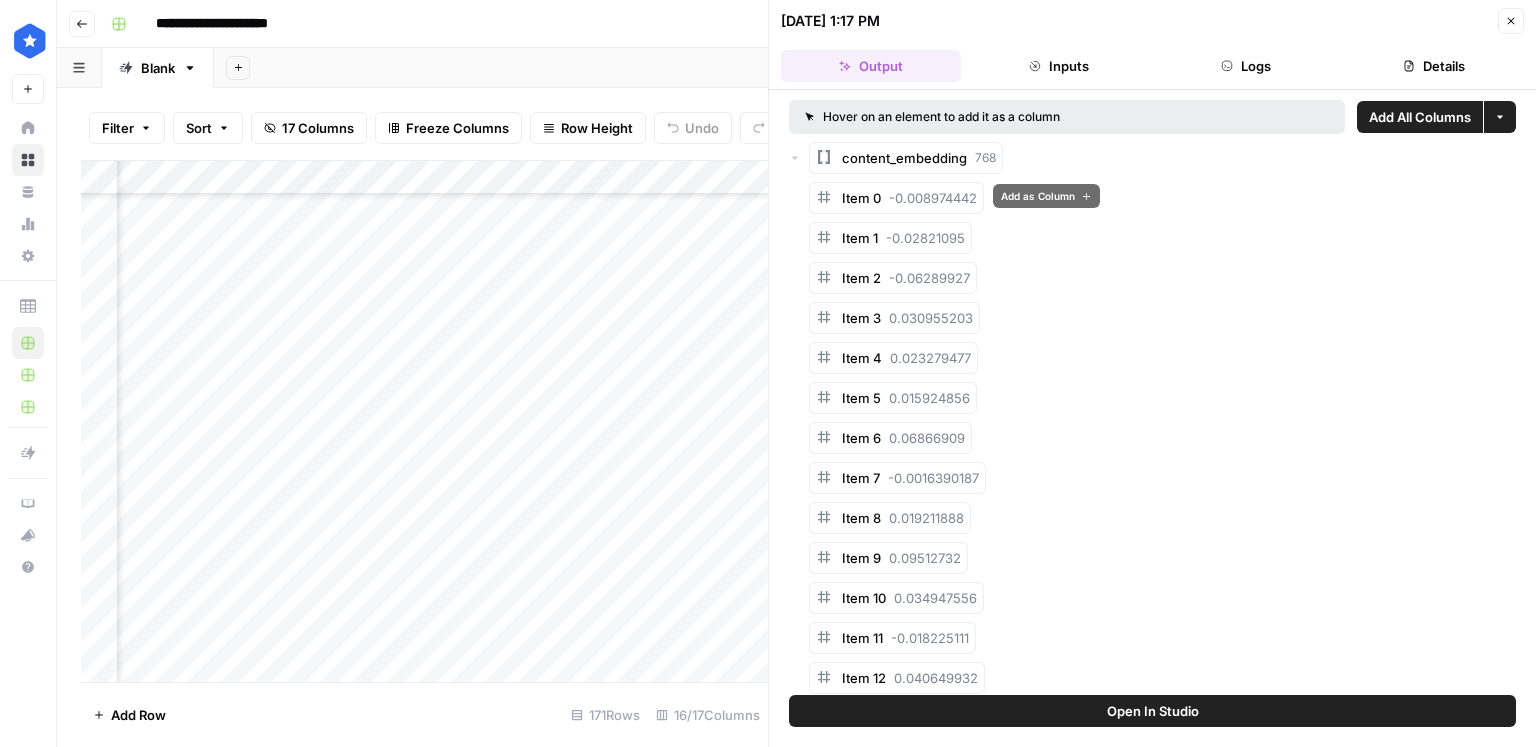 drag, startPoint x: 894, startPoint y: 196, endPoint x: 962, endPoint y: 272, distance: 101.98039 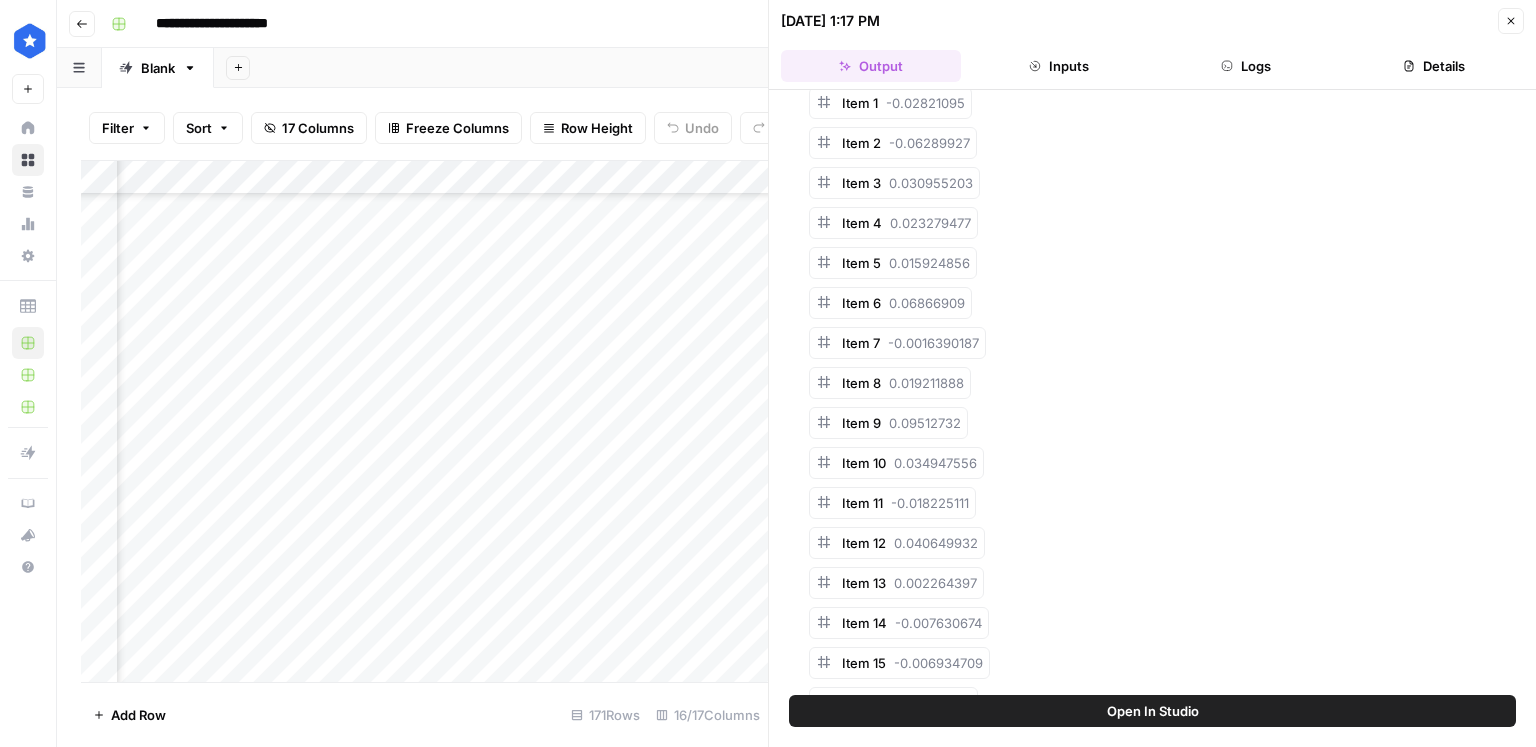 scroll, scrollTop: 0, scrollLeft: 0, axis: both 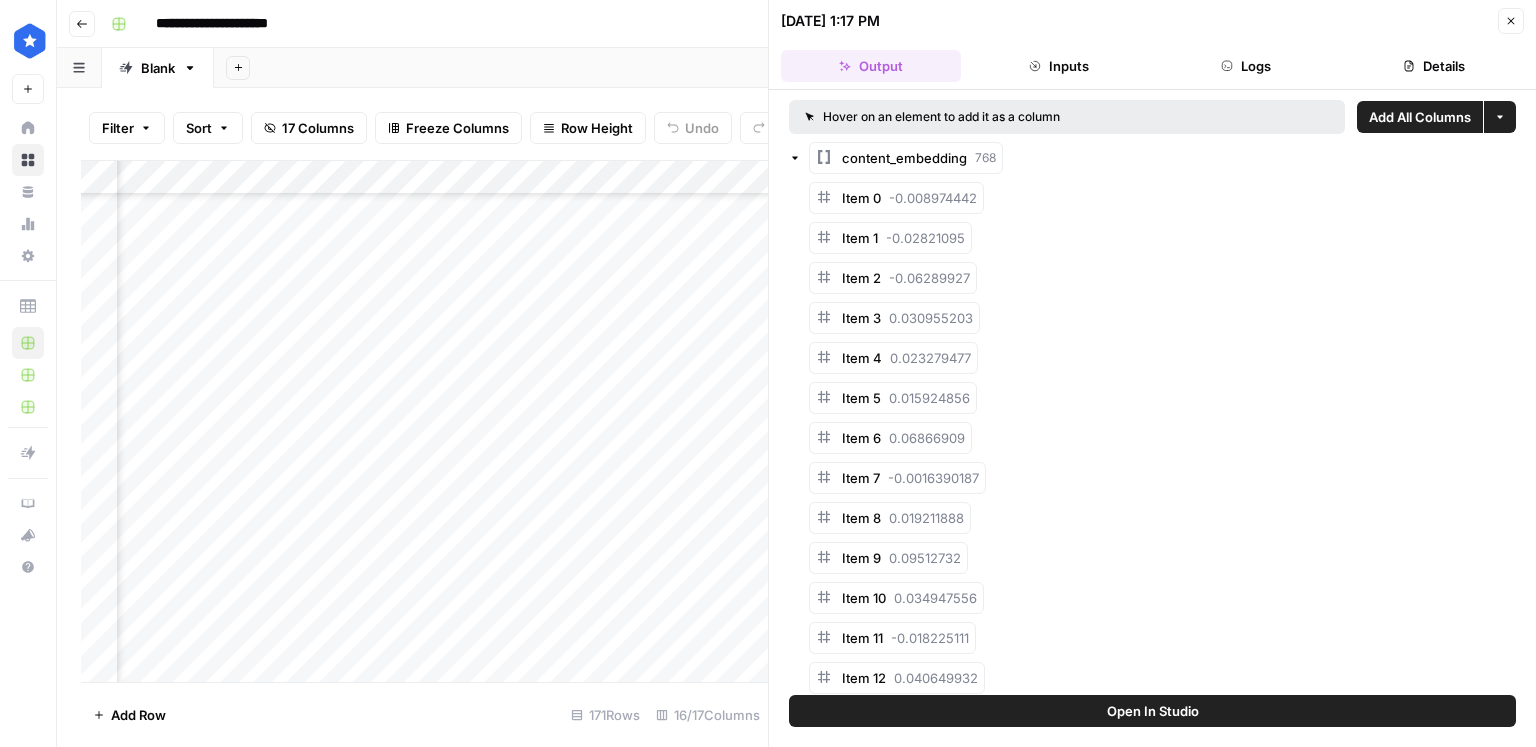 click on "content_embedding 768" at bounding box center (1152, 158) 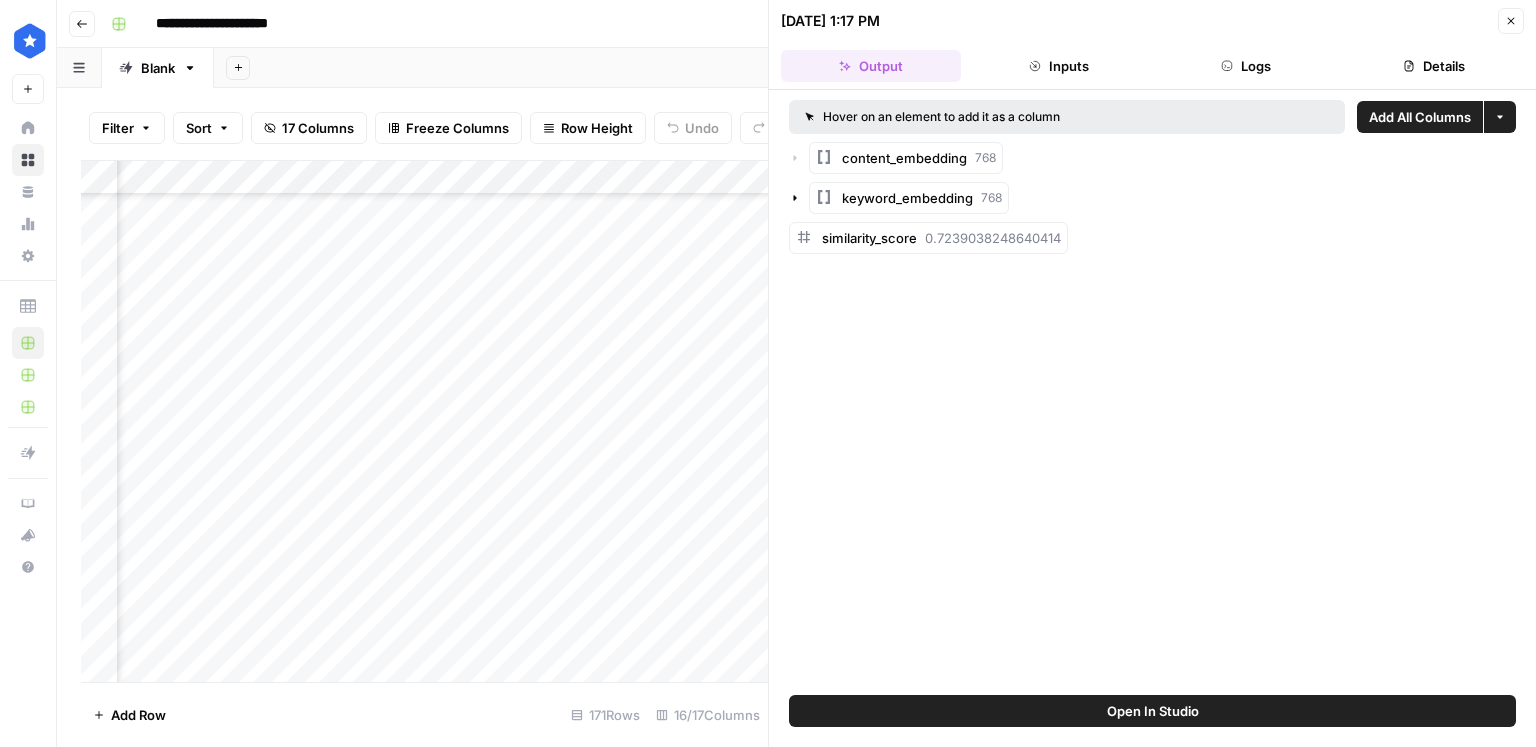 click 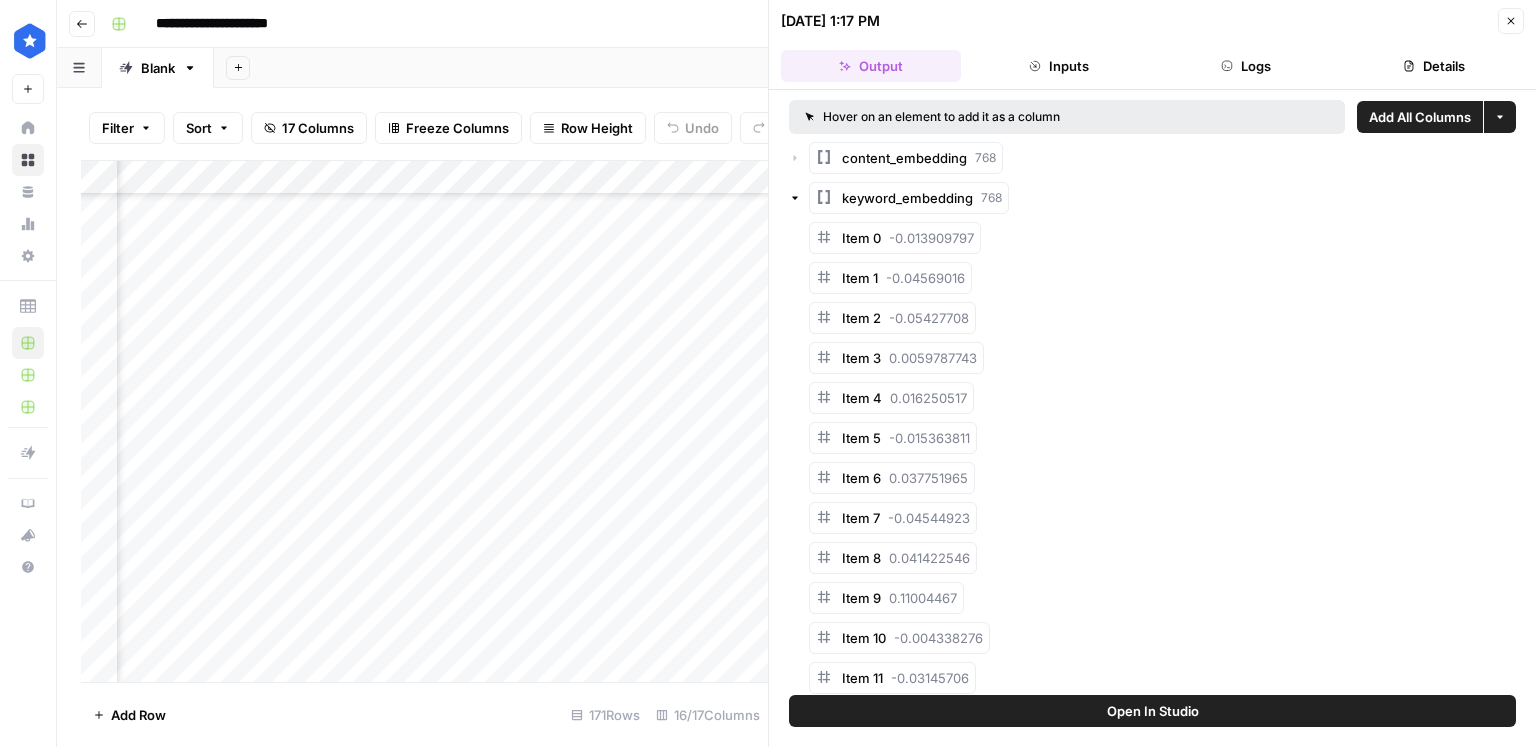 click 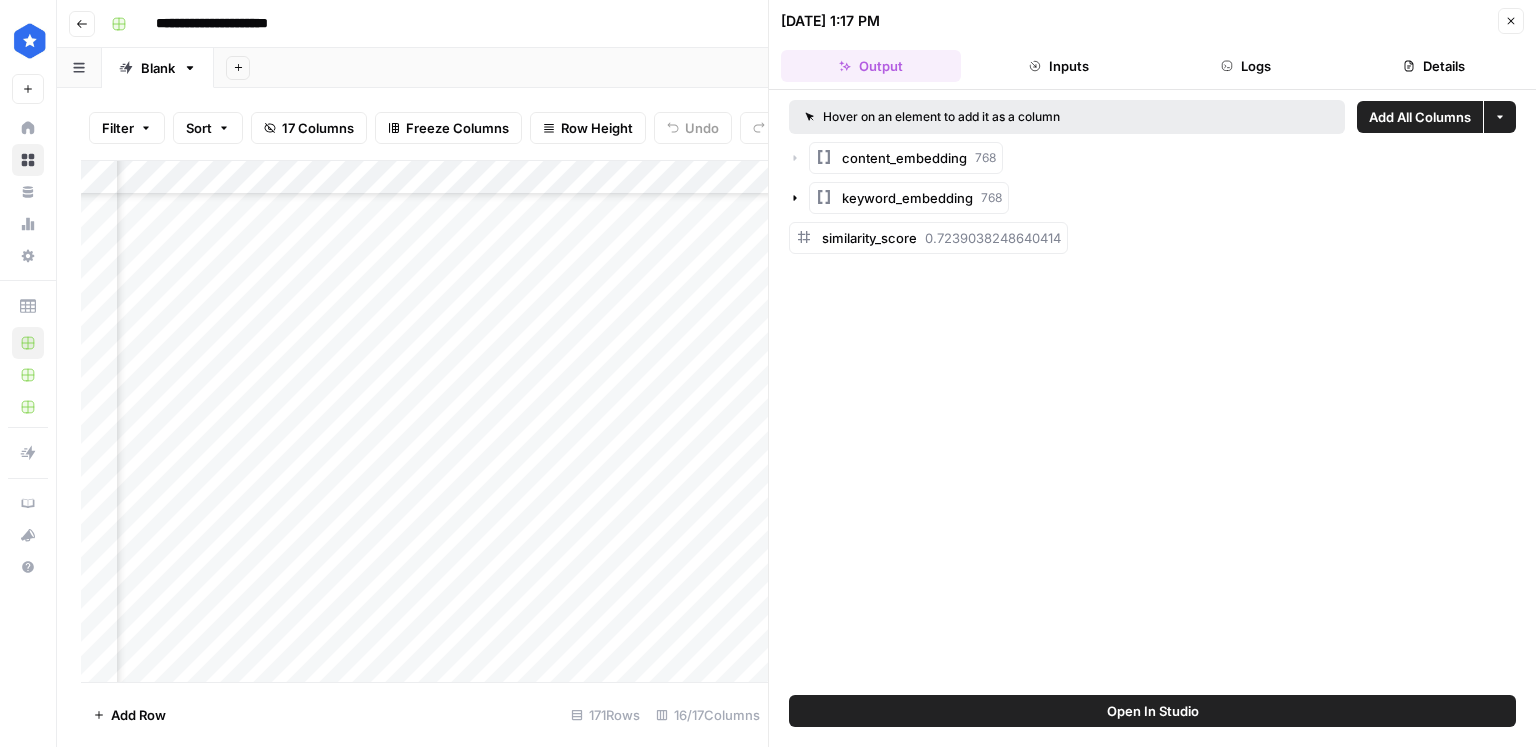 click 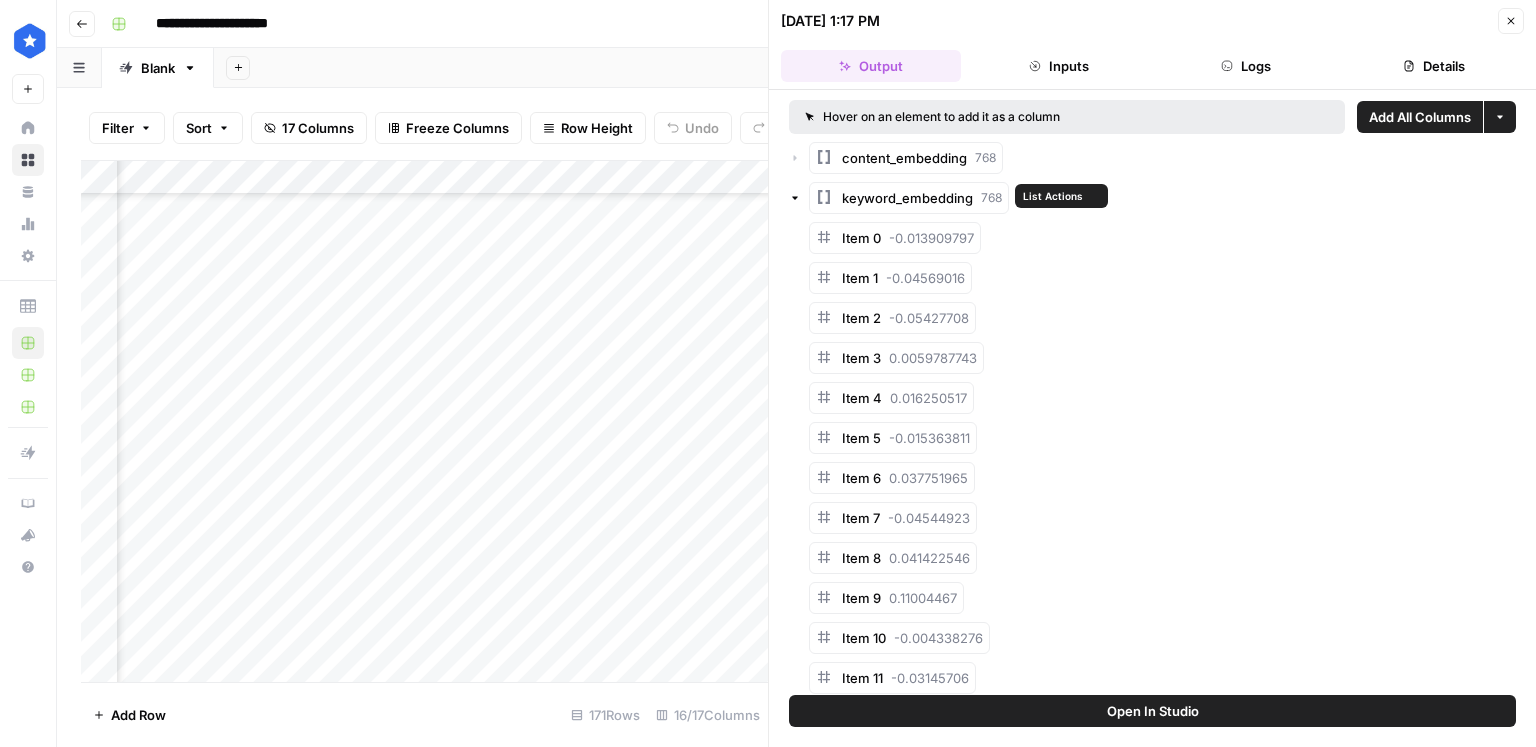 click on "keyword_embedding 768" at bounding box center [1152, 198] 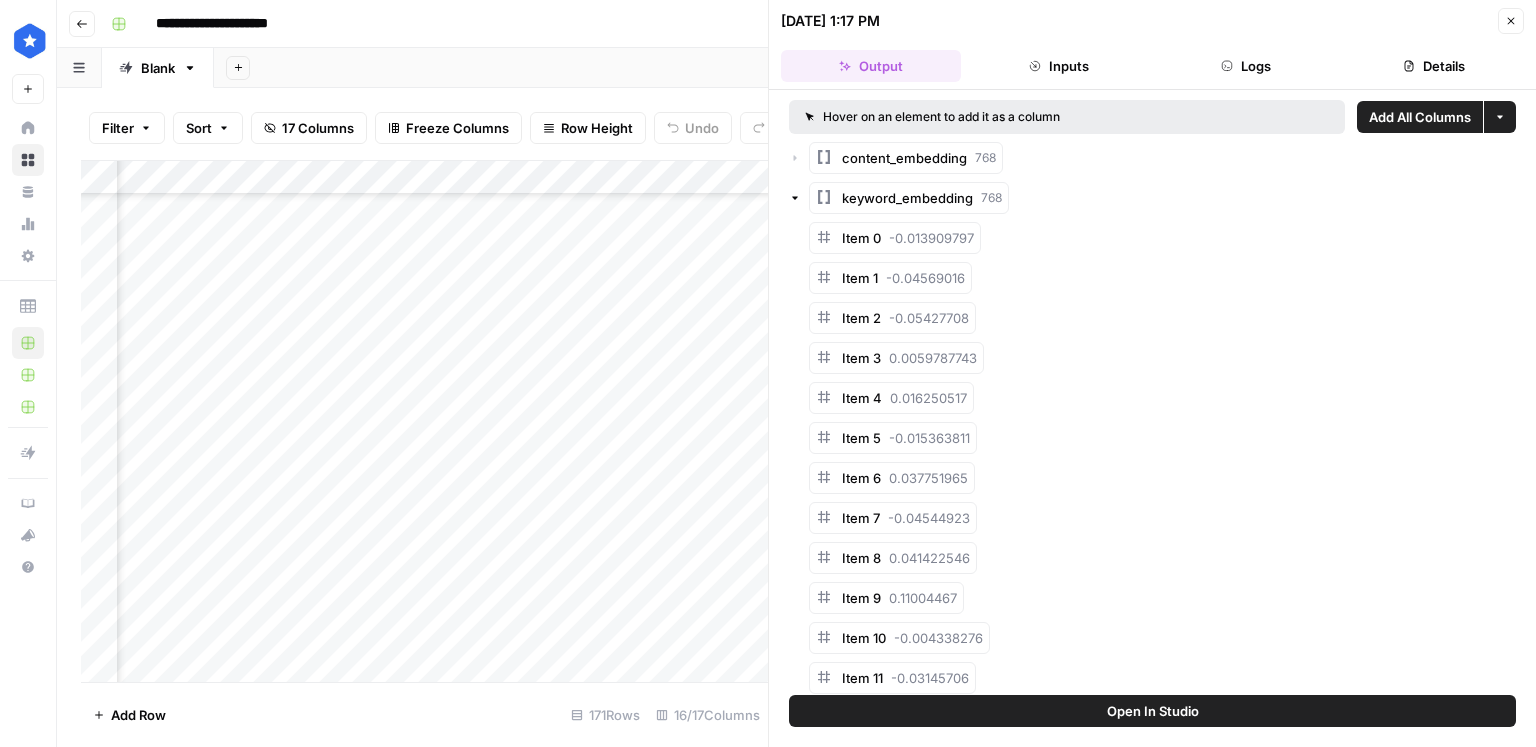 click on "keyword_embedding 768" at bounding box center (1152, 198) 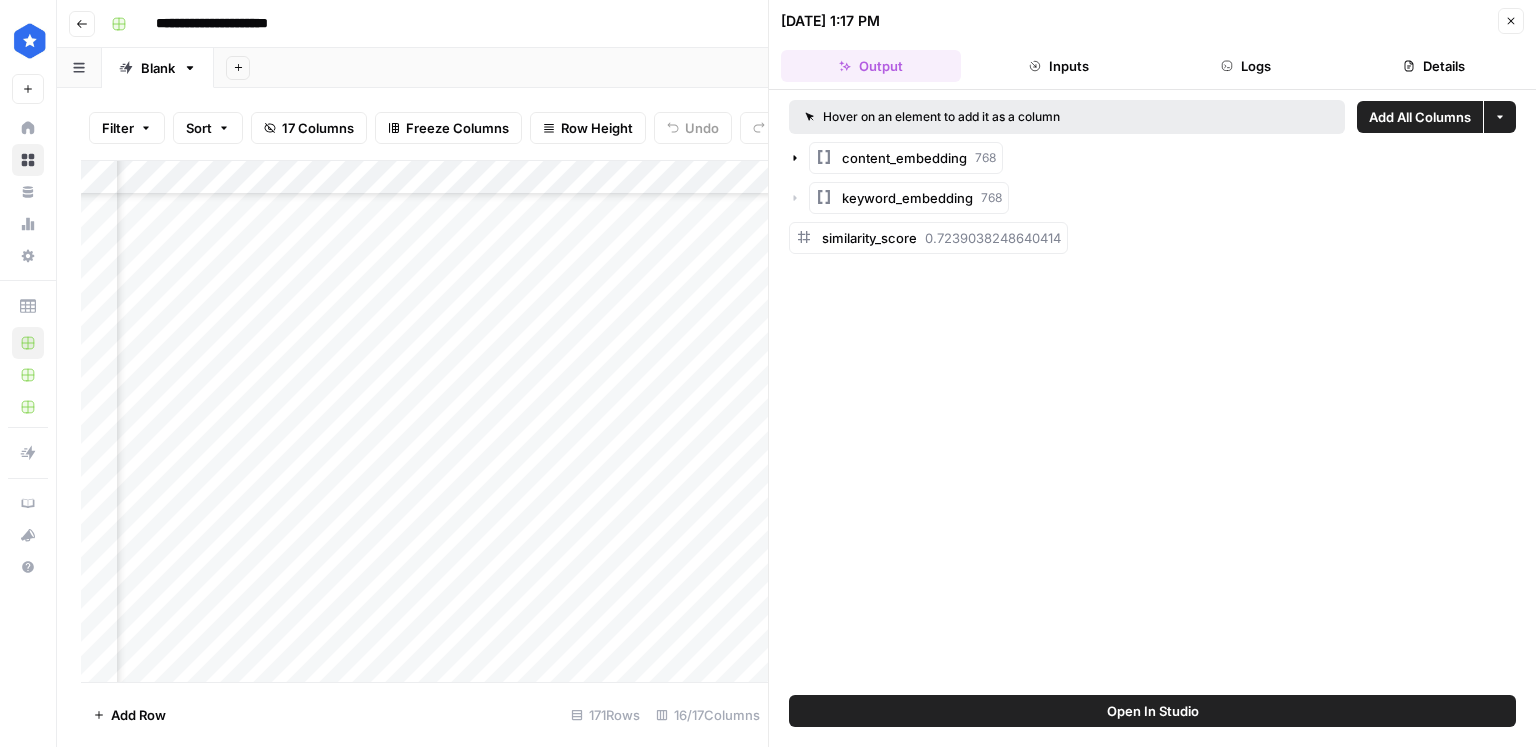 click 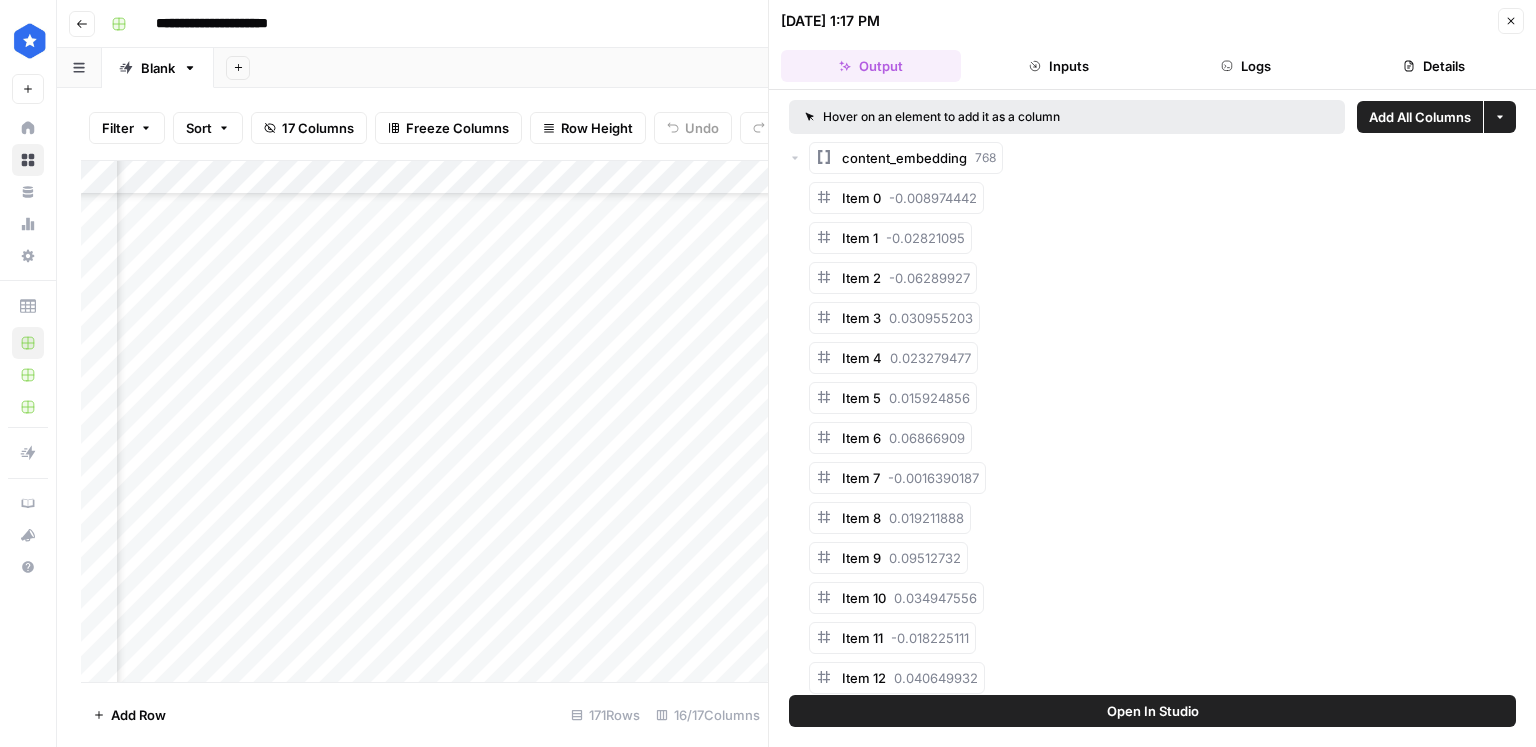 drag, startPoint x: 802, startPoint y: 198, endPoint x: 1023, endPoint y: 608, distance: 465.76926 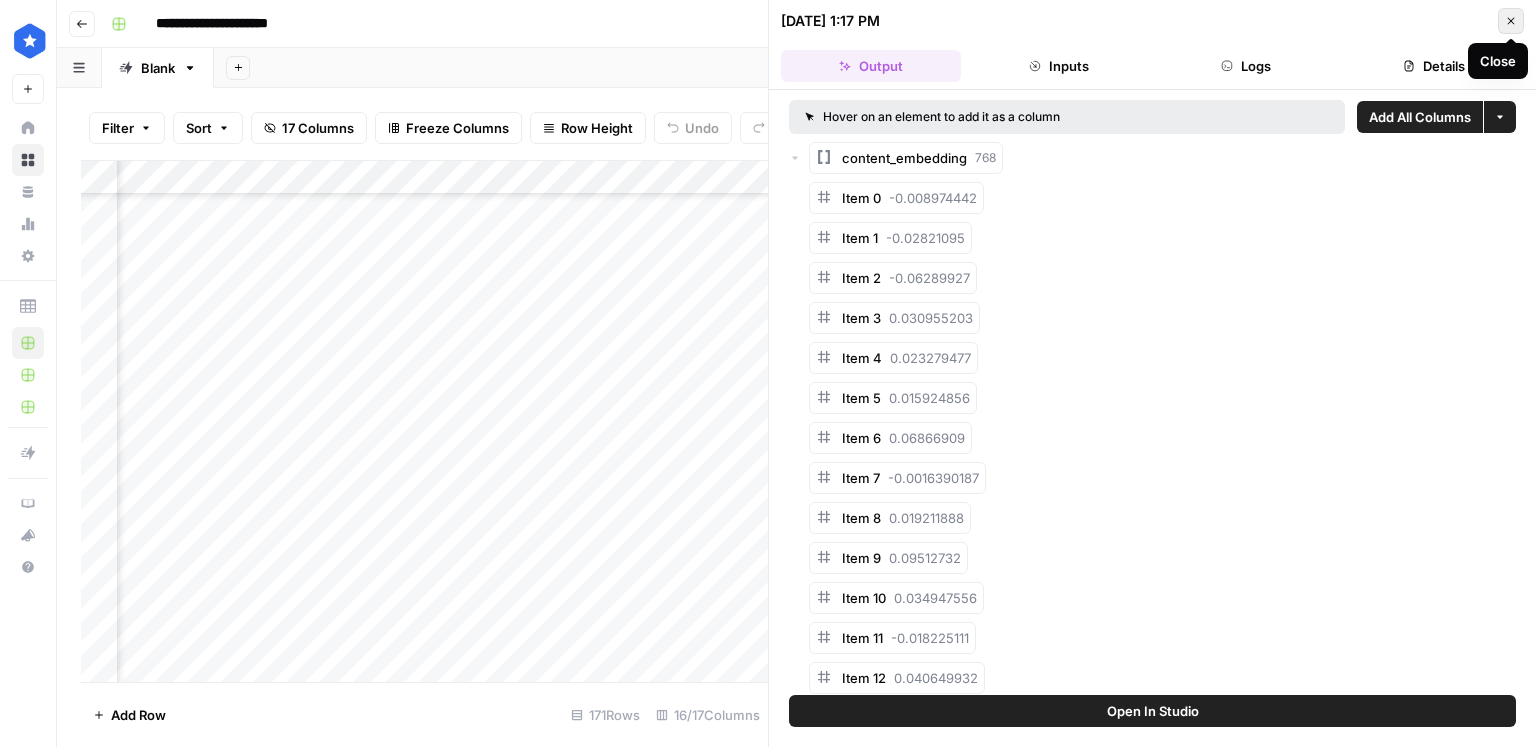 click 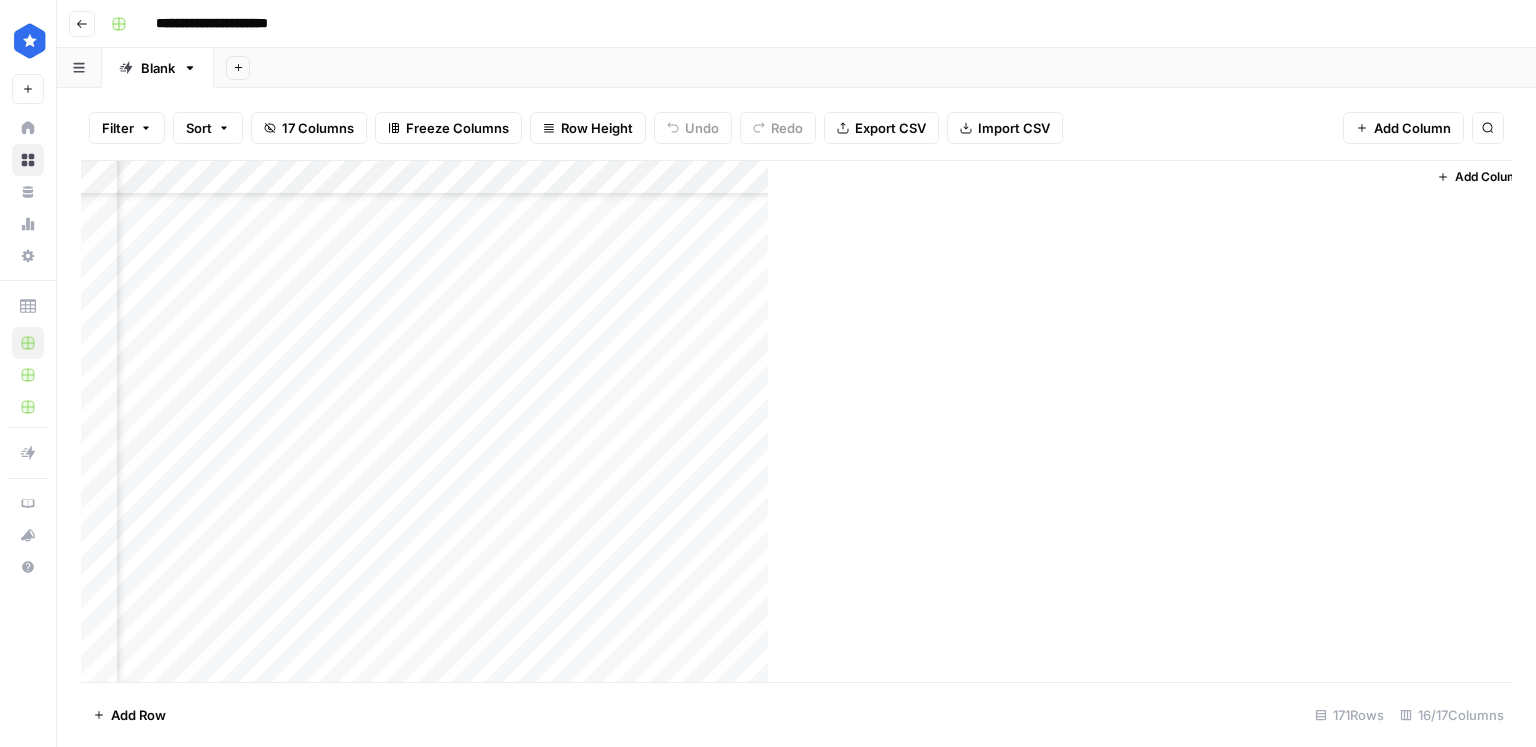 scroll, scrollTop: 4218, scrollLeft: 2132, axis: both 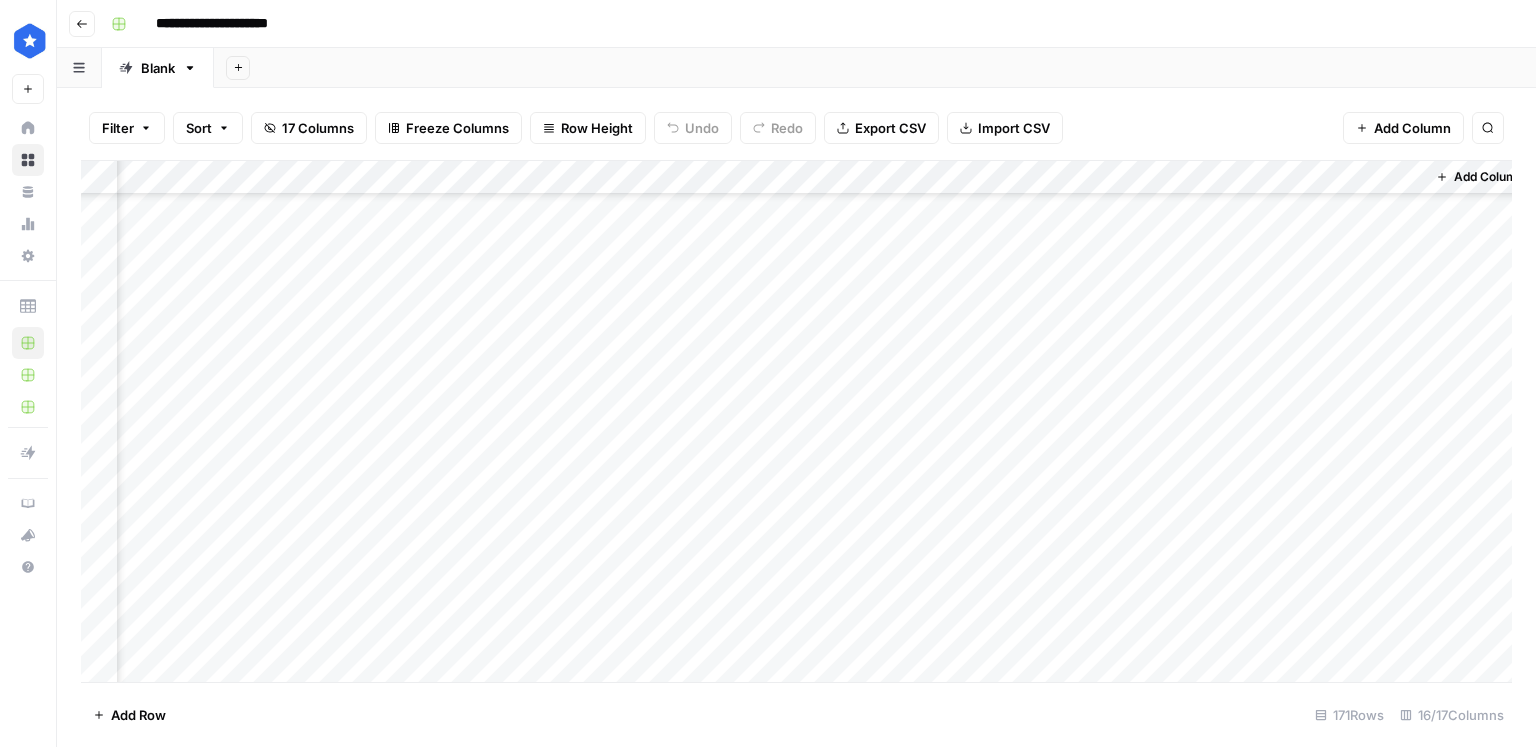 click on "Add Column" at bounding box center (796, 422) 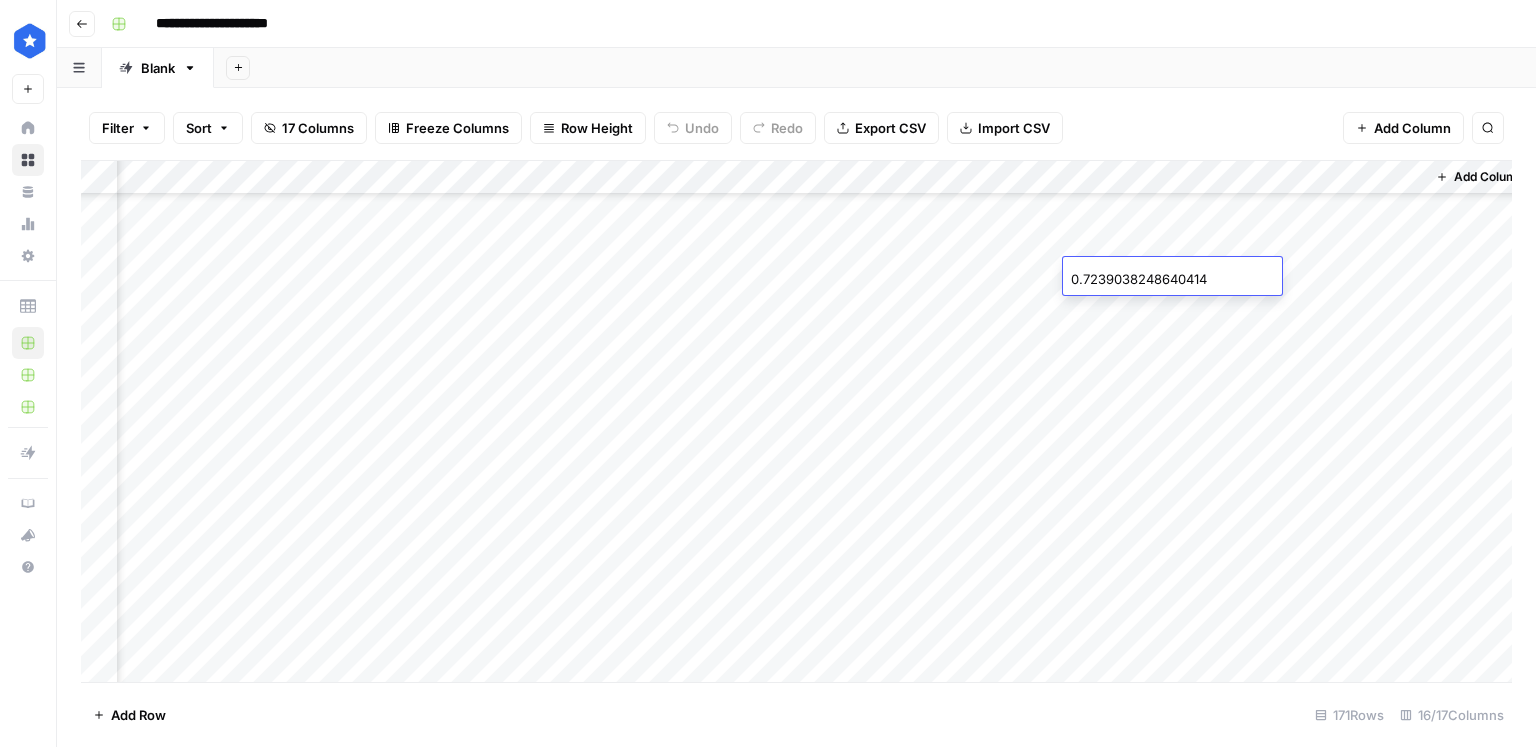 scroll, scrollTop: 4217, scrollLeft: 2132, axis: both 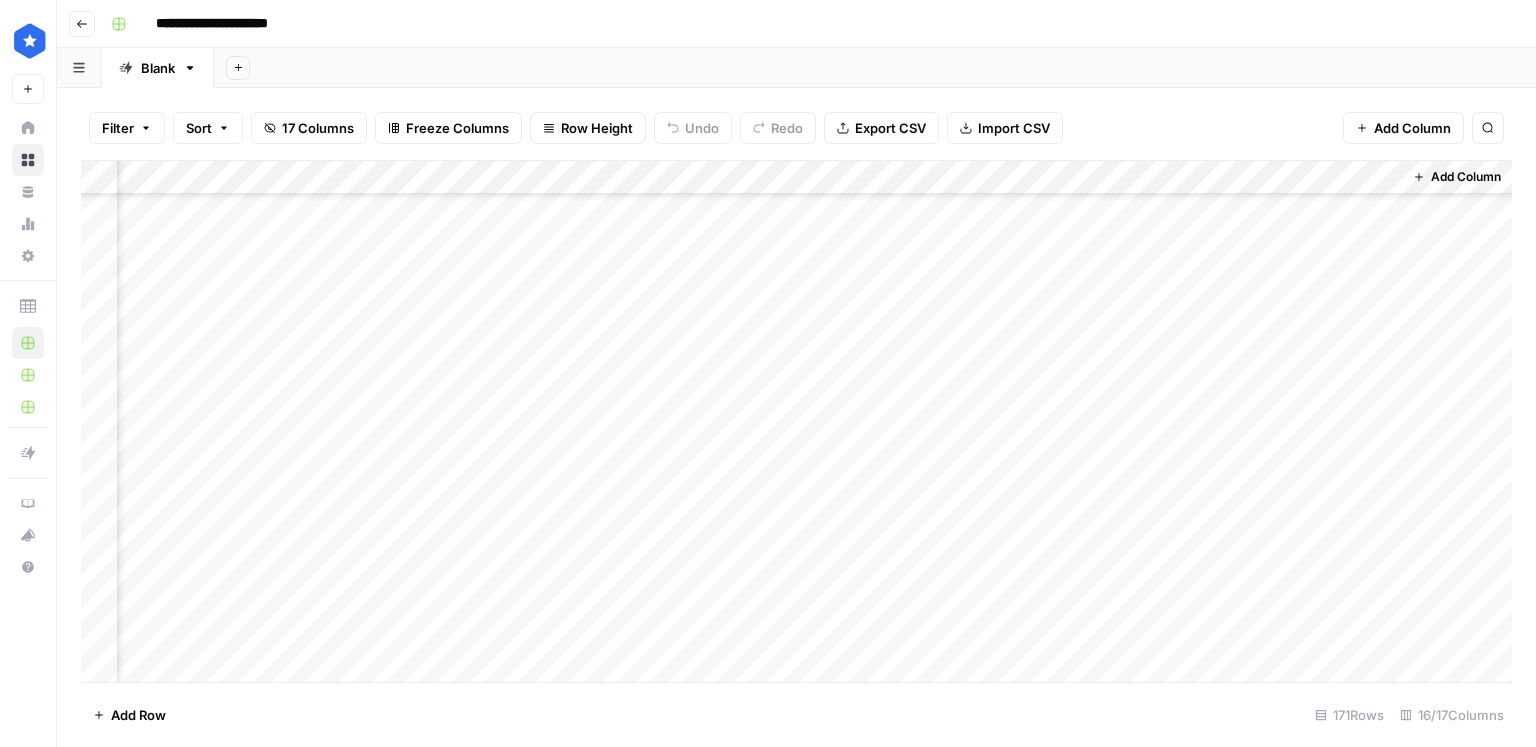 click on "Add Column" at bounding box center [796, 422] 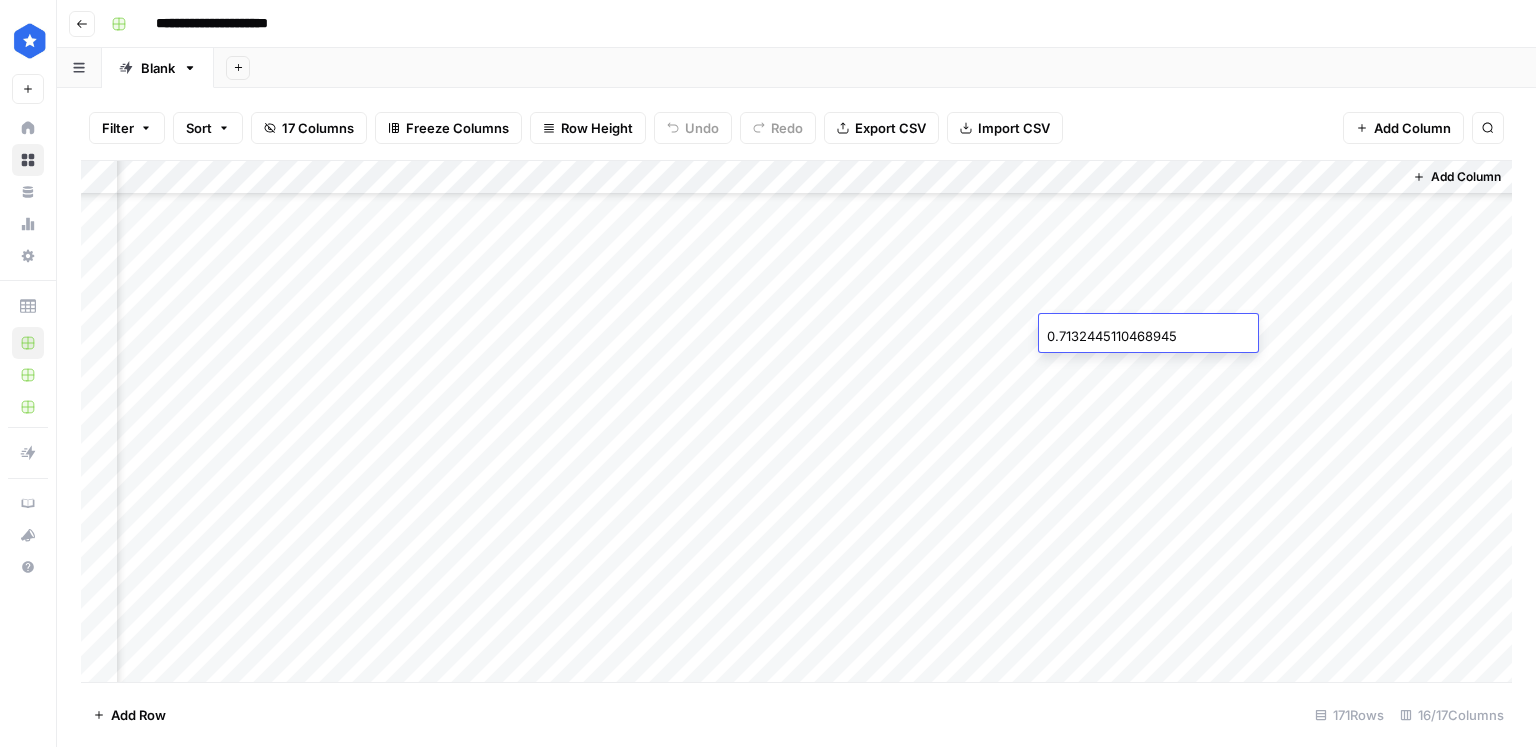 click on "Add Column" at bounding box center [796, 422] 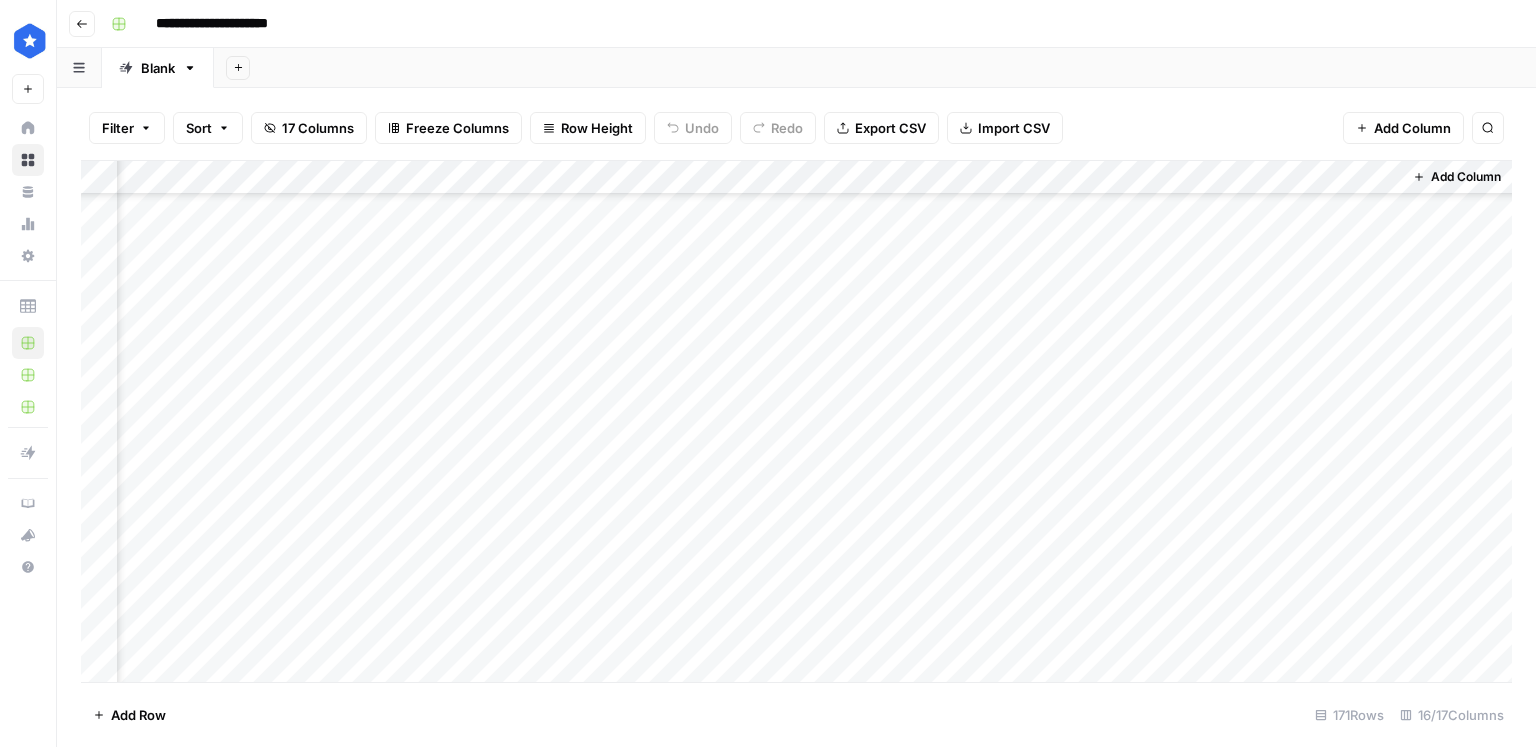 click on "Add Column" at bounding box center [796, 422] 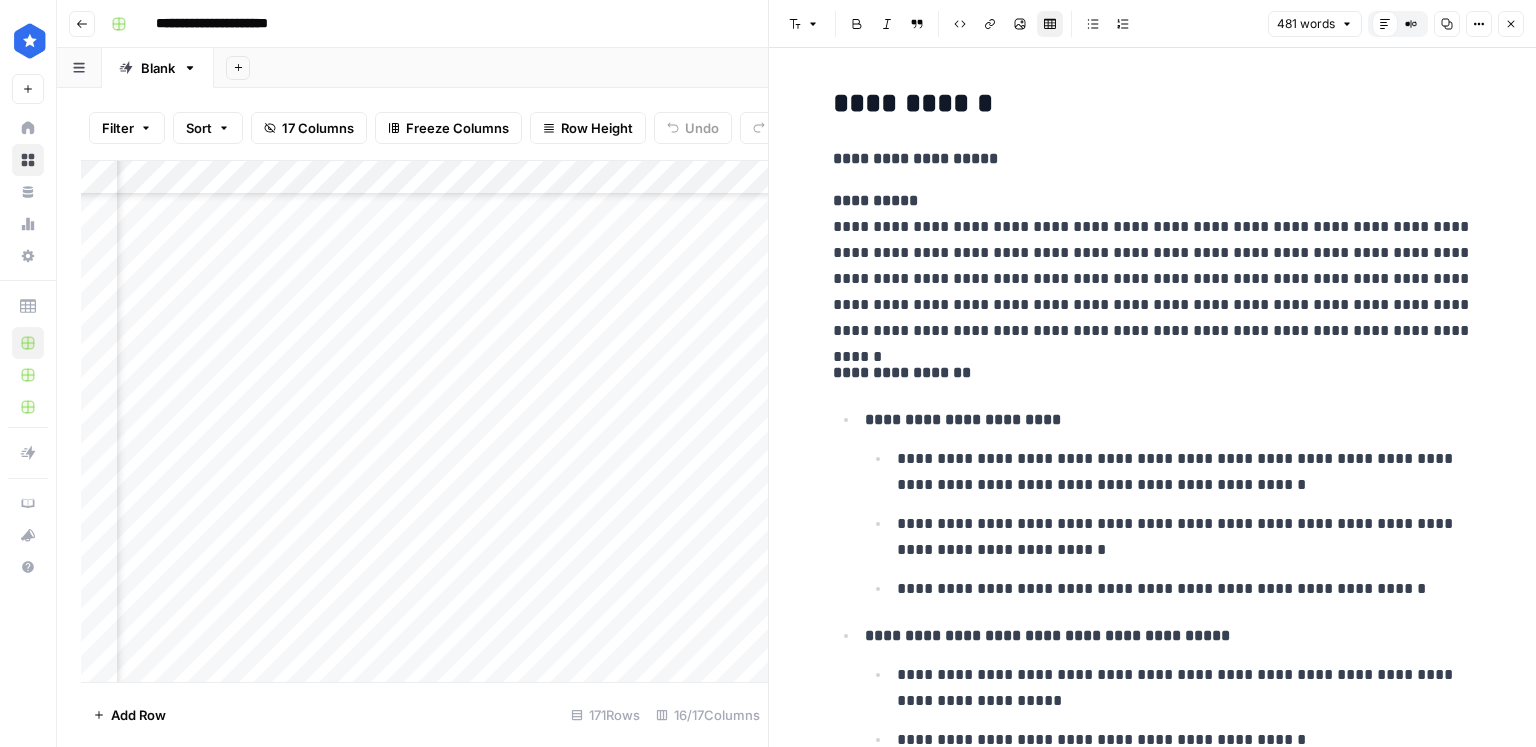 drag, startPoint x: 1521, startPoint y: 37, endPoint x: 1486, endPoint y: 50, distance: 37.336308 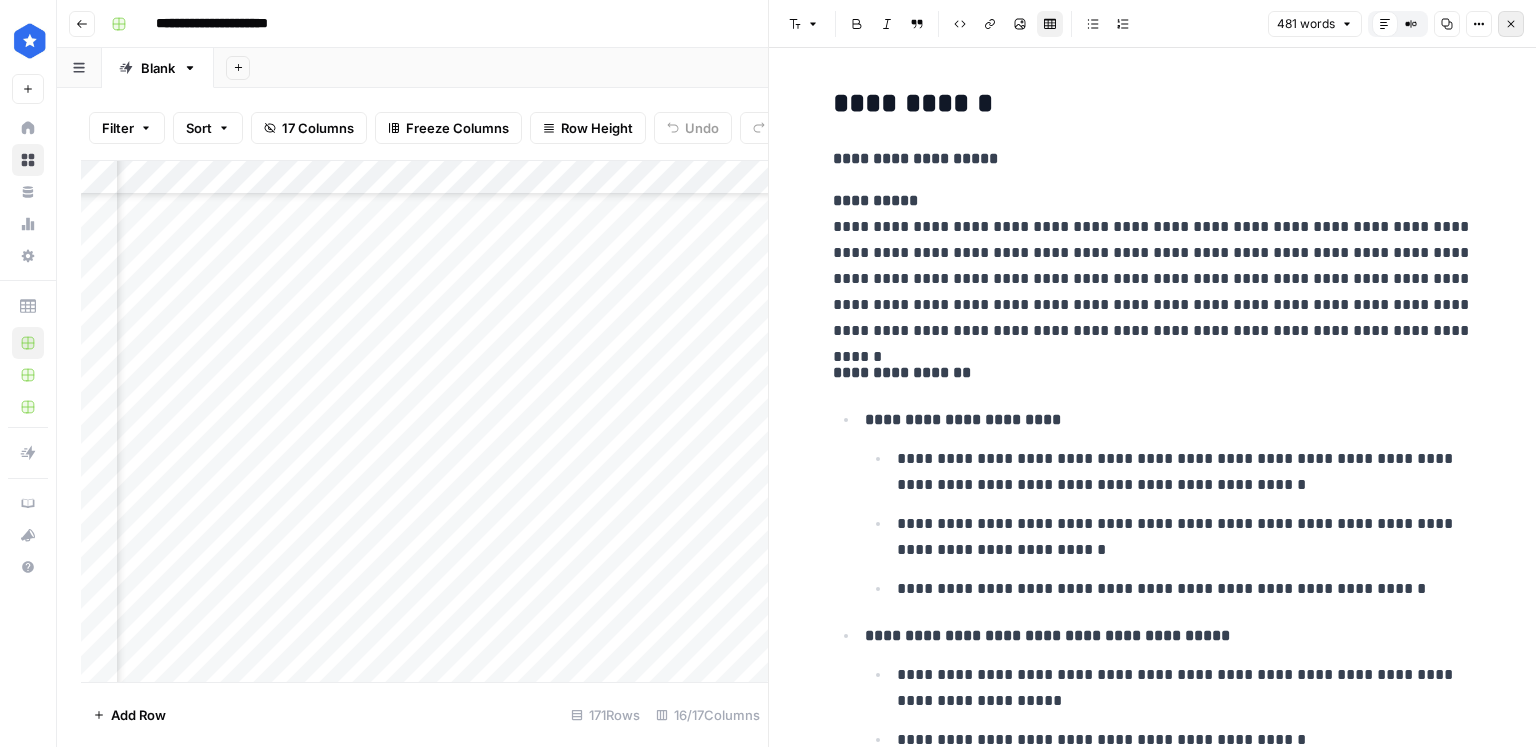click 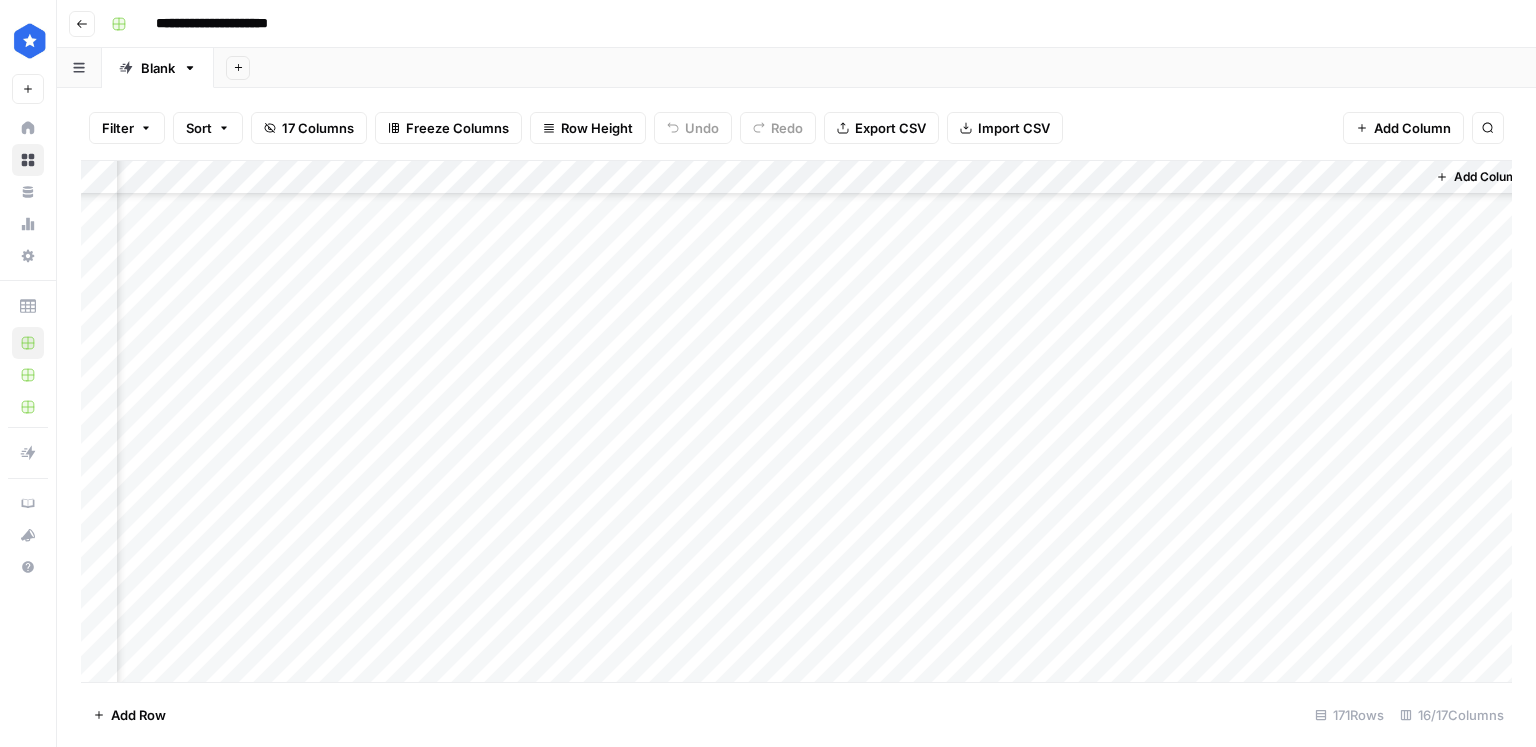 scroll, scrollTop: 4201, scrollLeft: 2132, axis: both 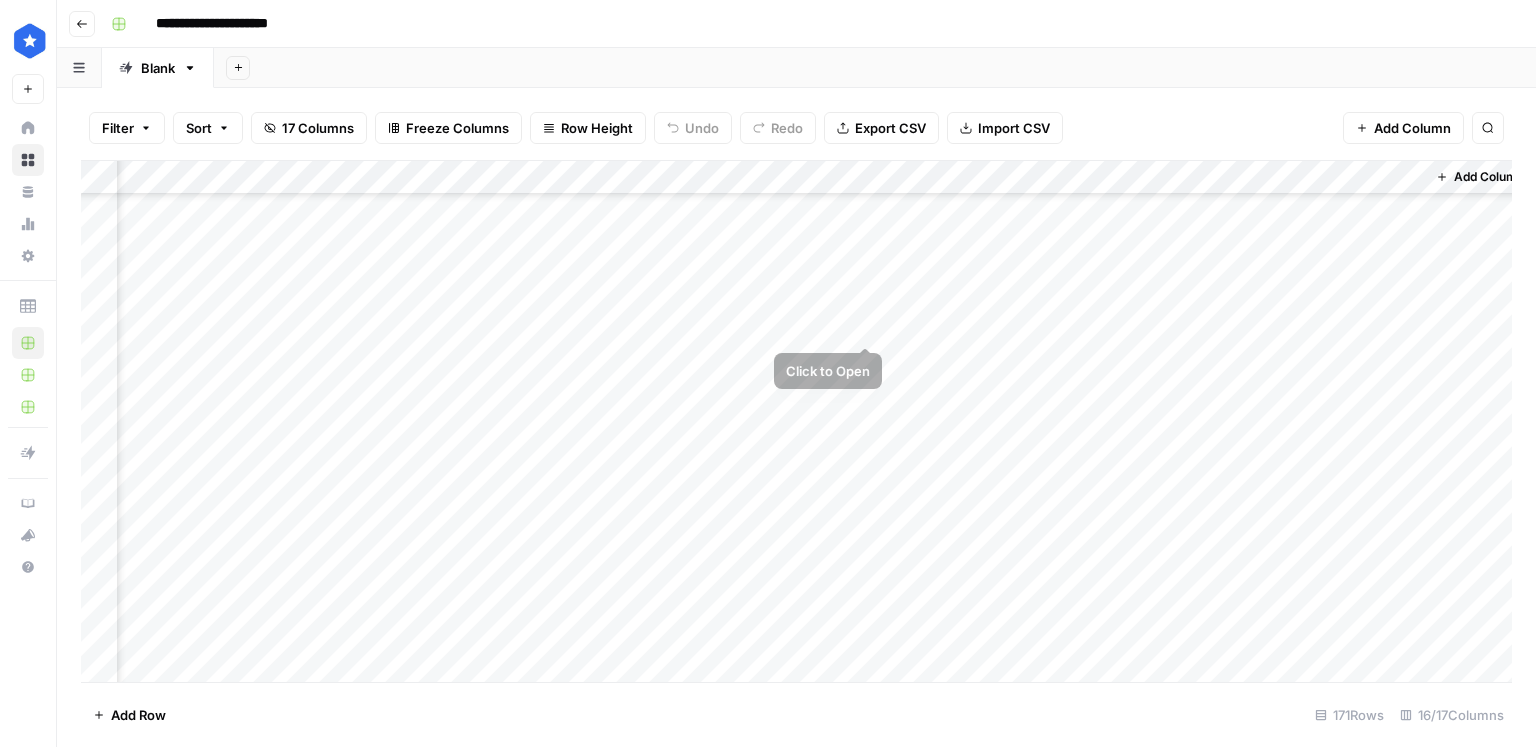 click on "Add Column" at bounding box center [796, 422] 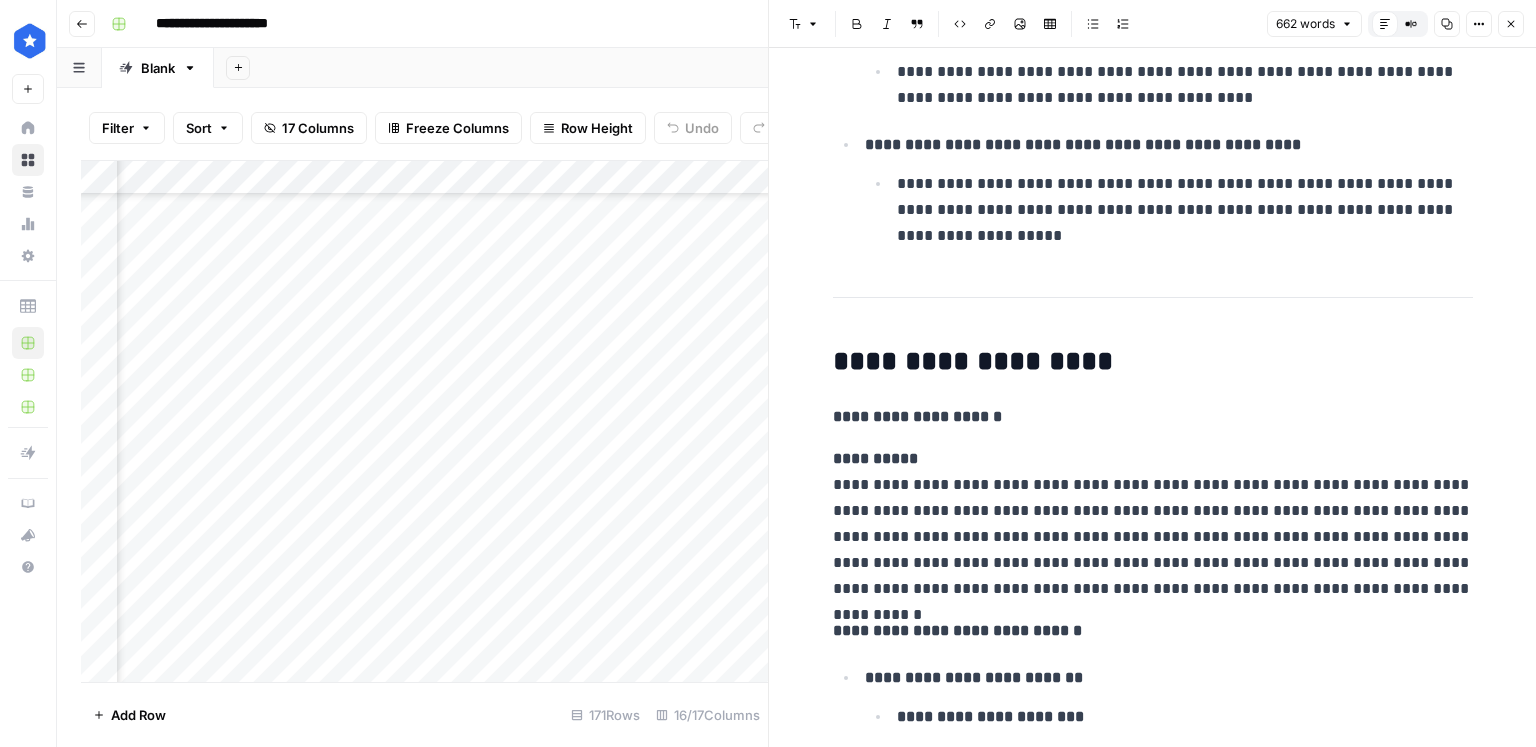 scroll, scrollTop: 1362, scrollLeft: 0, axis: vertical 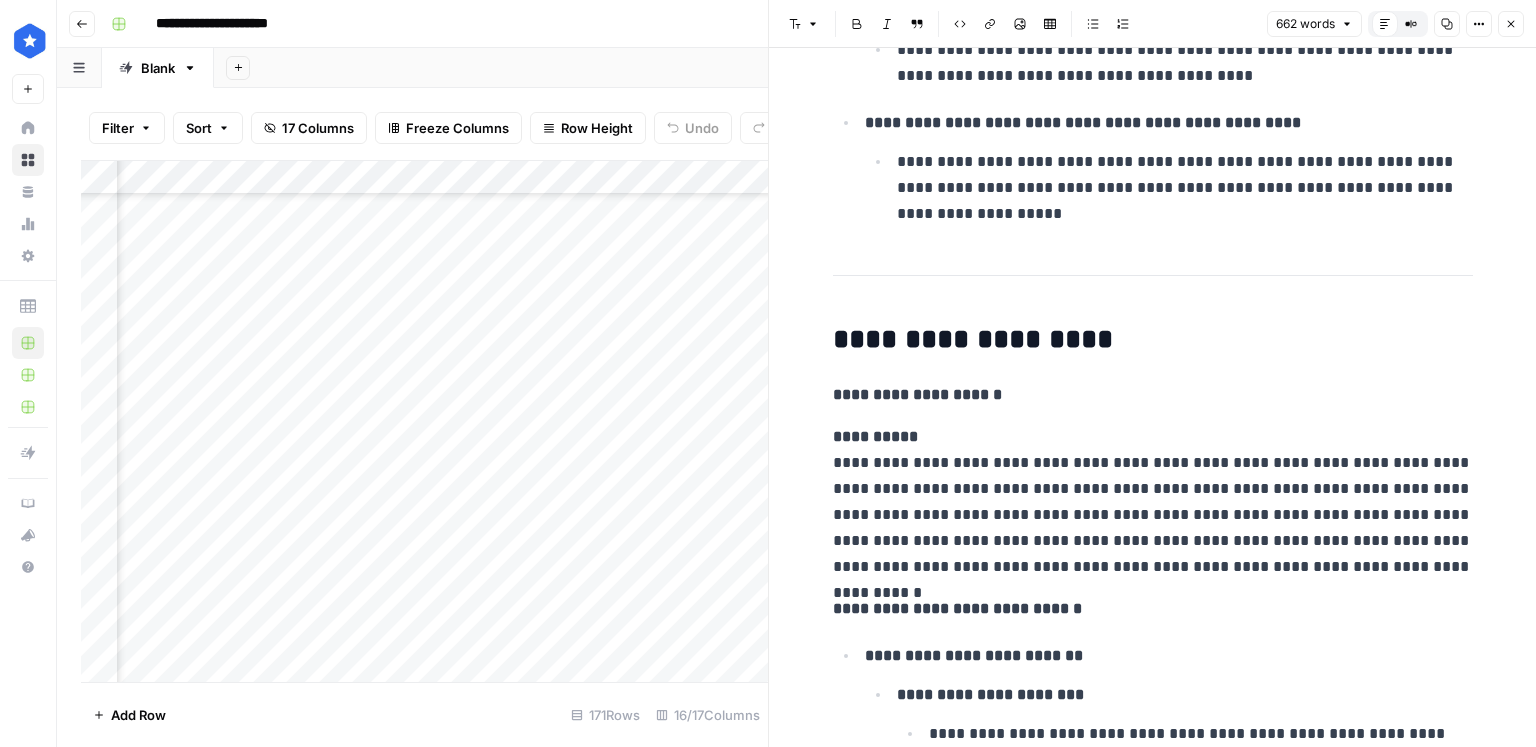 drag, startPoint x: 1035, startPoint y: 388, endPoint x: 982, endPoint y: 377, distance: 54.129475 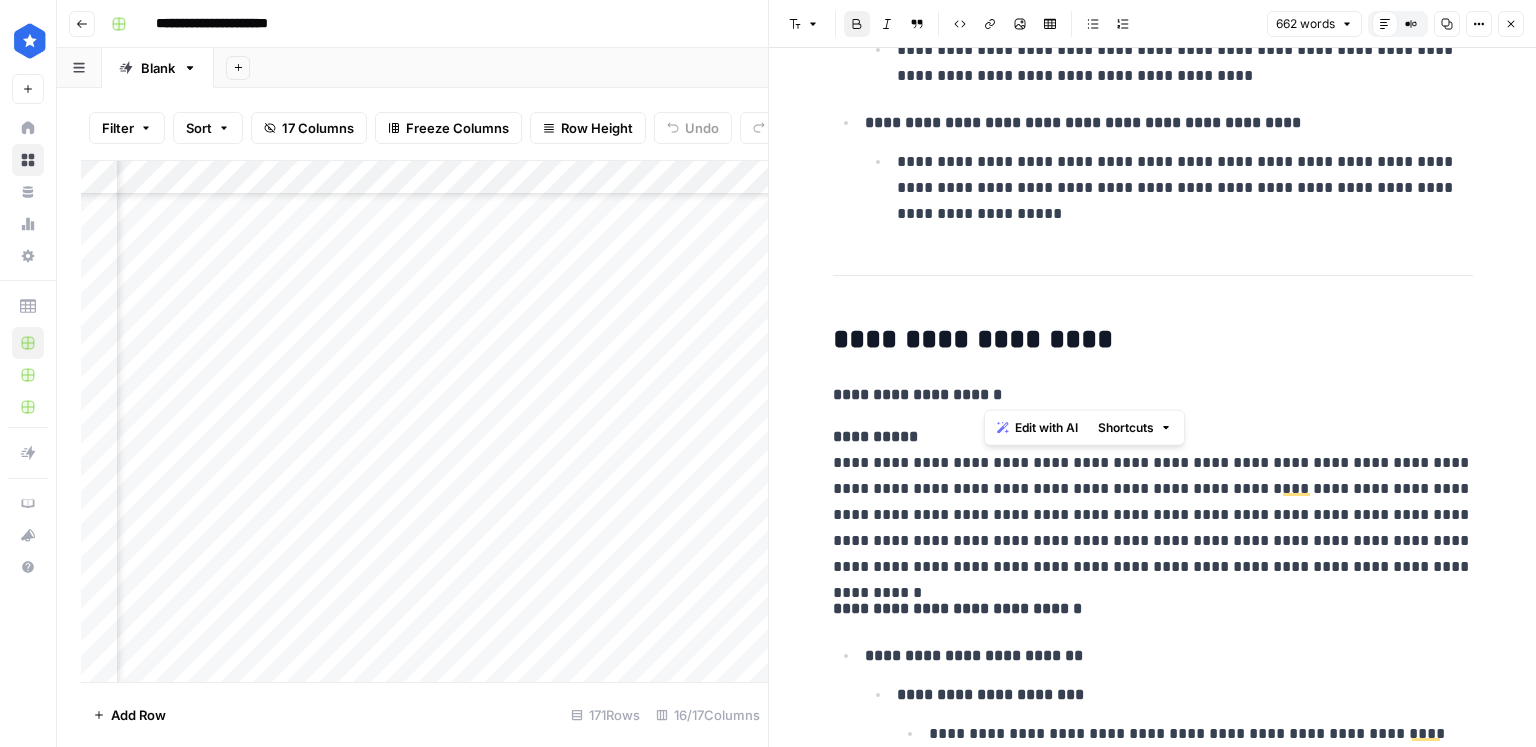 scroll, scrollTop: 1362, scrollLeft: 0, axis: vertical 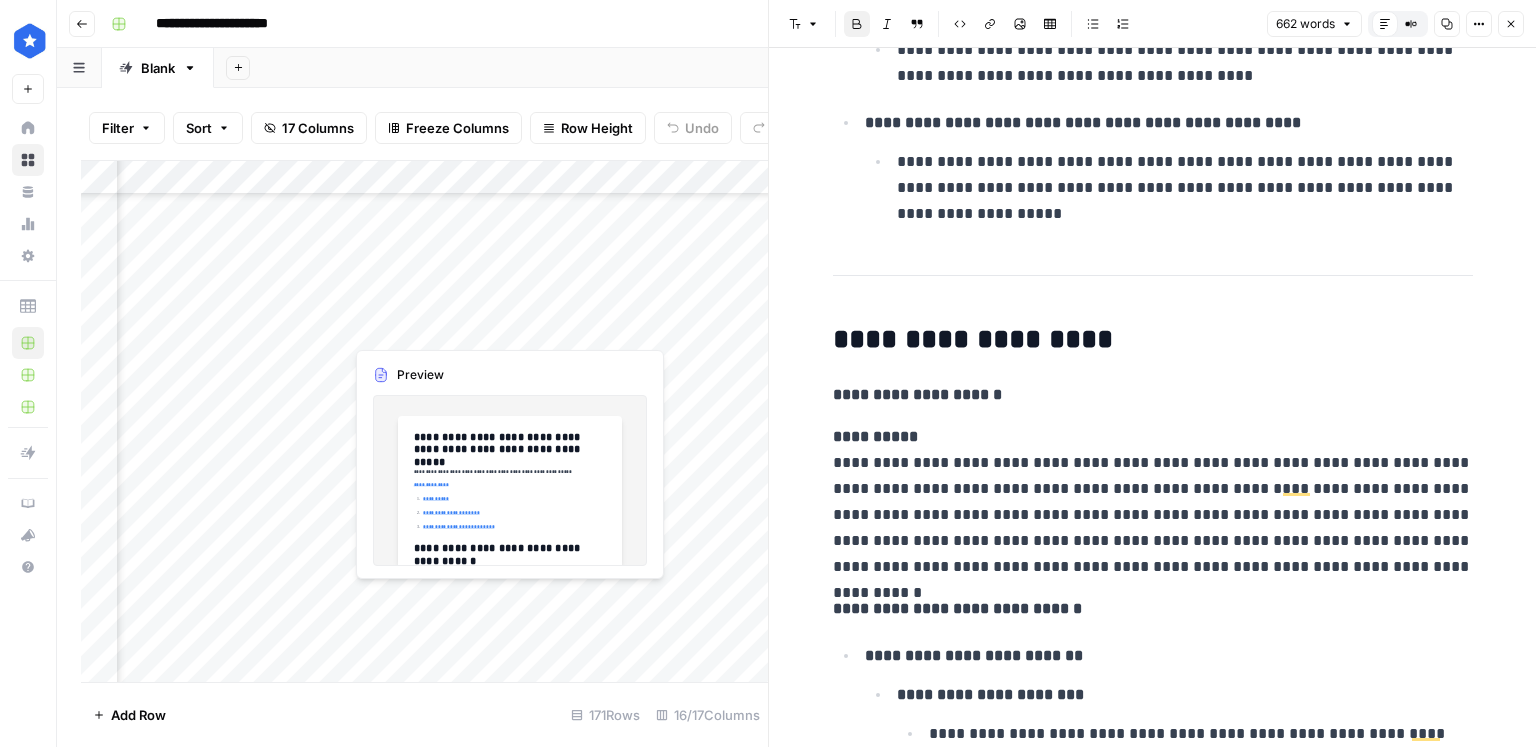 click on "Add Column" at bounding box center (424, 422) 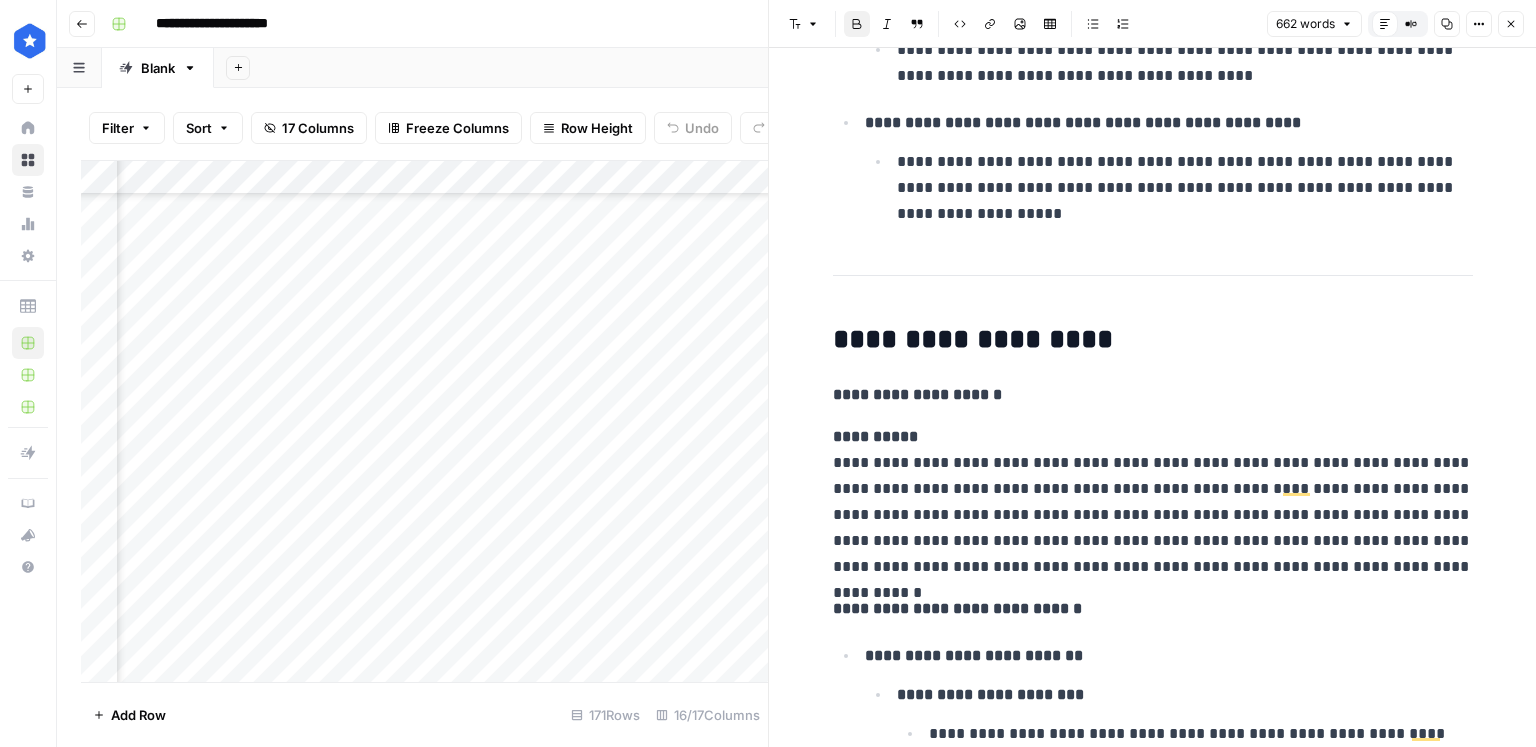 click on "Add Column" at bounding box center [424, 422] 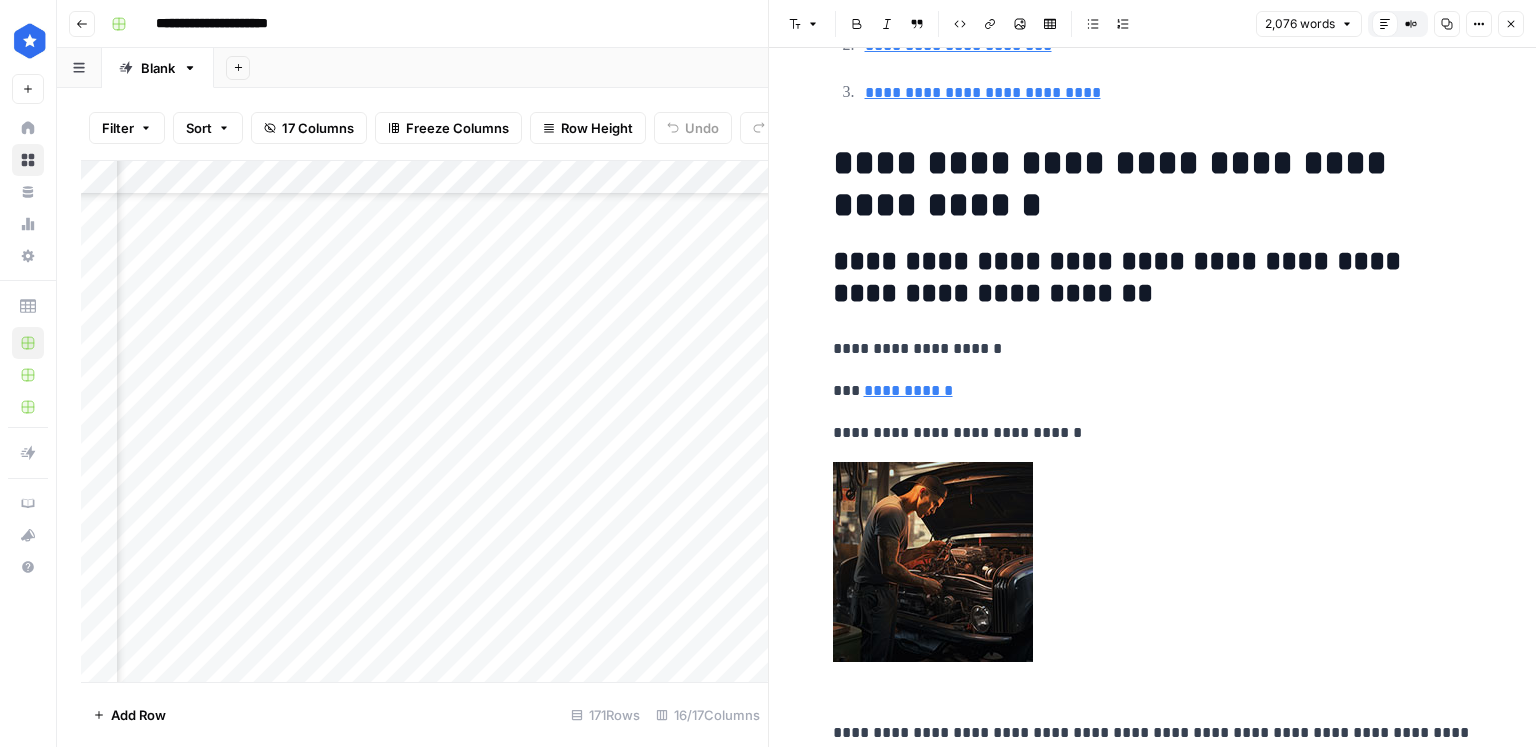 scroll, scrollTop: 381, scrollLeft: 0, axis: vertical 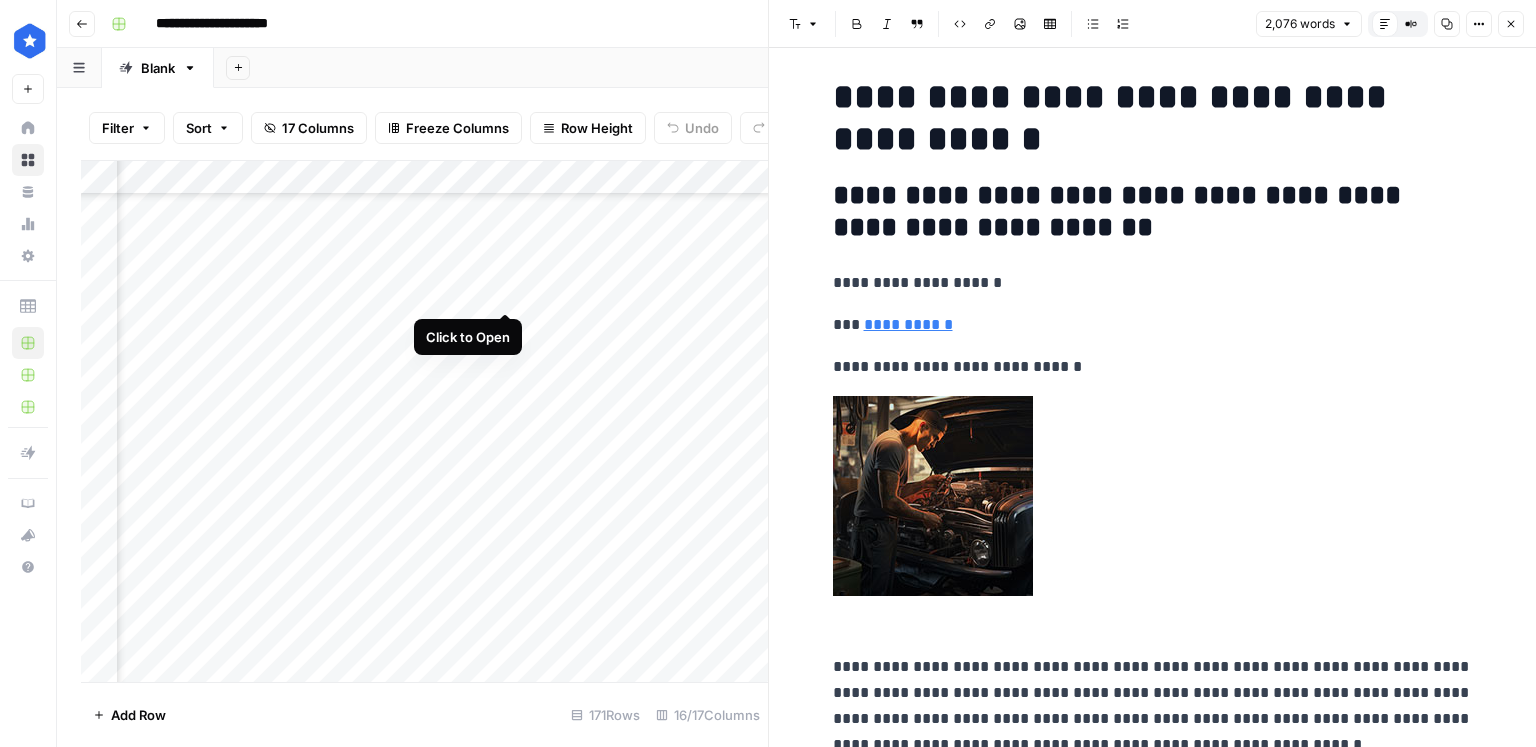 click on "Add Column" at bounding box center (424, 422) 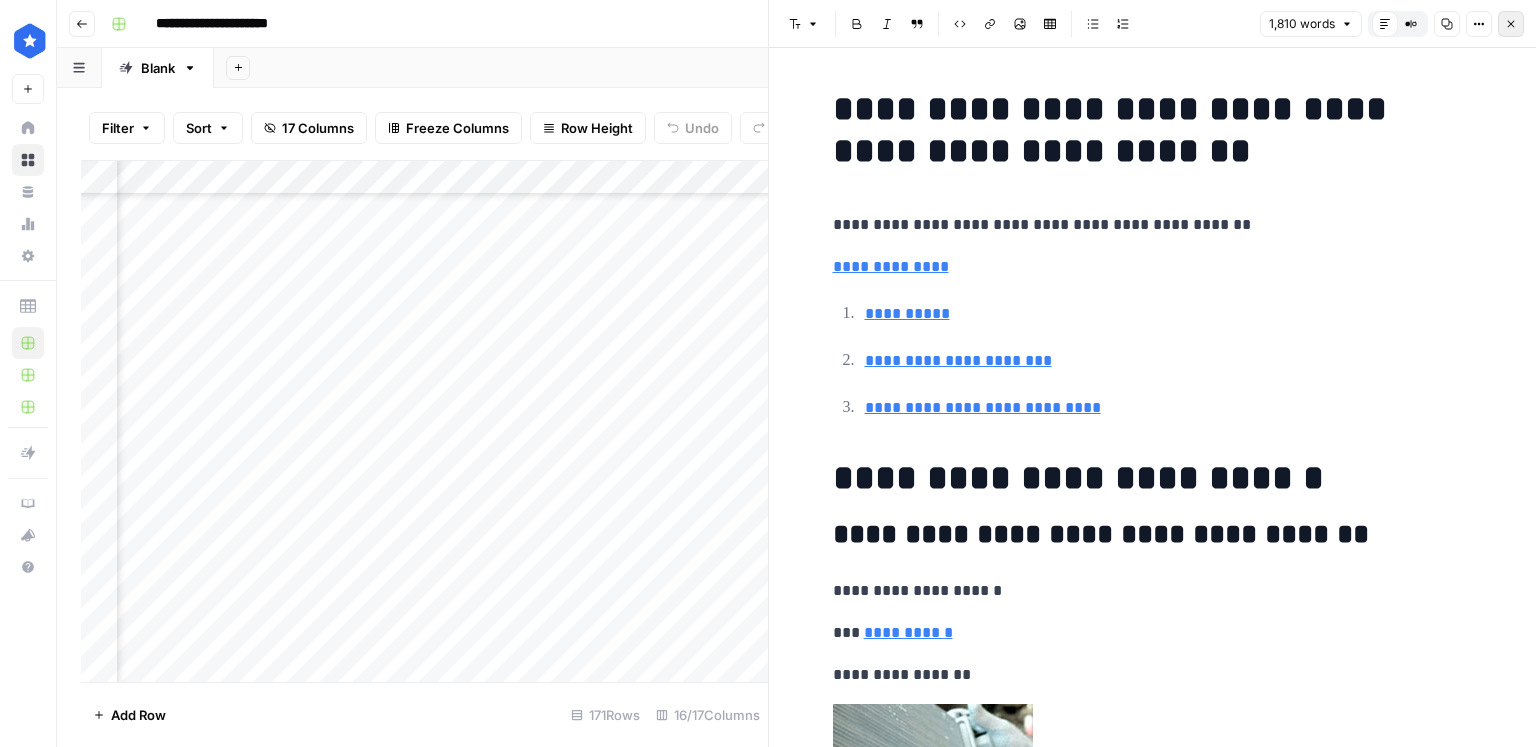click 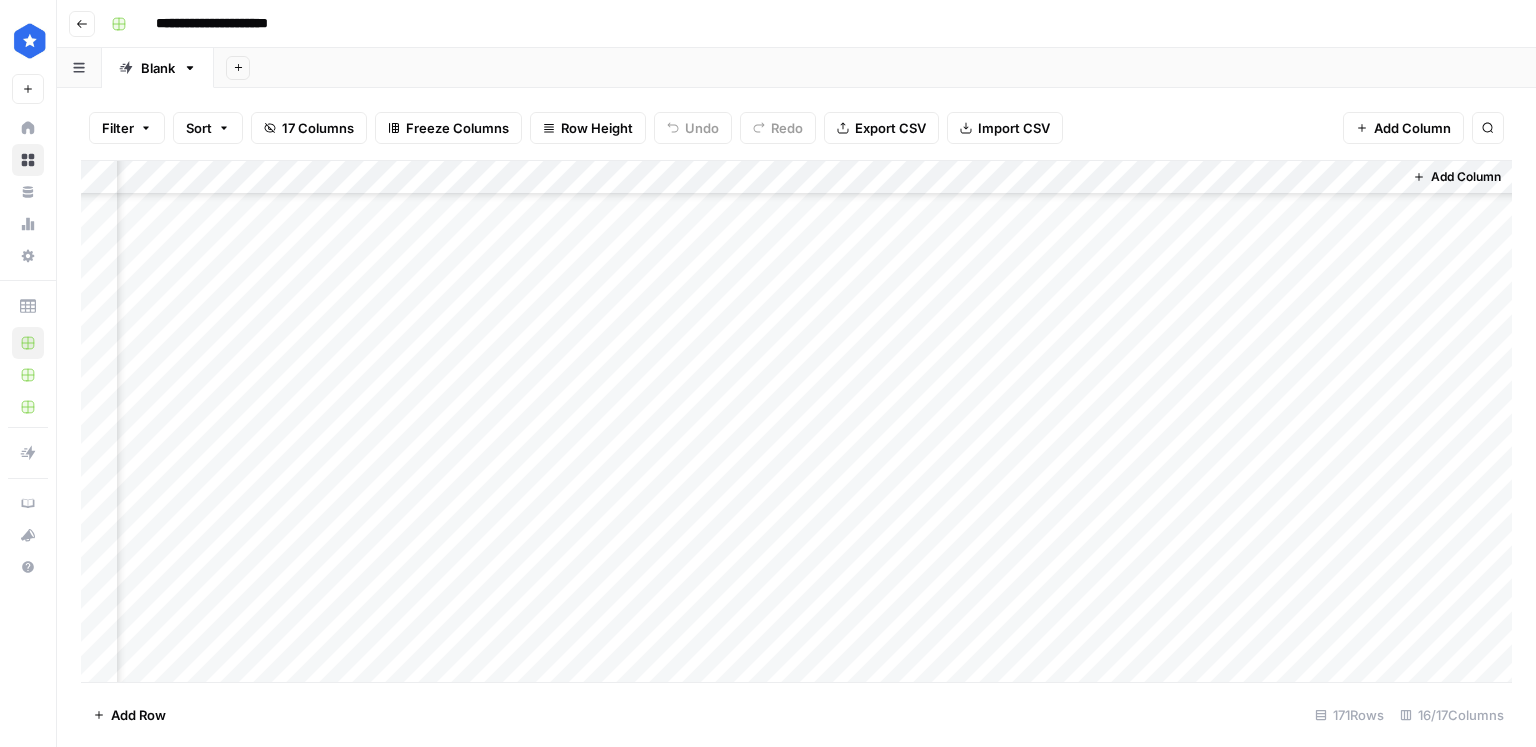 scroll, scrollTop: 4488, scrollLeft: 2156, axis: both 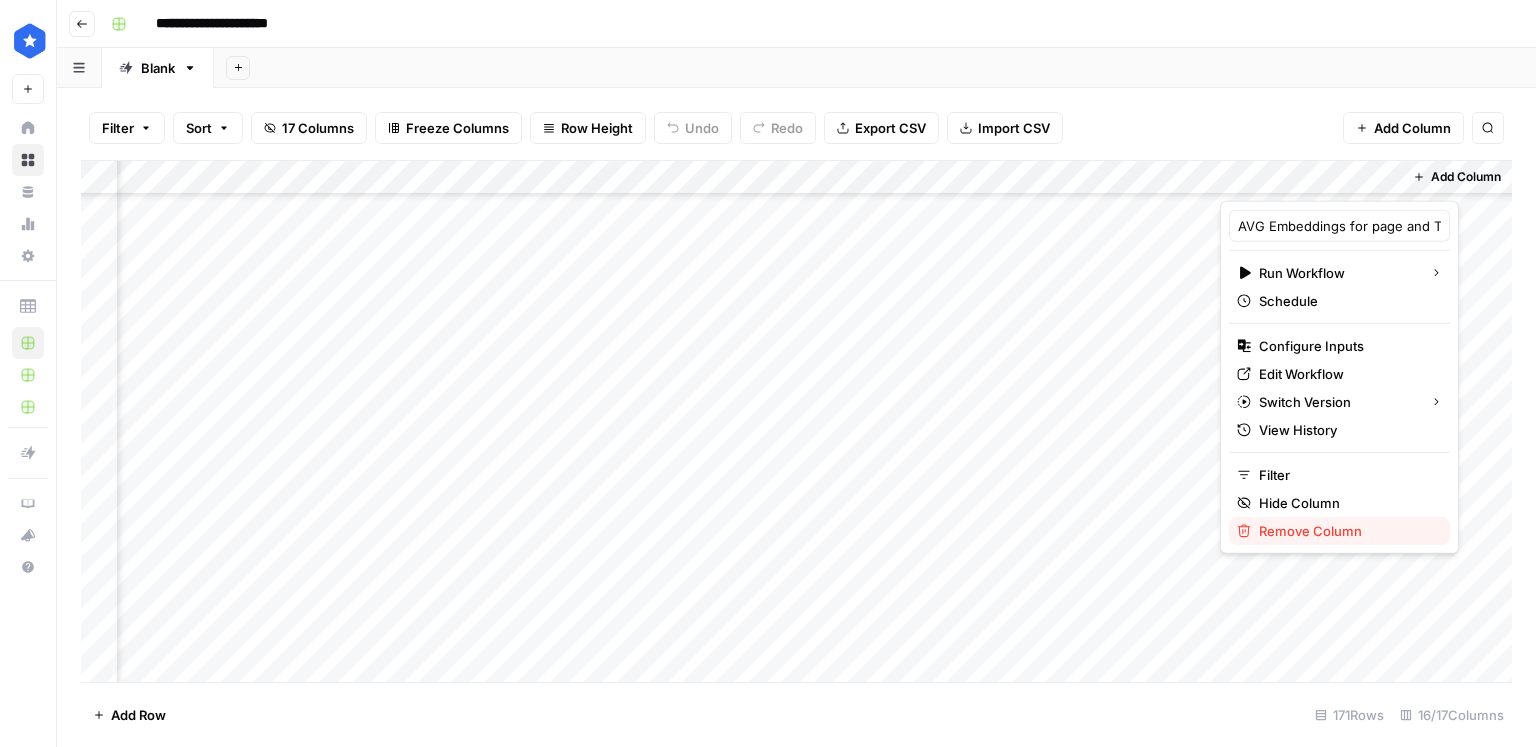 click on "Remove Column" at bounding box center [1310, 531] 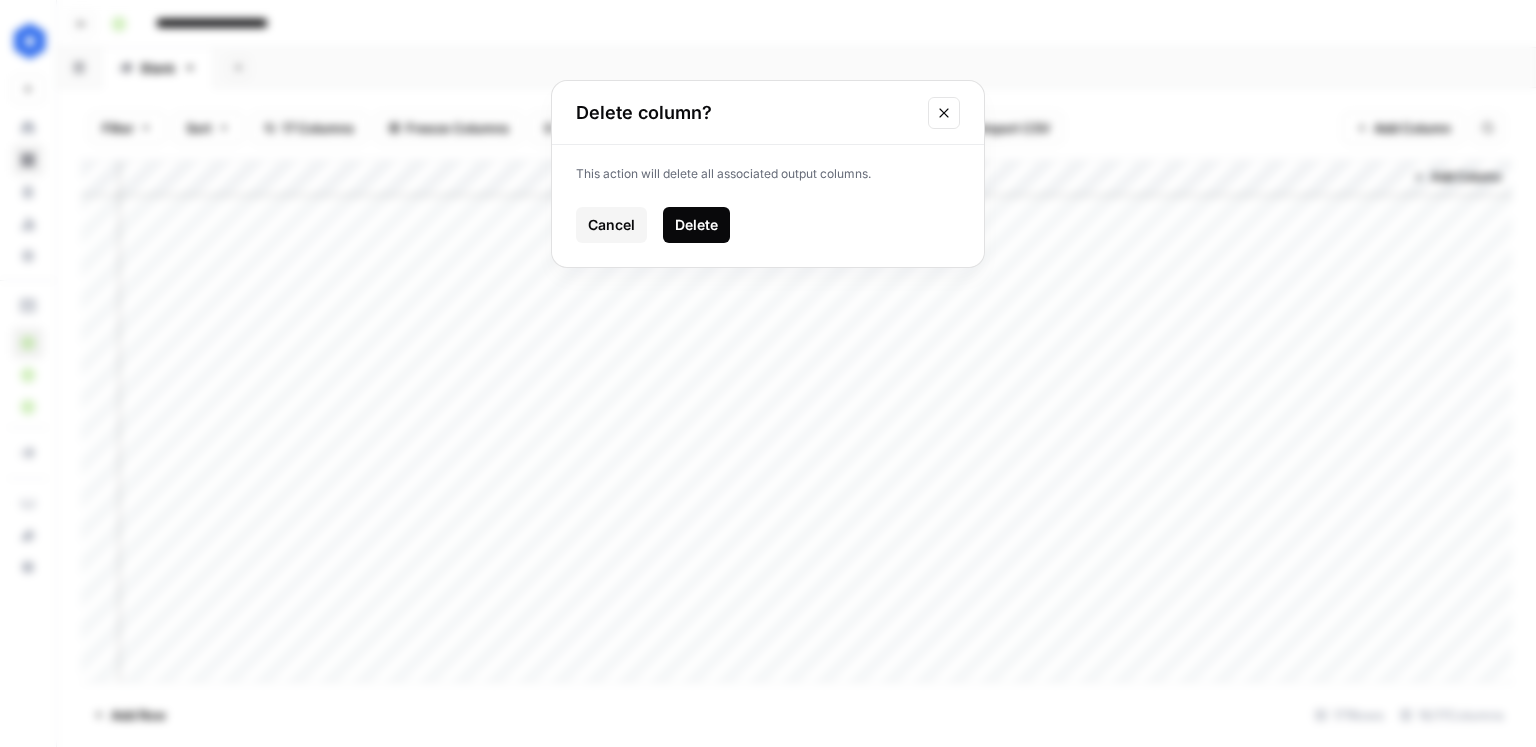 click on "Delete" at bounding box center (696, 225) 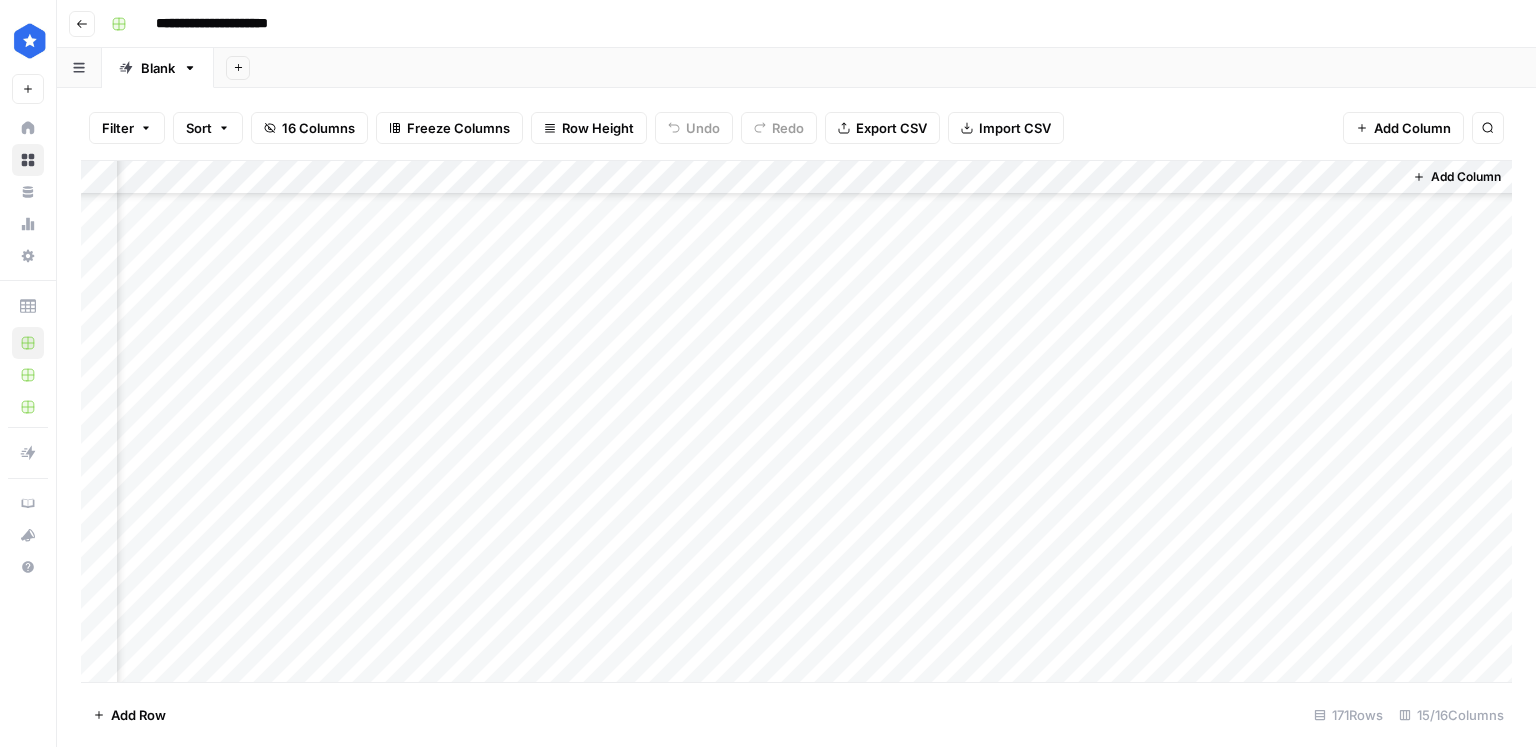 scroll, scrollTop: 4525, scrollLeft: 1976, axis: both 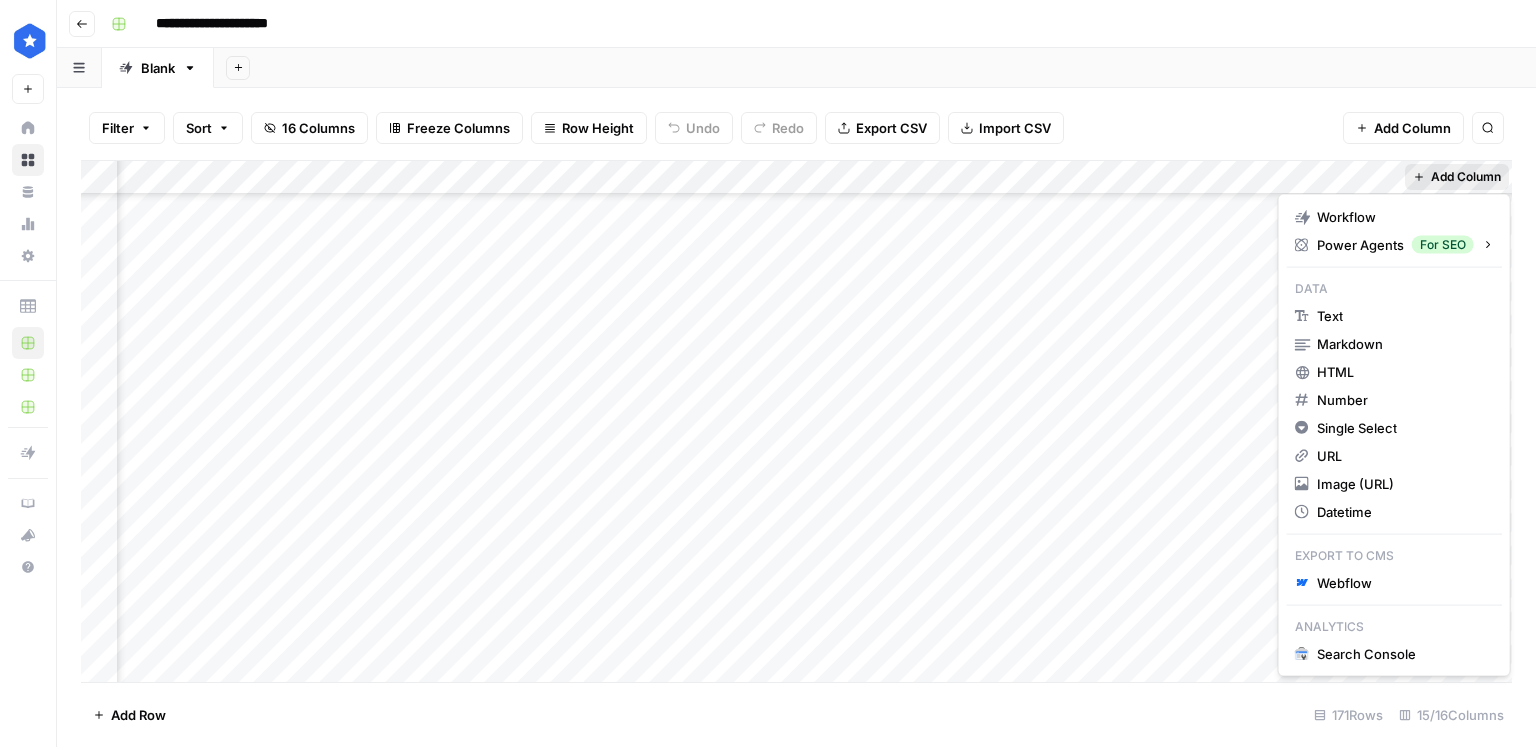 click on "Add Column" at bounding box center (1466, 177) 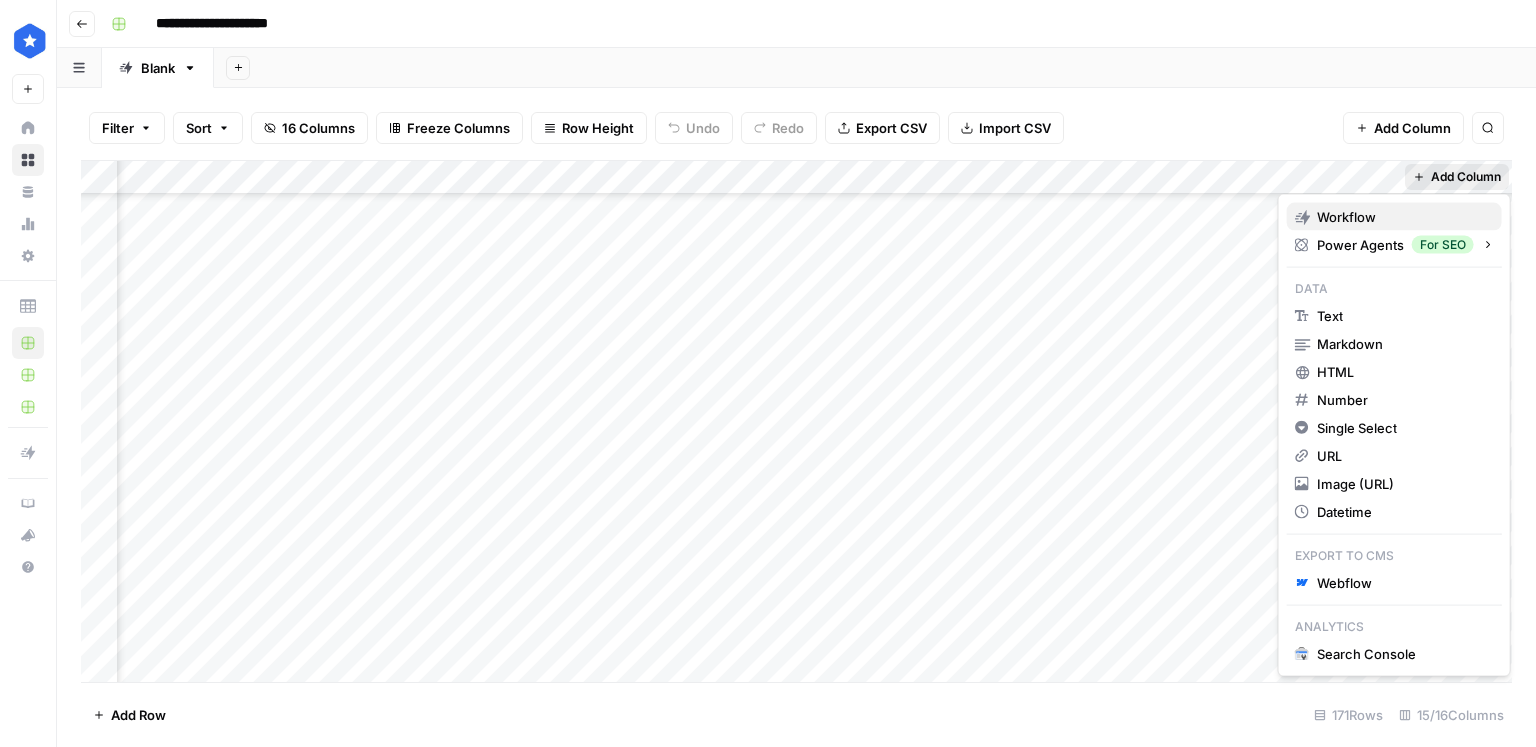 click on "Workflow" at bounding box center (1346, 217) 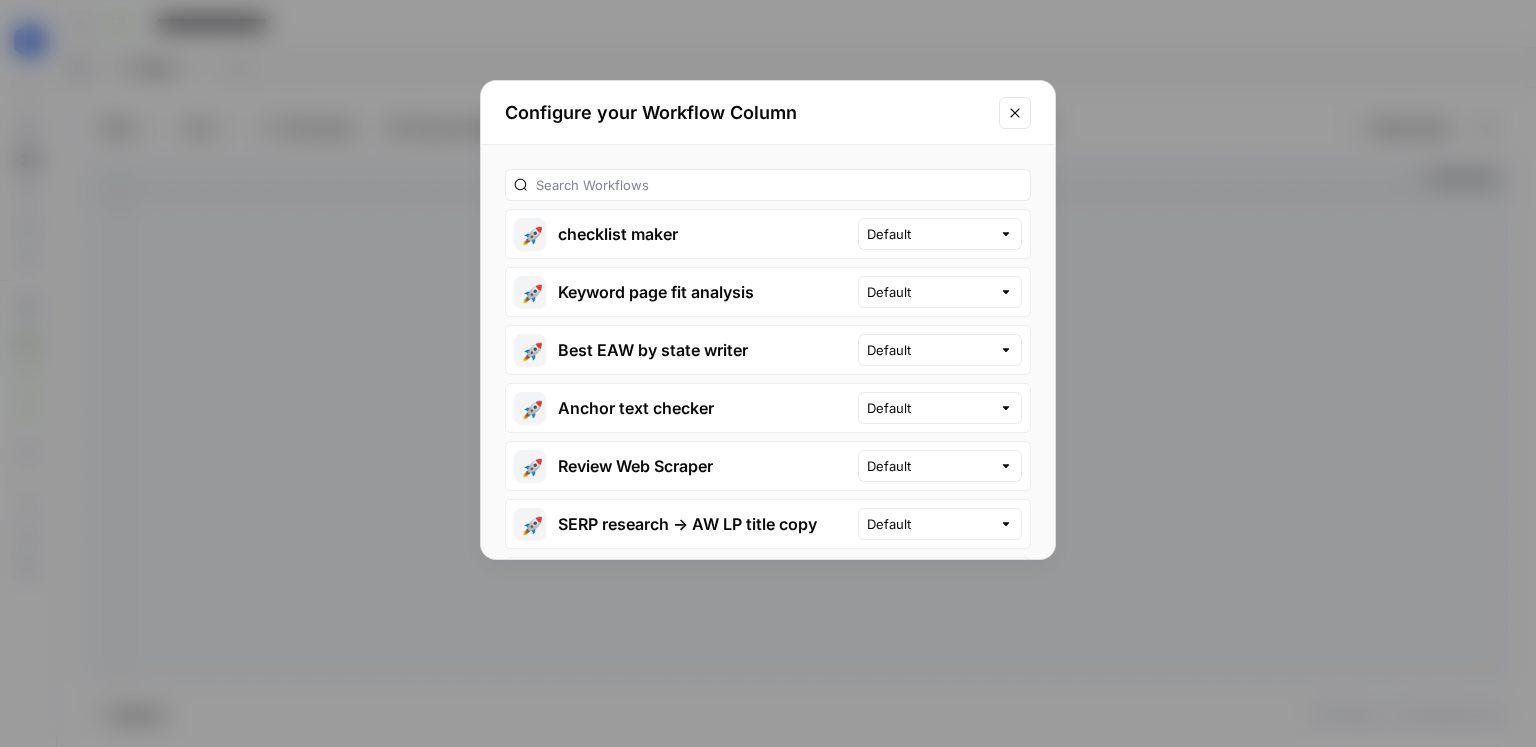 click on "🚀 checklist maker" at bounding box center (682, 234) 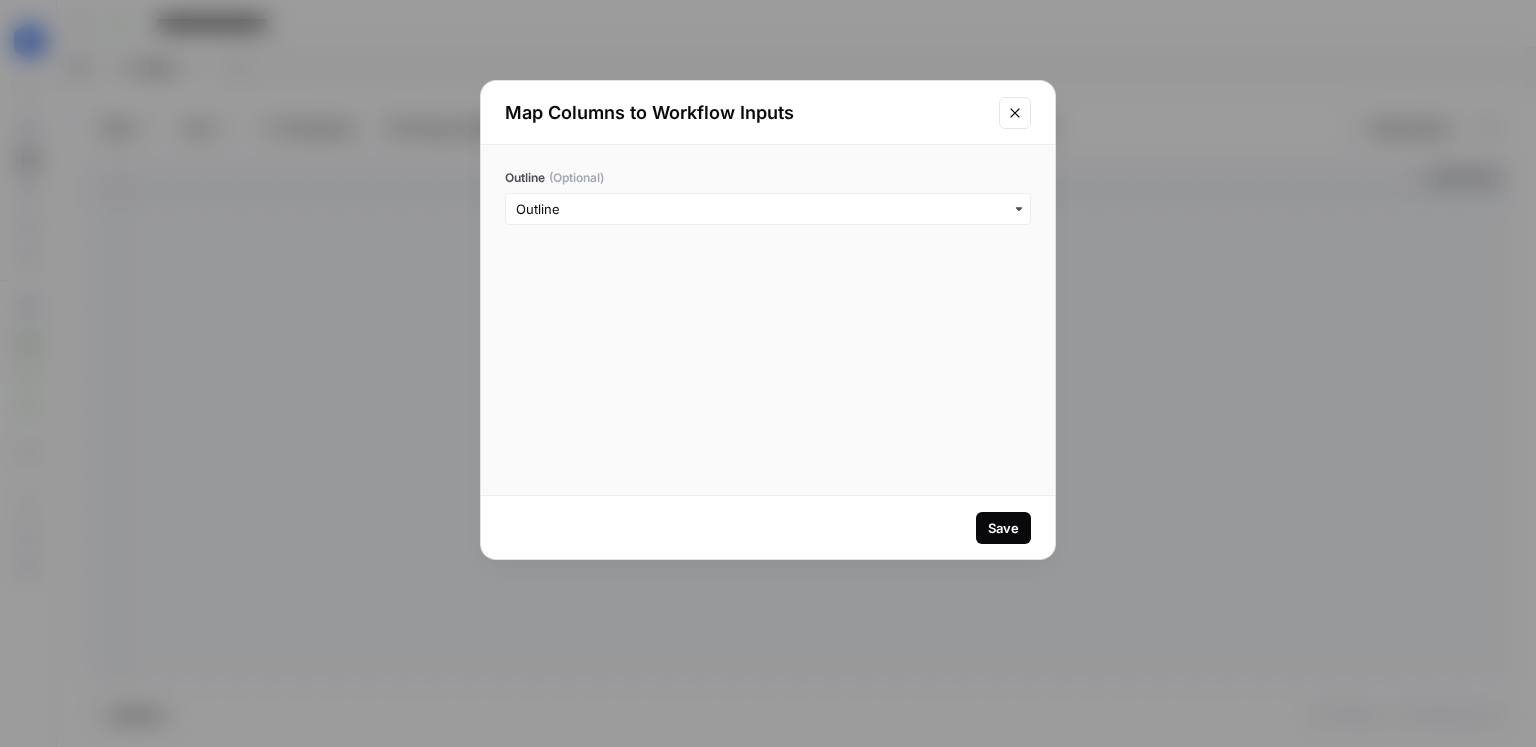 click on "Save" at bounding box center [1003, 528] 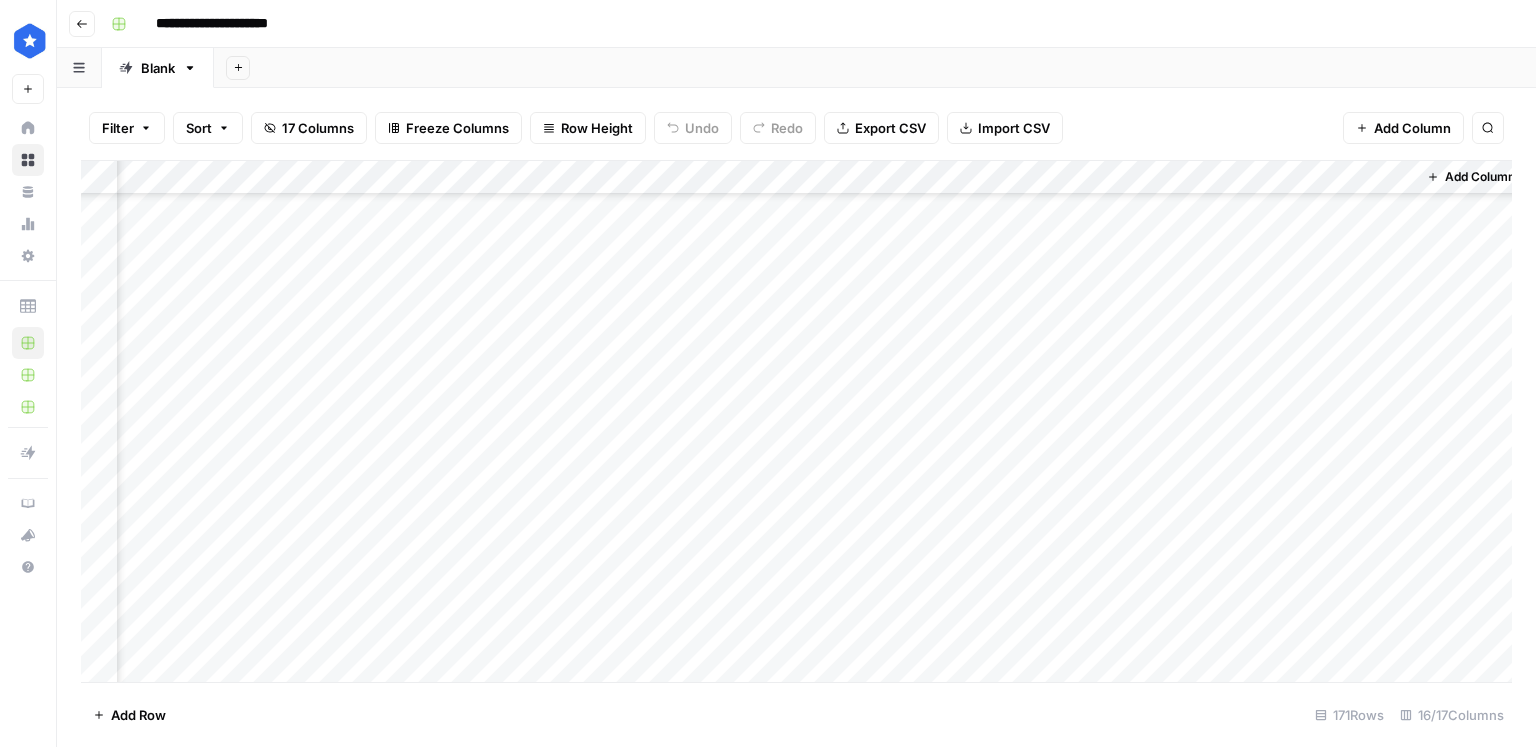 scroll, scrollTop: 4525, scrollLeft: 2156, axis: both 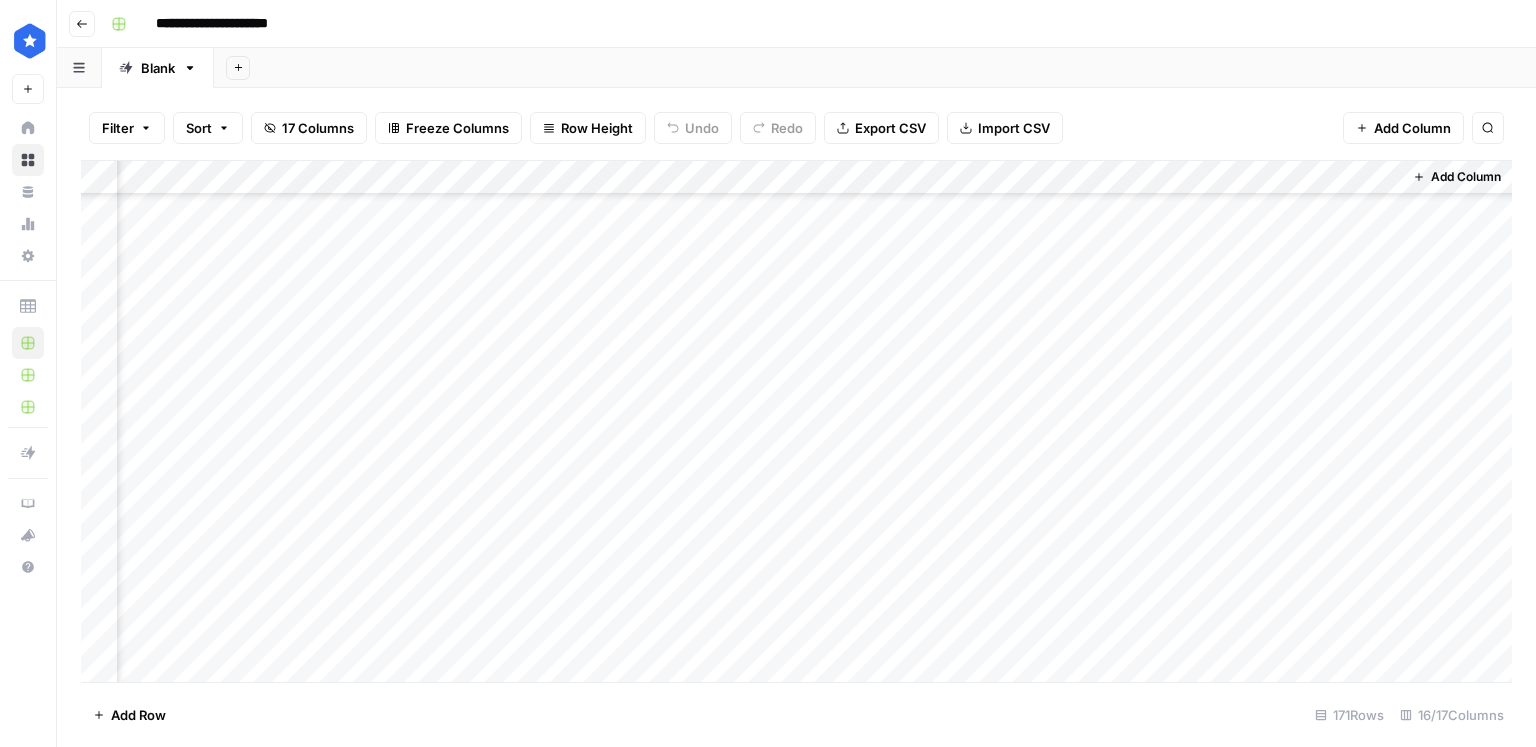 click on "Add Column" at bounding box center (796, 422) 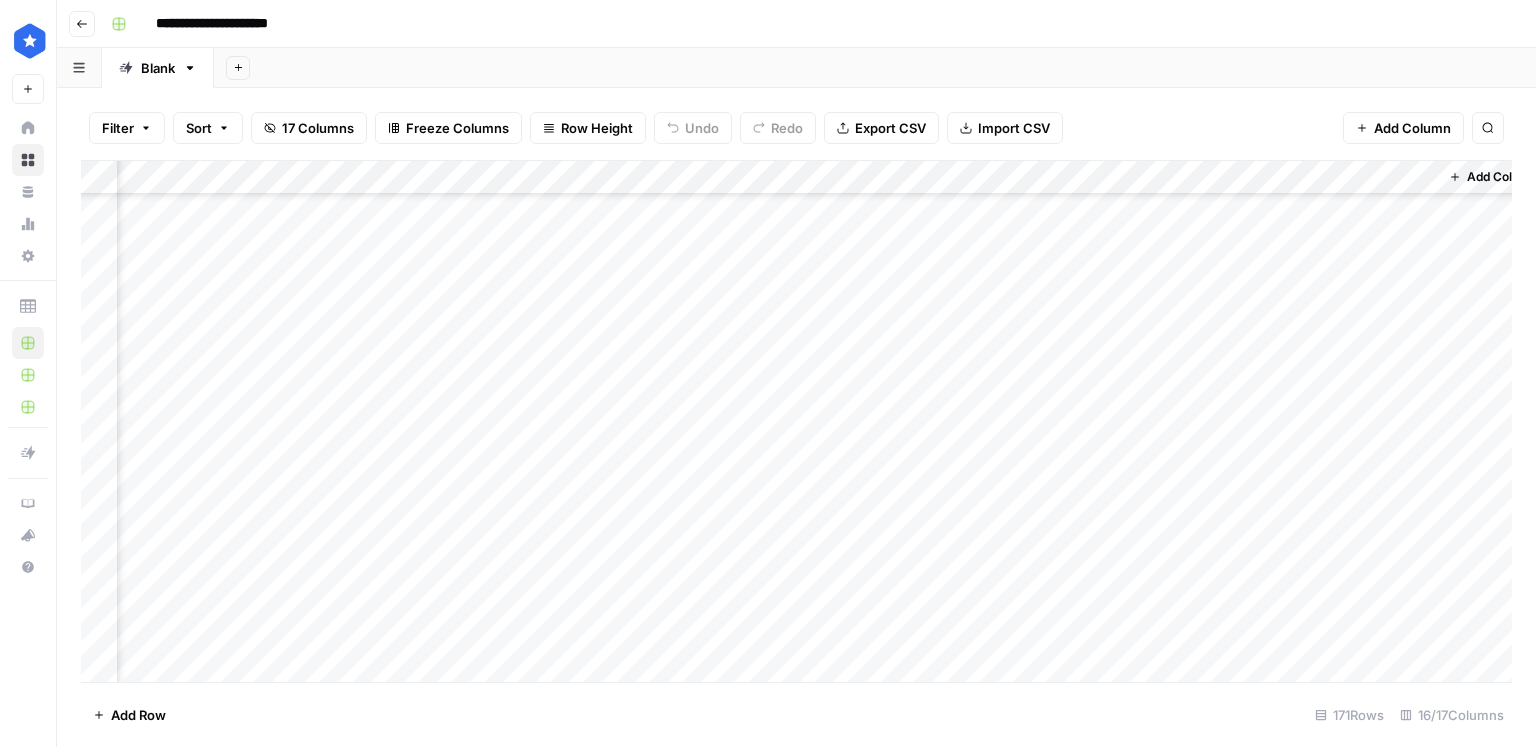 scroll, scrollTop: 4524, scrollLeft: 2156, axis: both 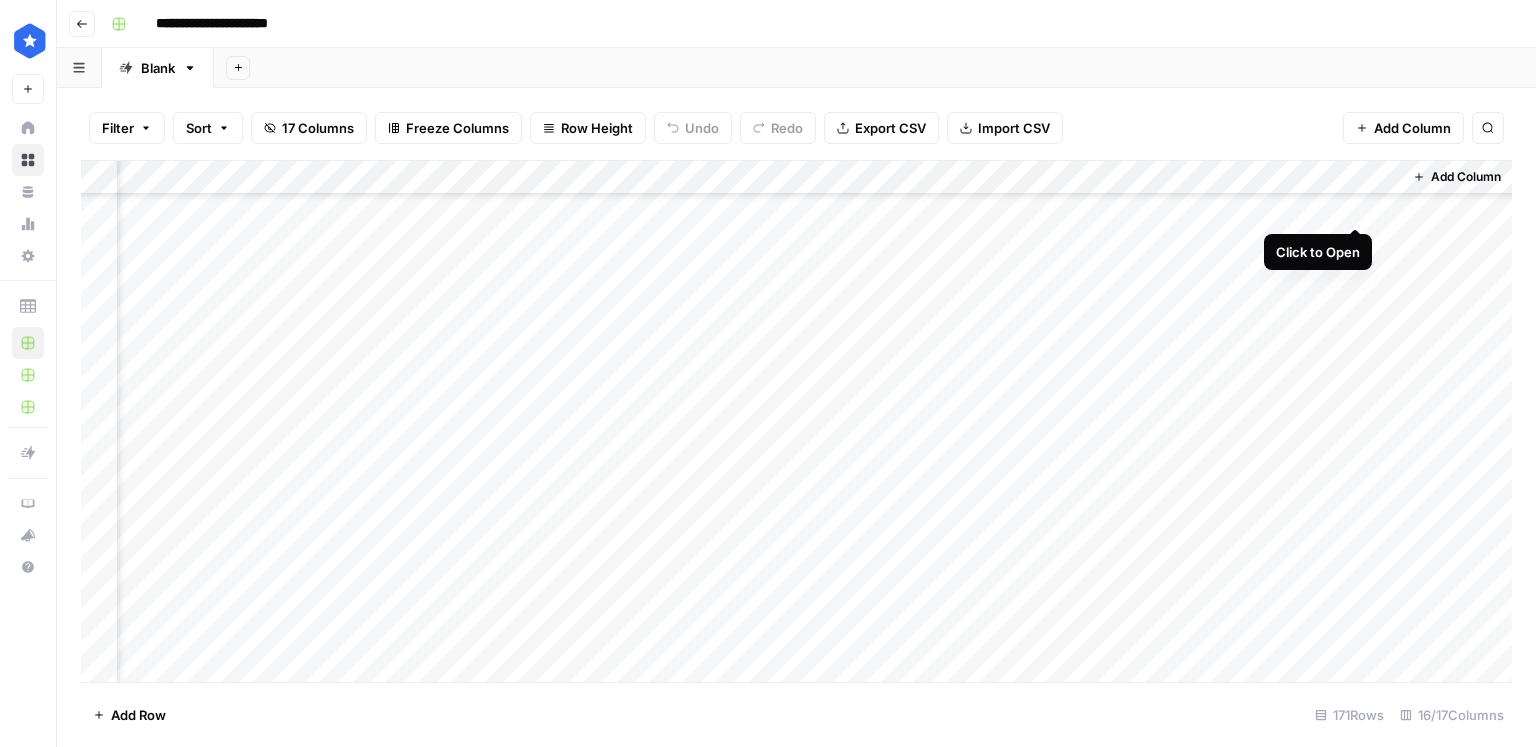 click on "Add Column" at bounding box center (796, 422) 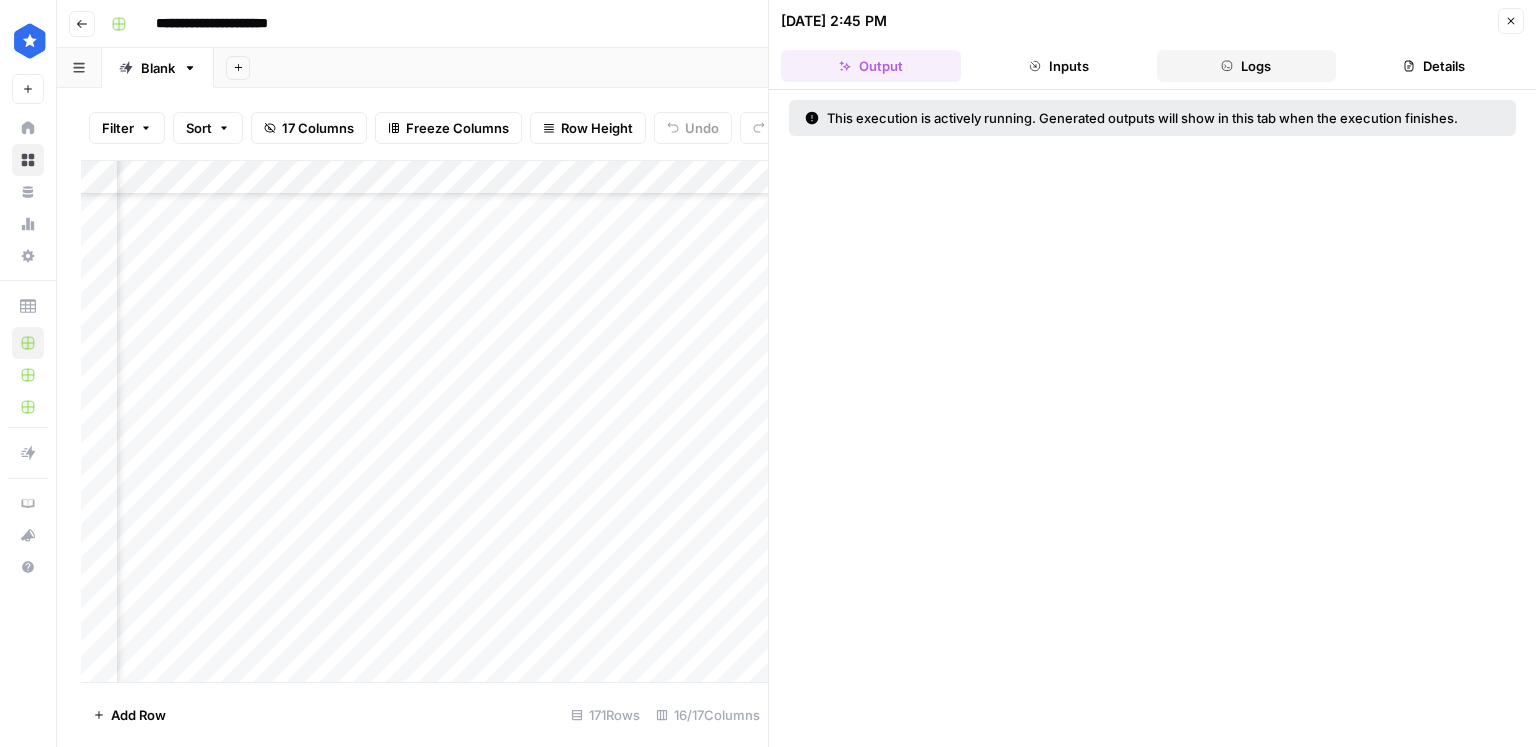 click on "Logs" at bounding box center [1247, 66] 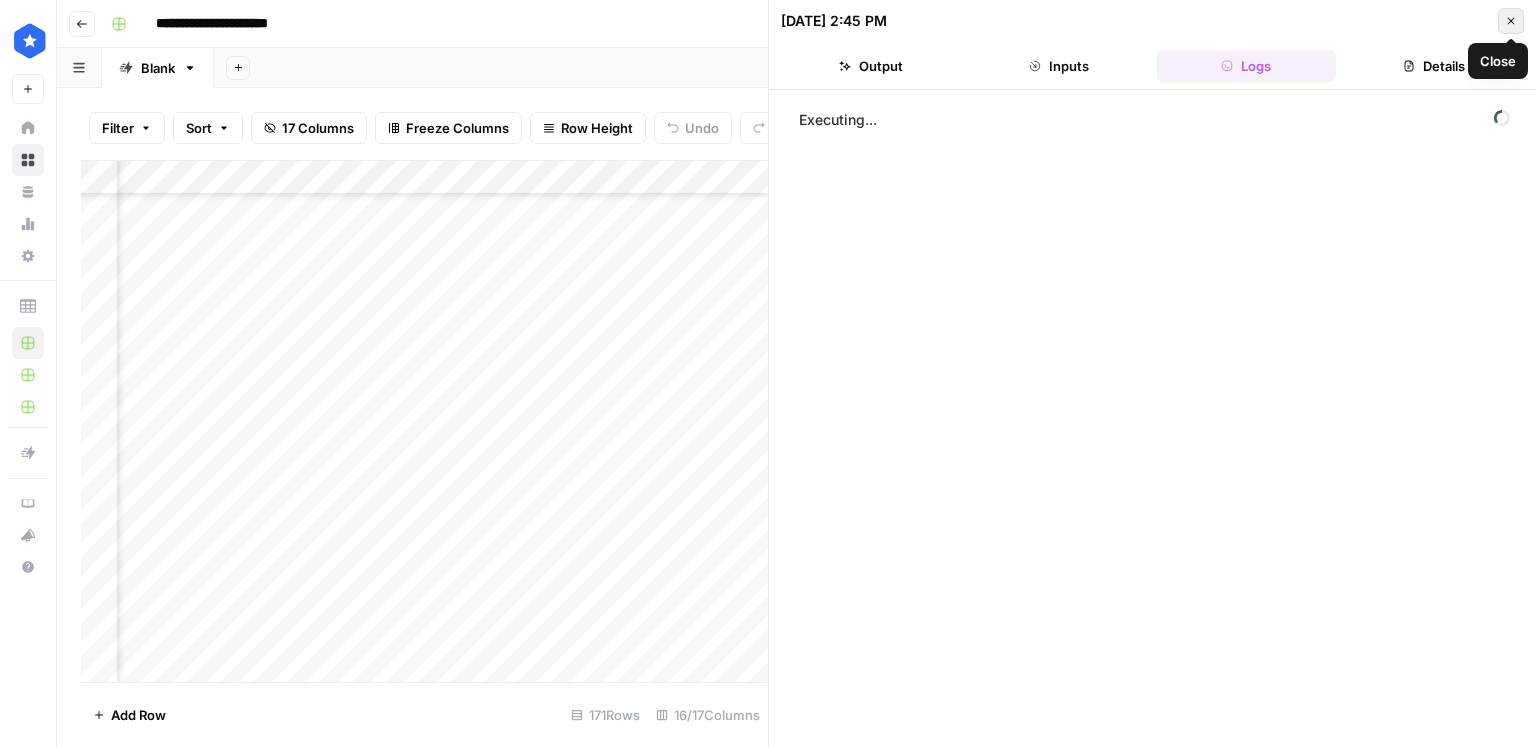 click 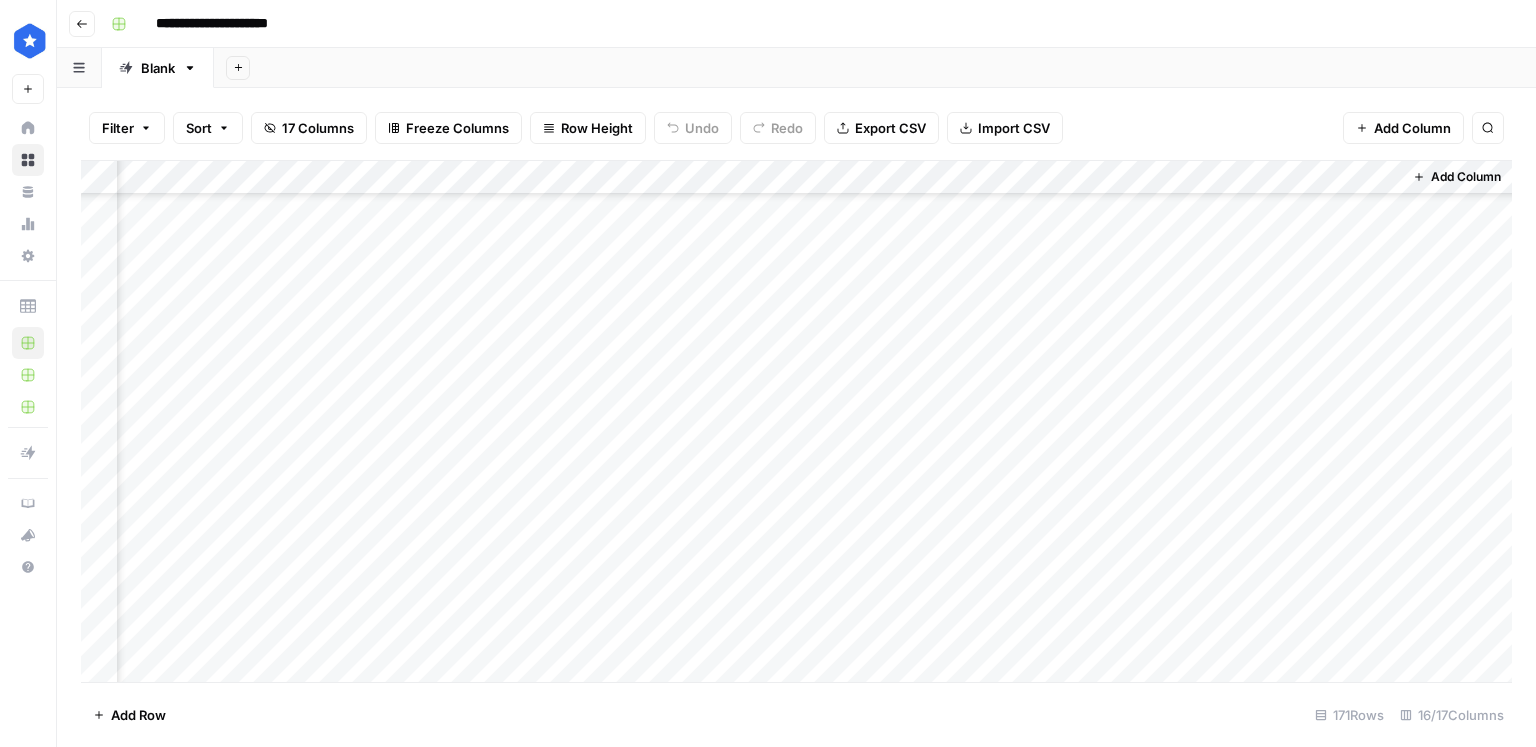 scroll, scrollTop: 4449, scrollLeft: 2156, axis: both 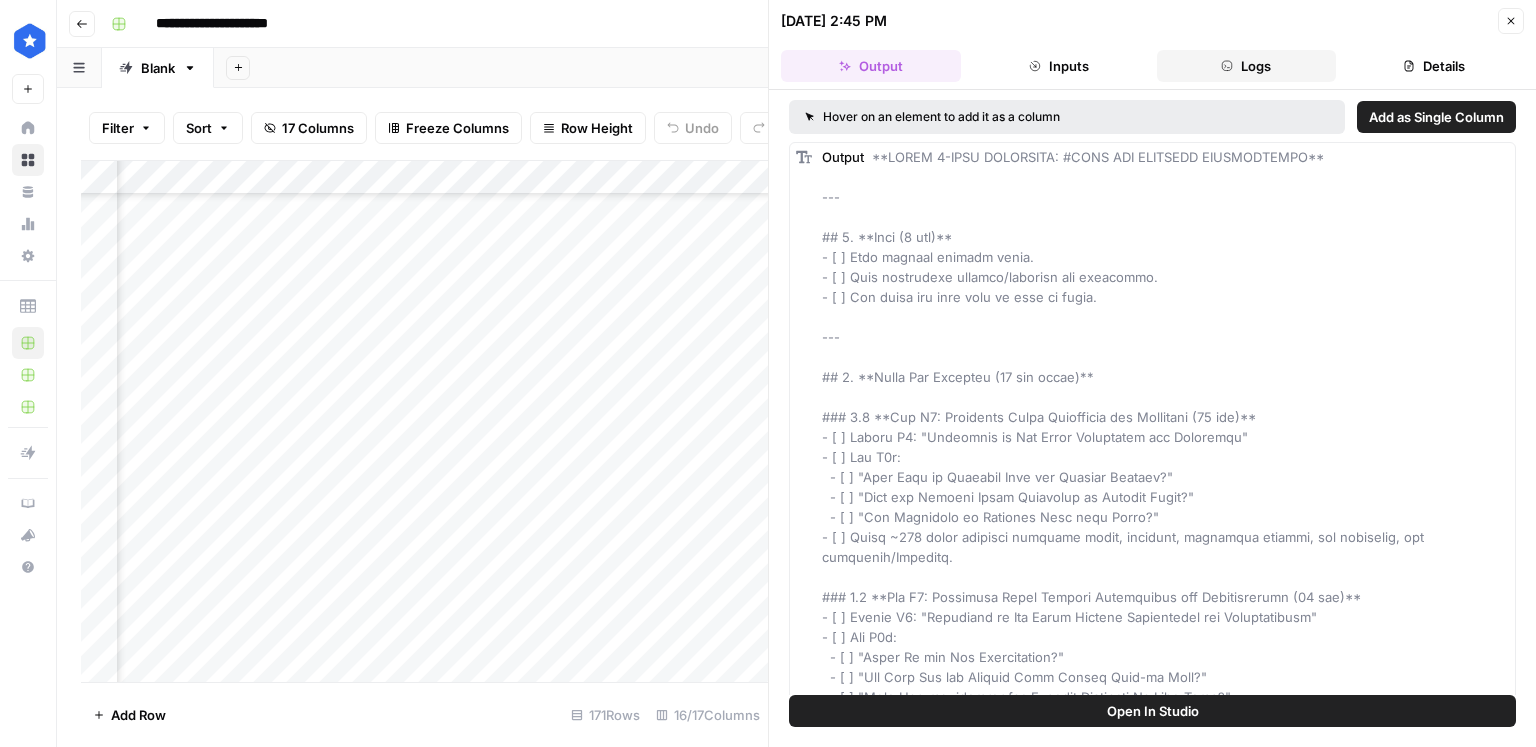 click on "Logs" at bounding box center (1247, 66) 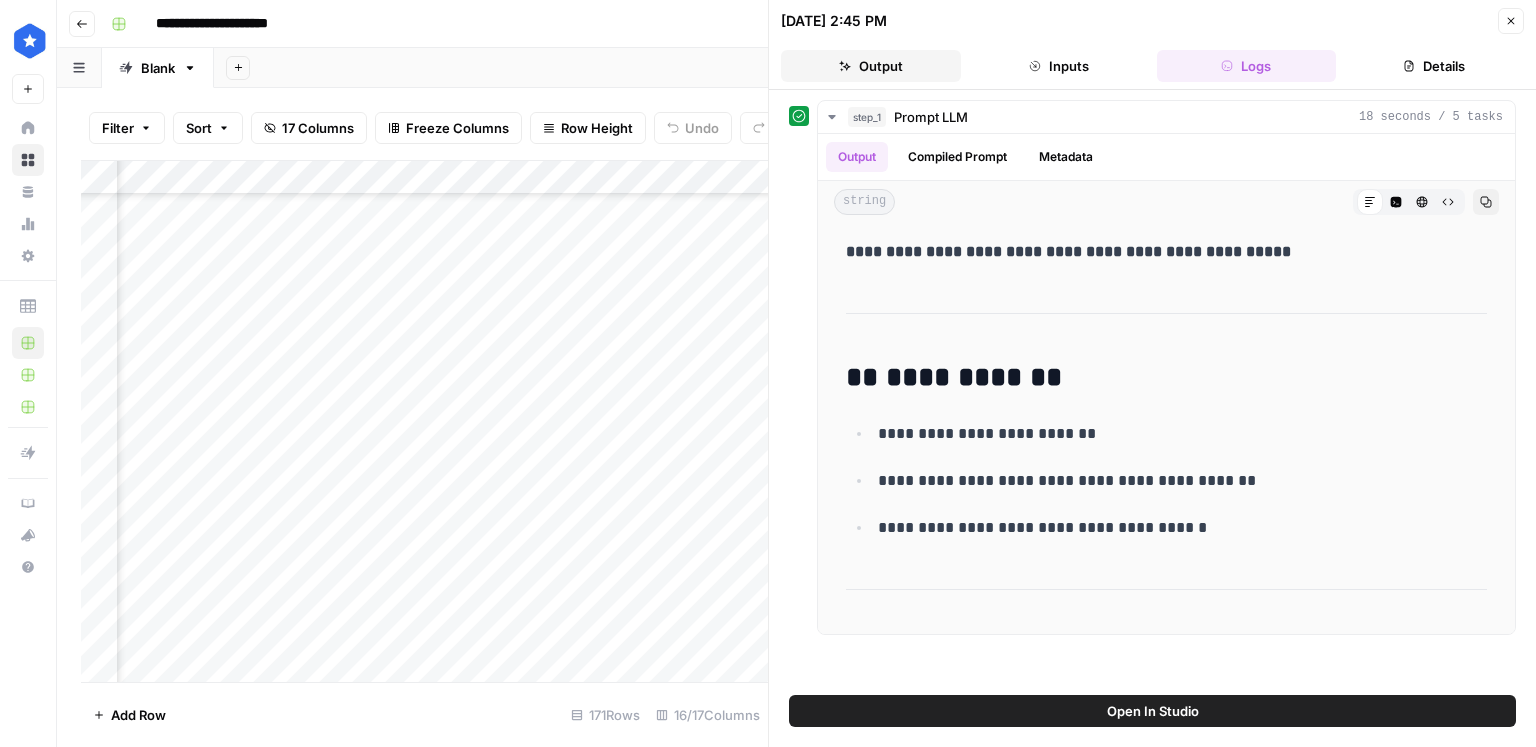 click on "Output" at bounding box center (871, 66) 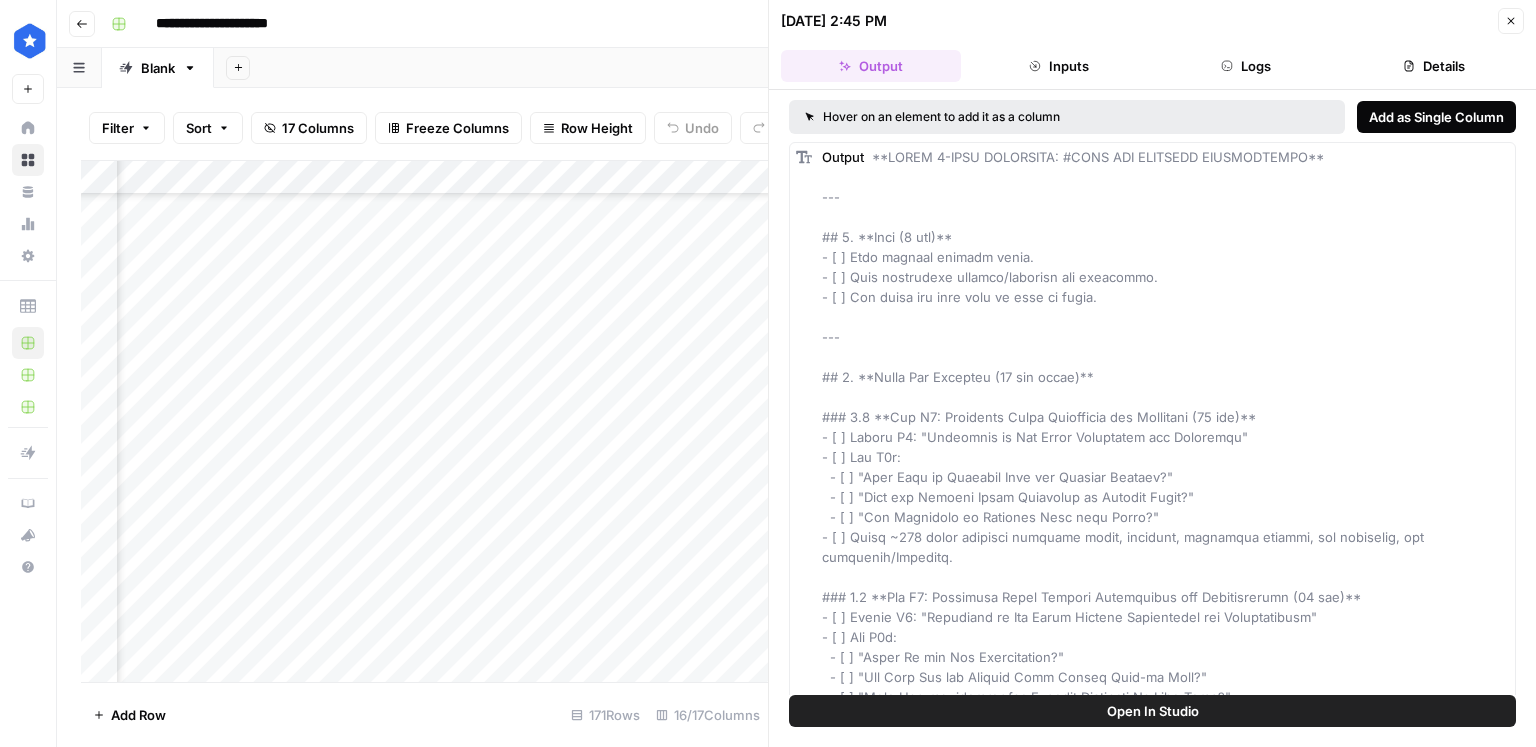 click on "Add as Single Column" at bounding box center [1436, 117] 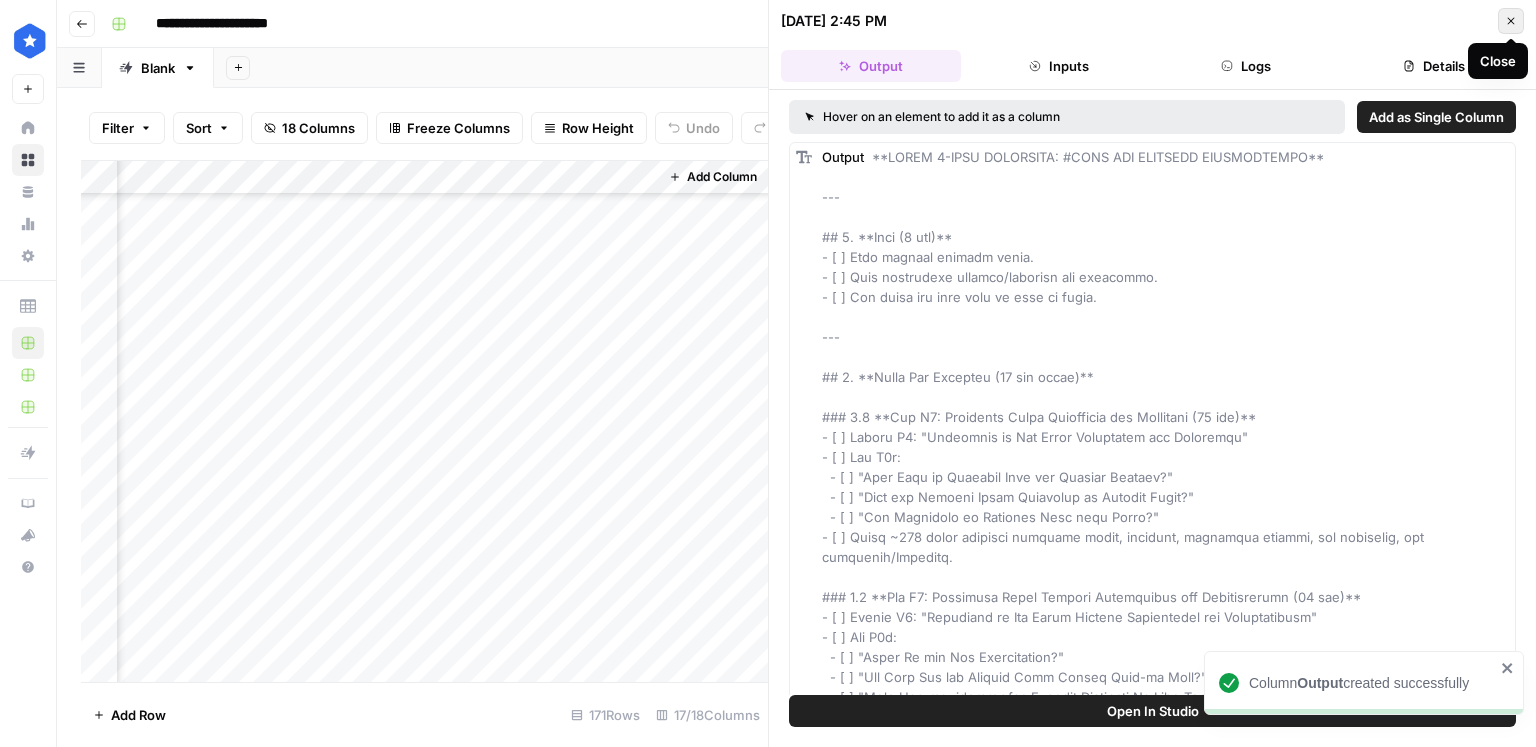 click 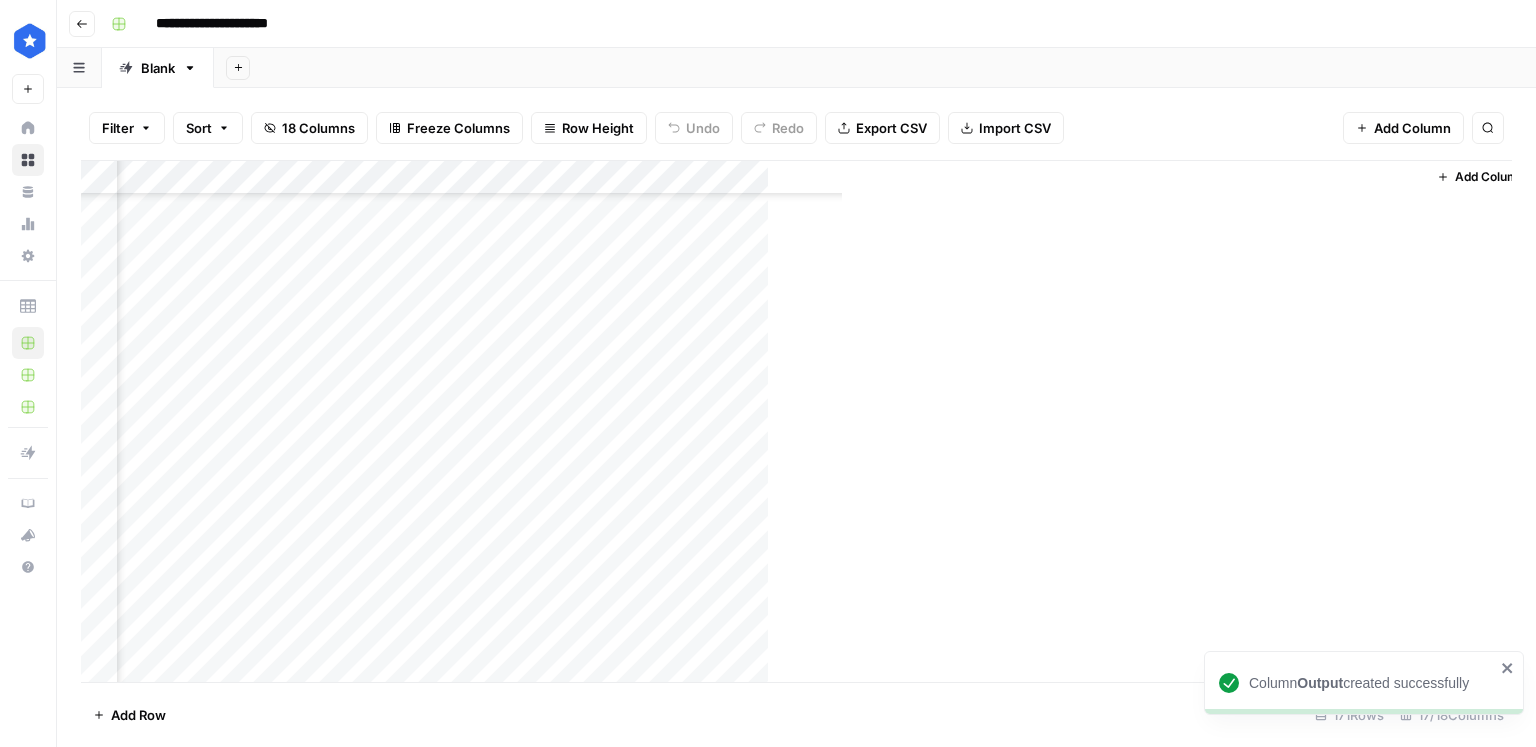 scroll, scrollTop: 4449, scrollLeft: 2312, axis: both 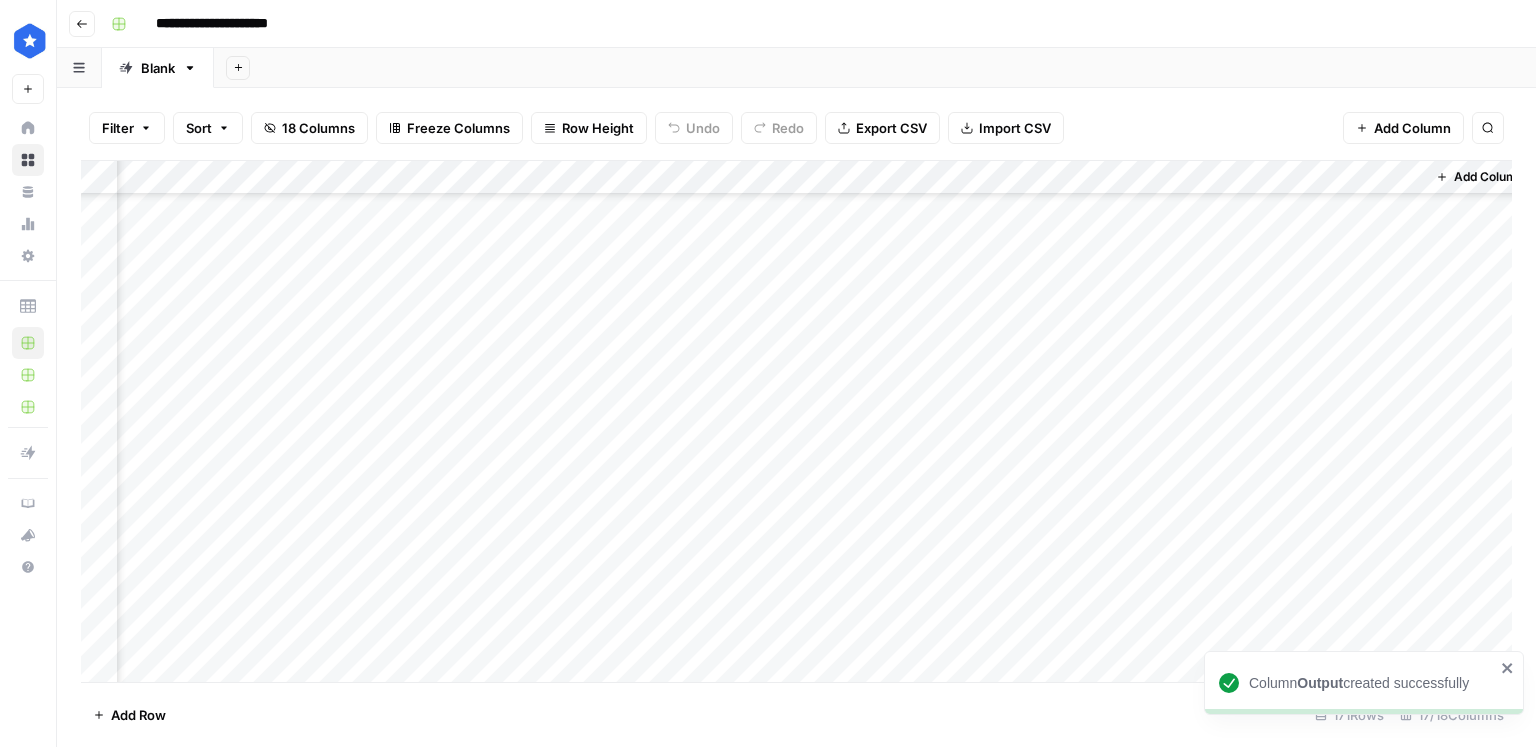 click on "Add Column" at bounding box center [796, 422] 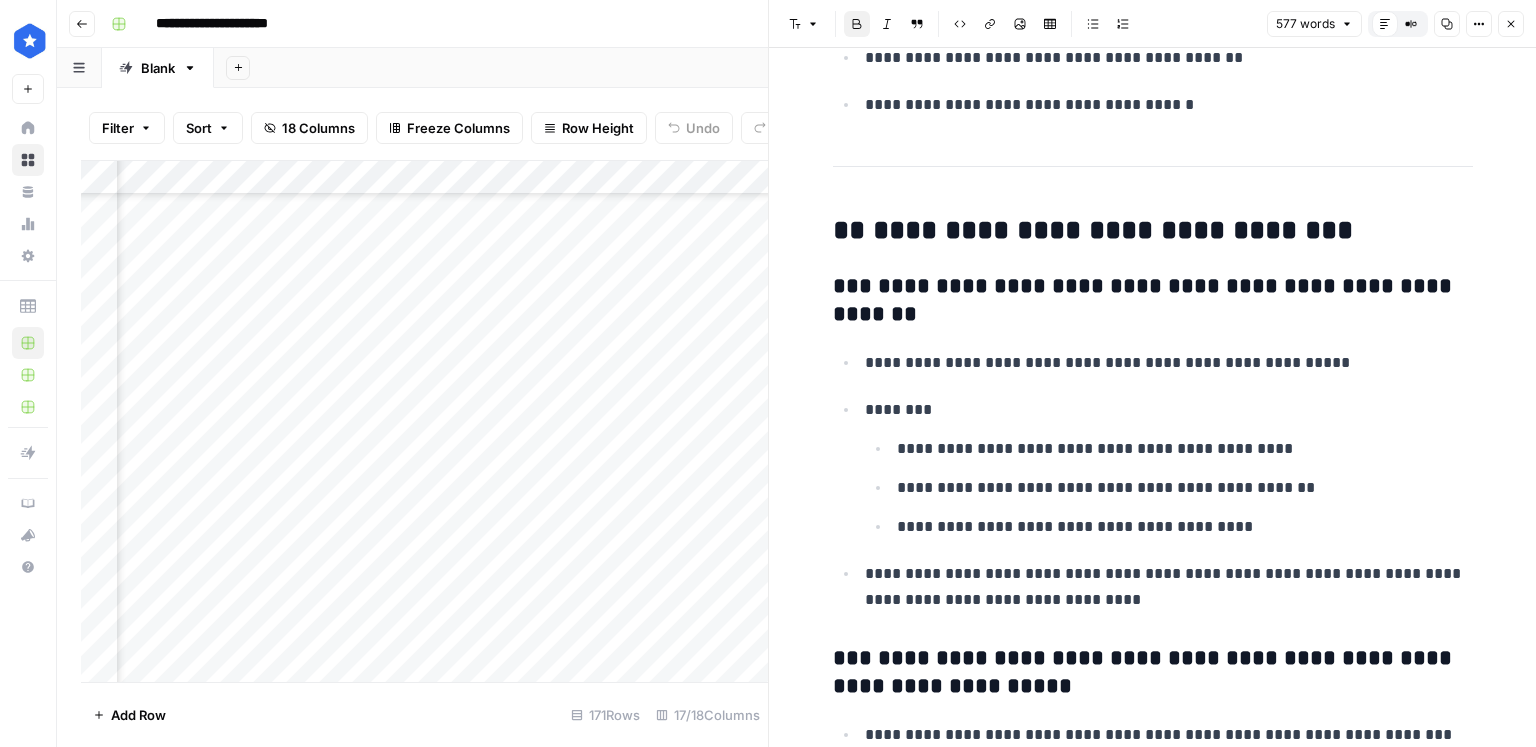 scroll, scrollTop: 312, scrollLeft: 0, axis: vertical 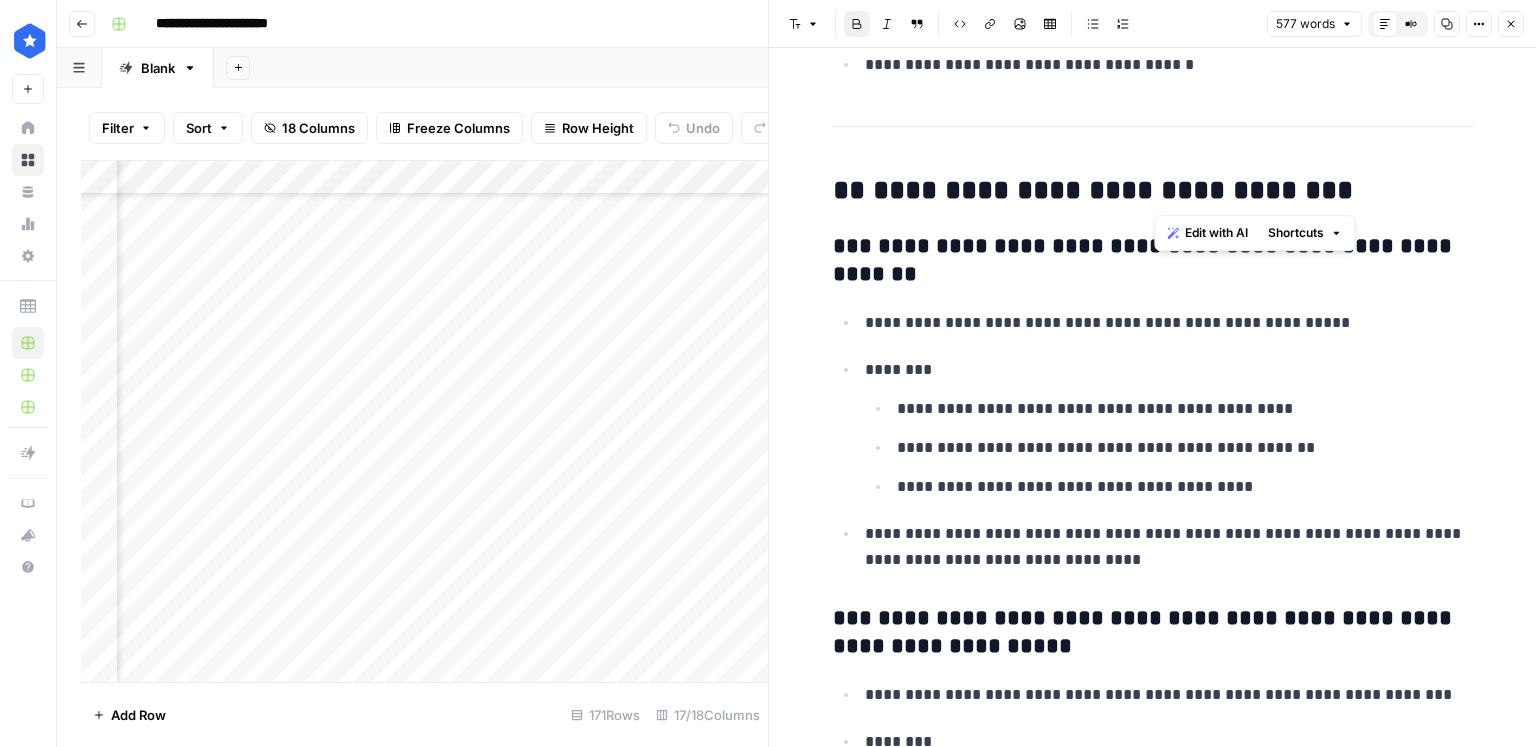 drag, startPoint x: 1160, startPoint y: 190, endPoint x: 1284, endPoint y: 193, distance: 124.036285 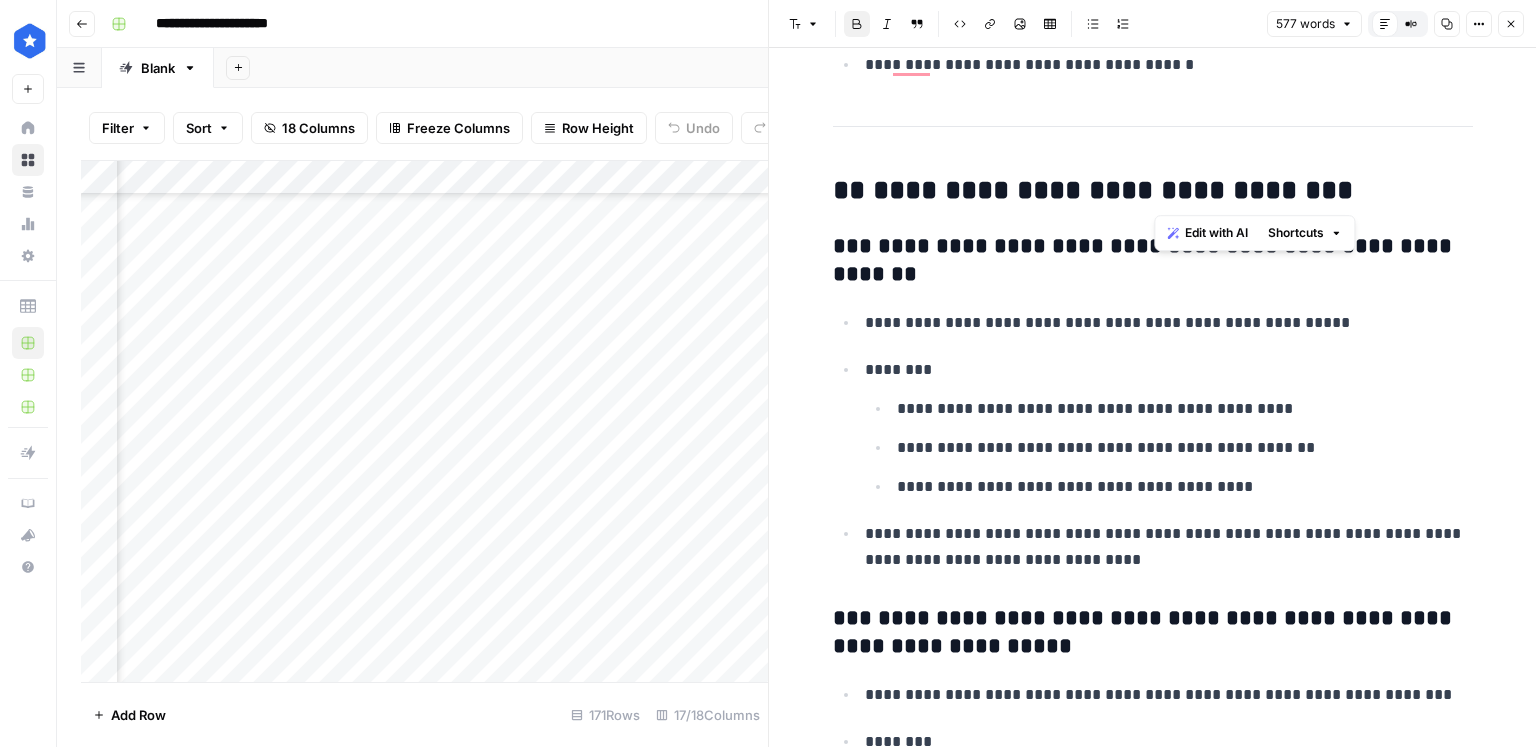 click on "**********" at bounding box center (1153, 261) 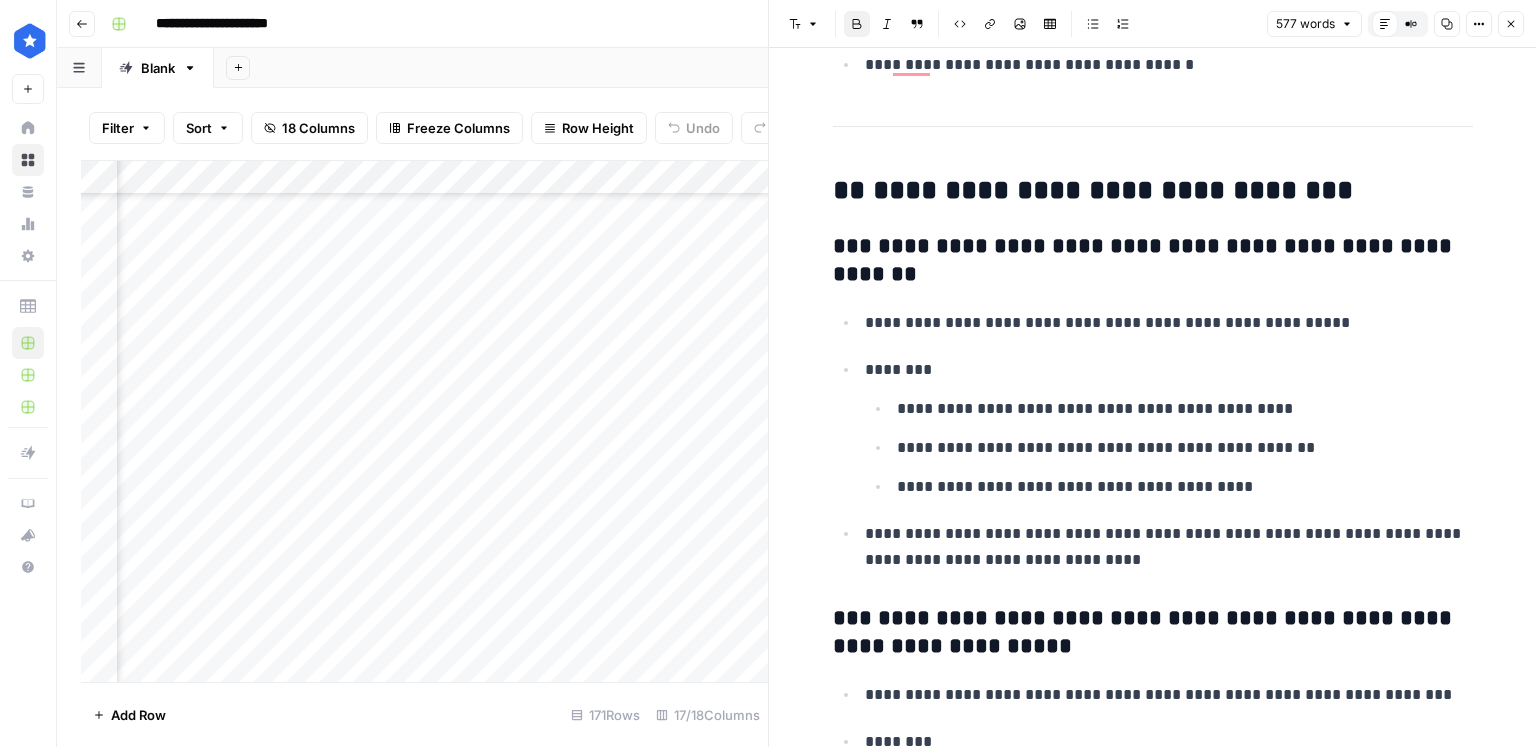 scroll, scrollTop: 312, scrollLeft: 0, axis: vertical 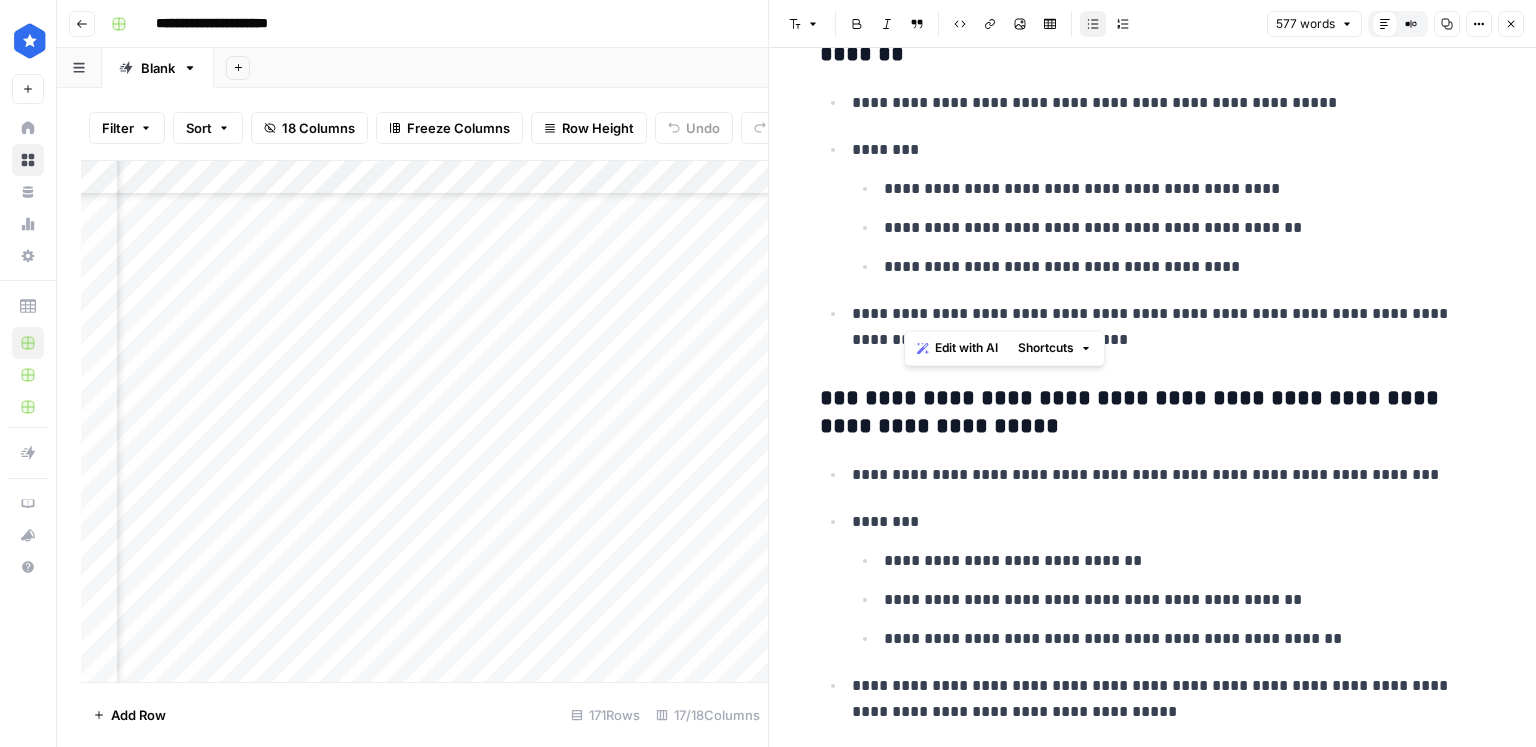 drag, startPoint x: 902, startPoint y: 315, endPoint x: 949, endPoint y: 314, distance: 47.010635 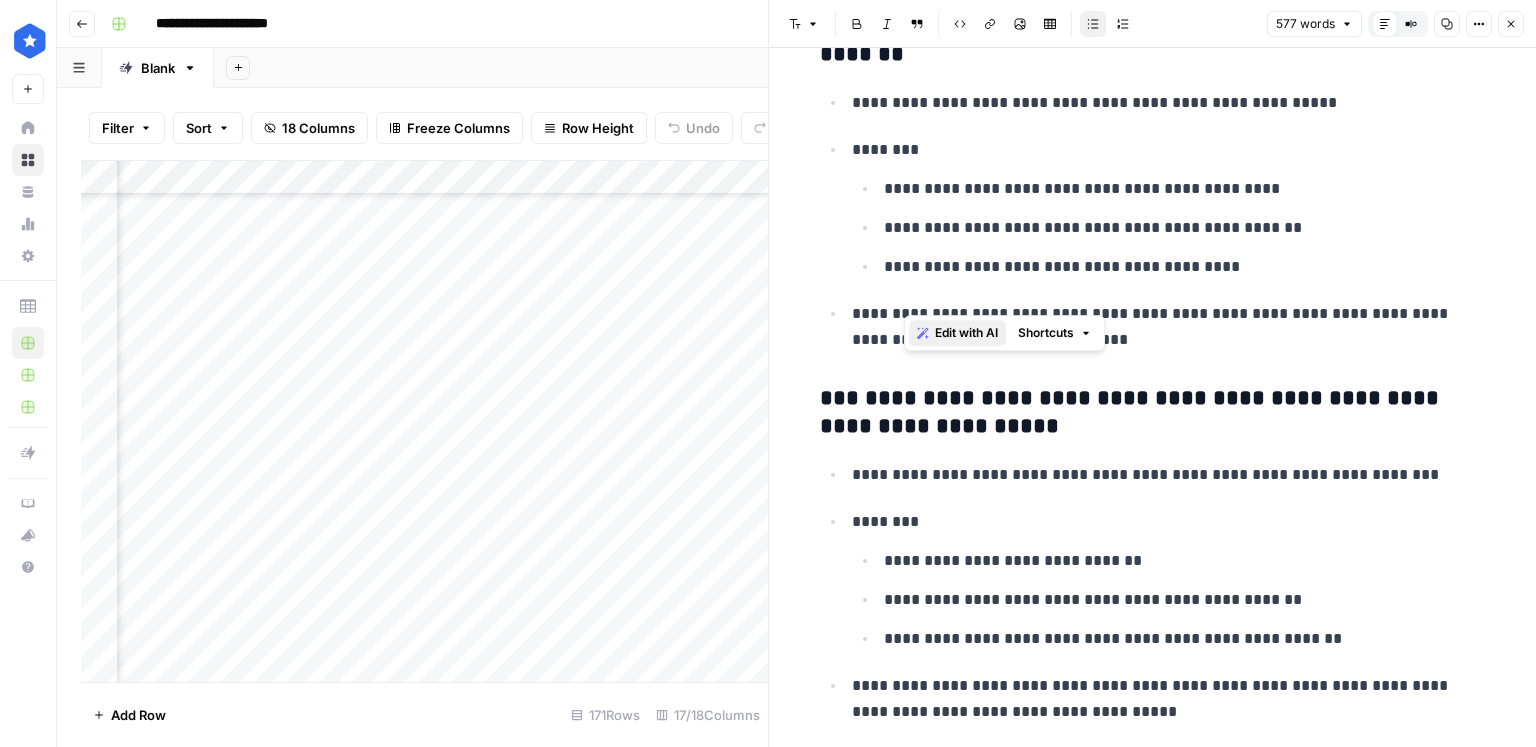 scroll, scrollTop: 598, scrollLeft: 0, axis: vertical 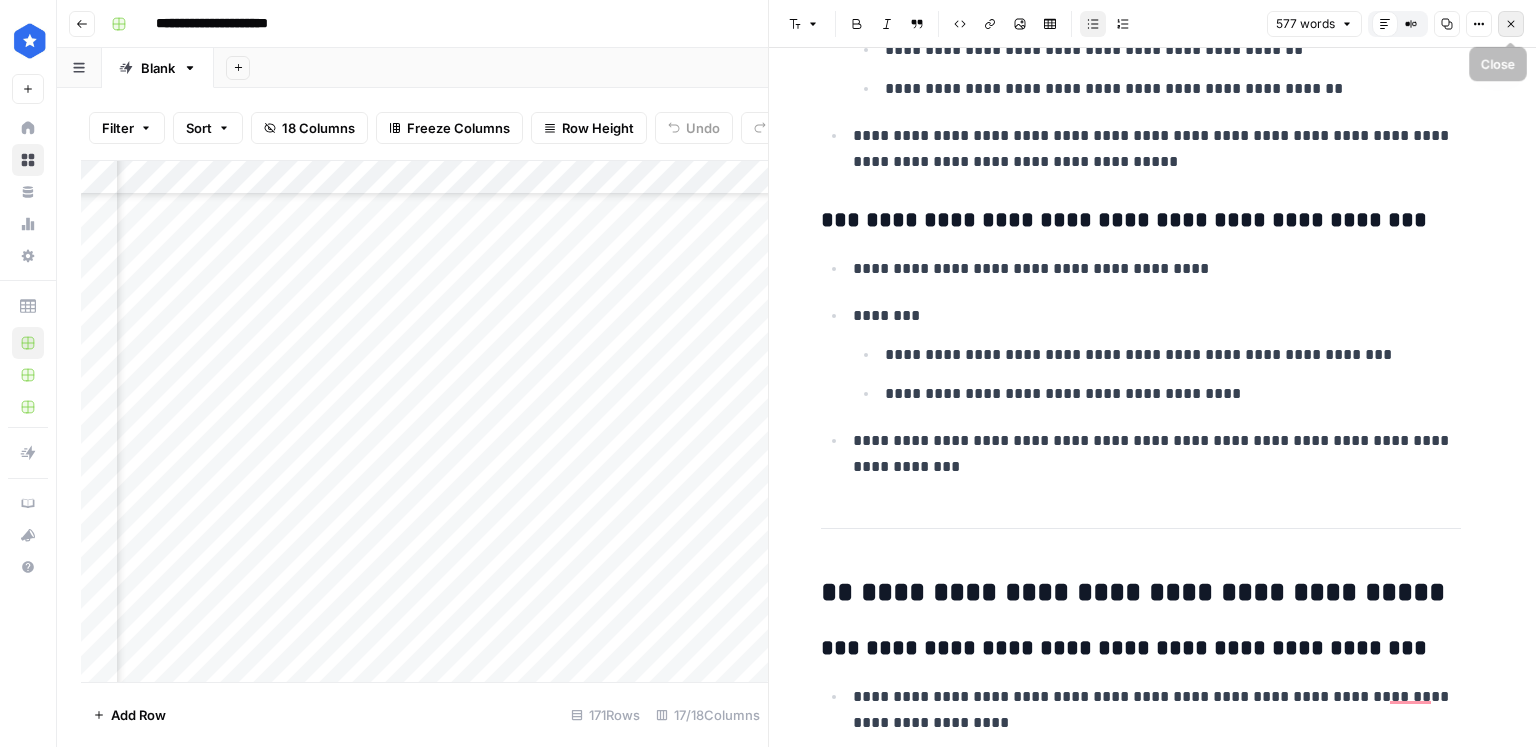 click on "Close" at bounding box center (1511, 24) 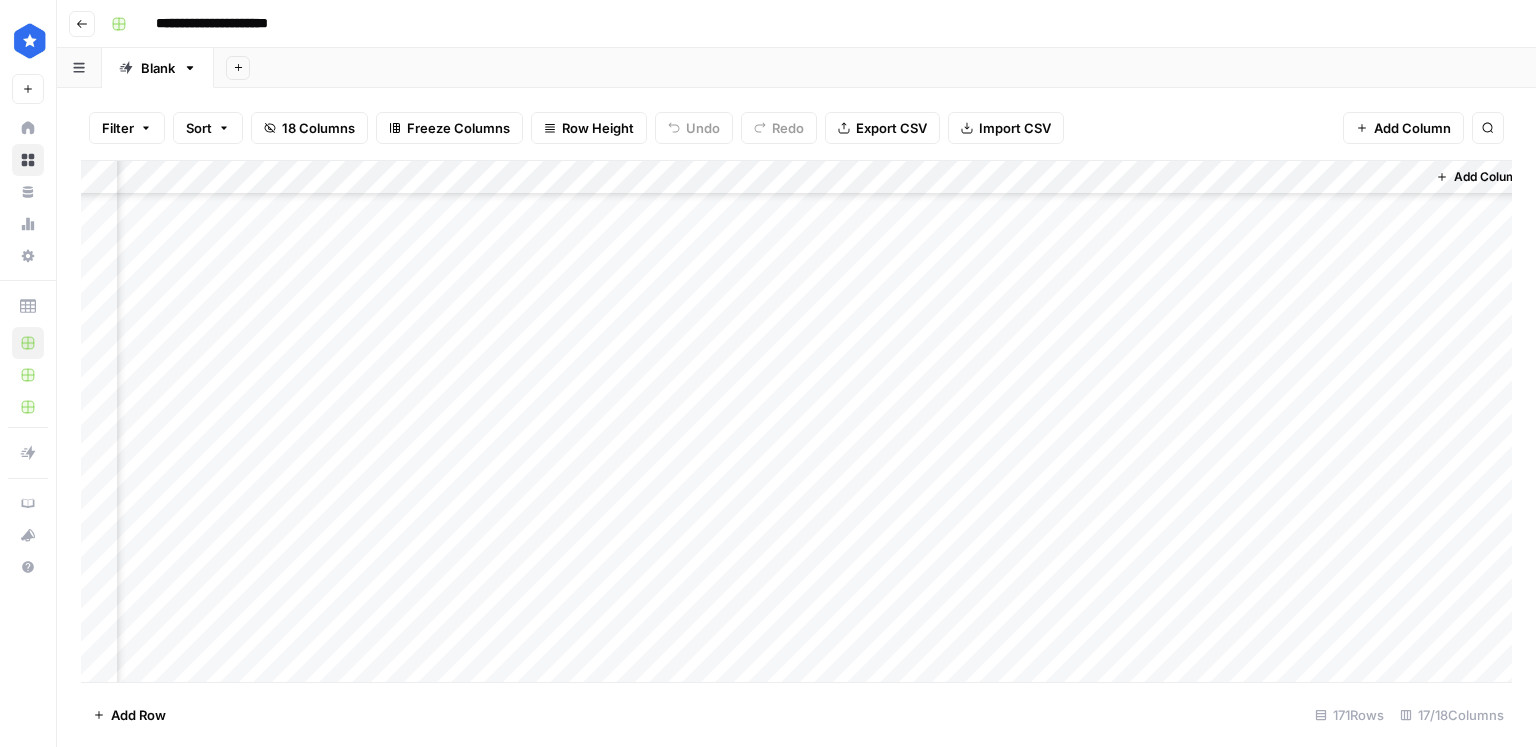 click on "Add Column" at bounding box center (796, 422) 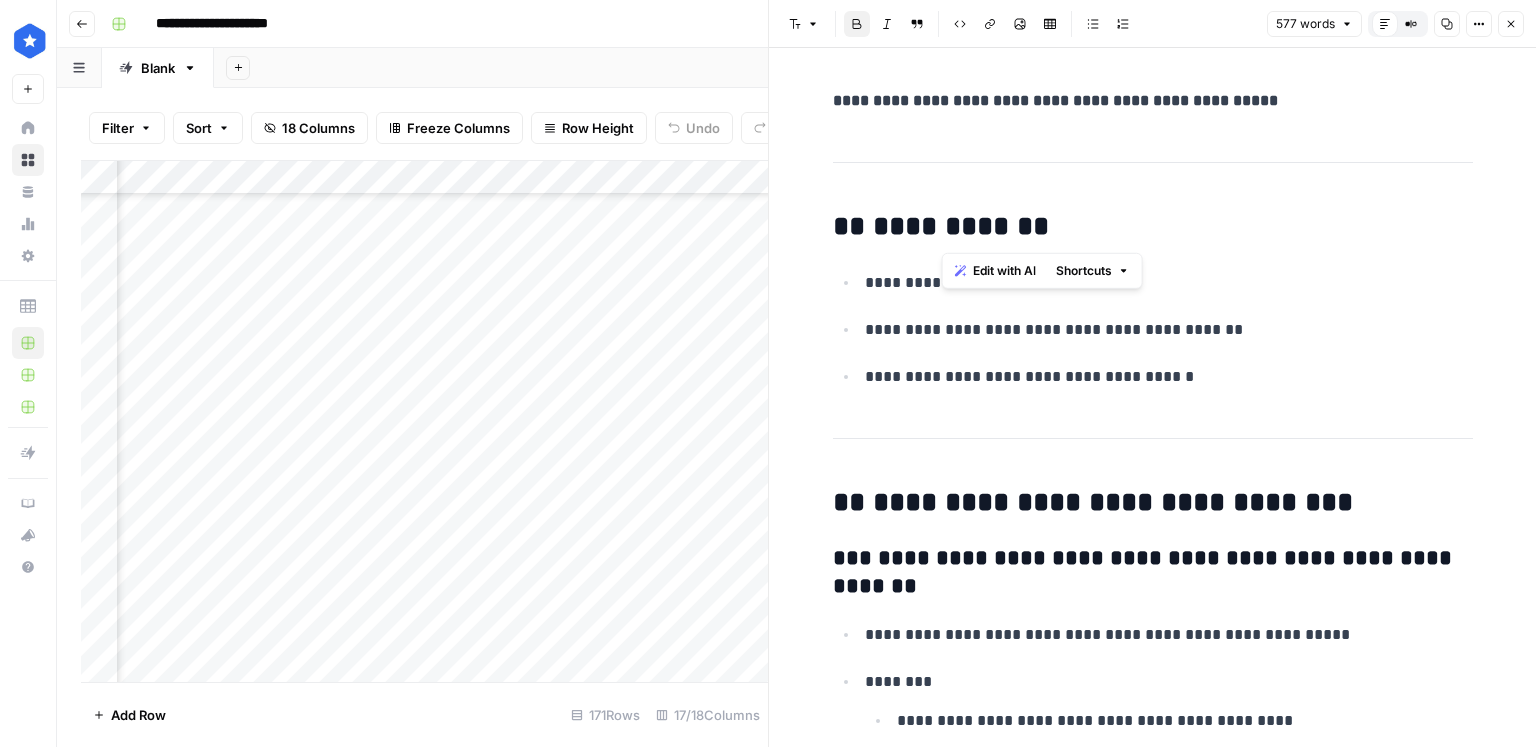 drag, startPoint x: 1013, startPoint y: 234, endPoint x: 941, endPoint y: 237, distance: 72.06247 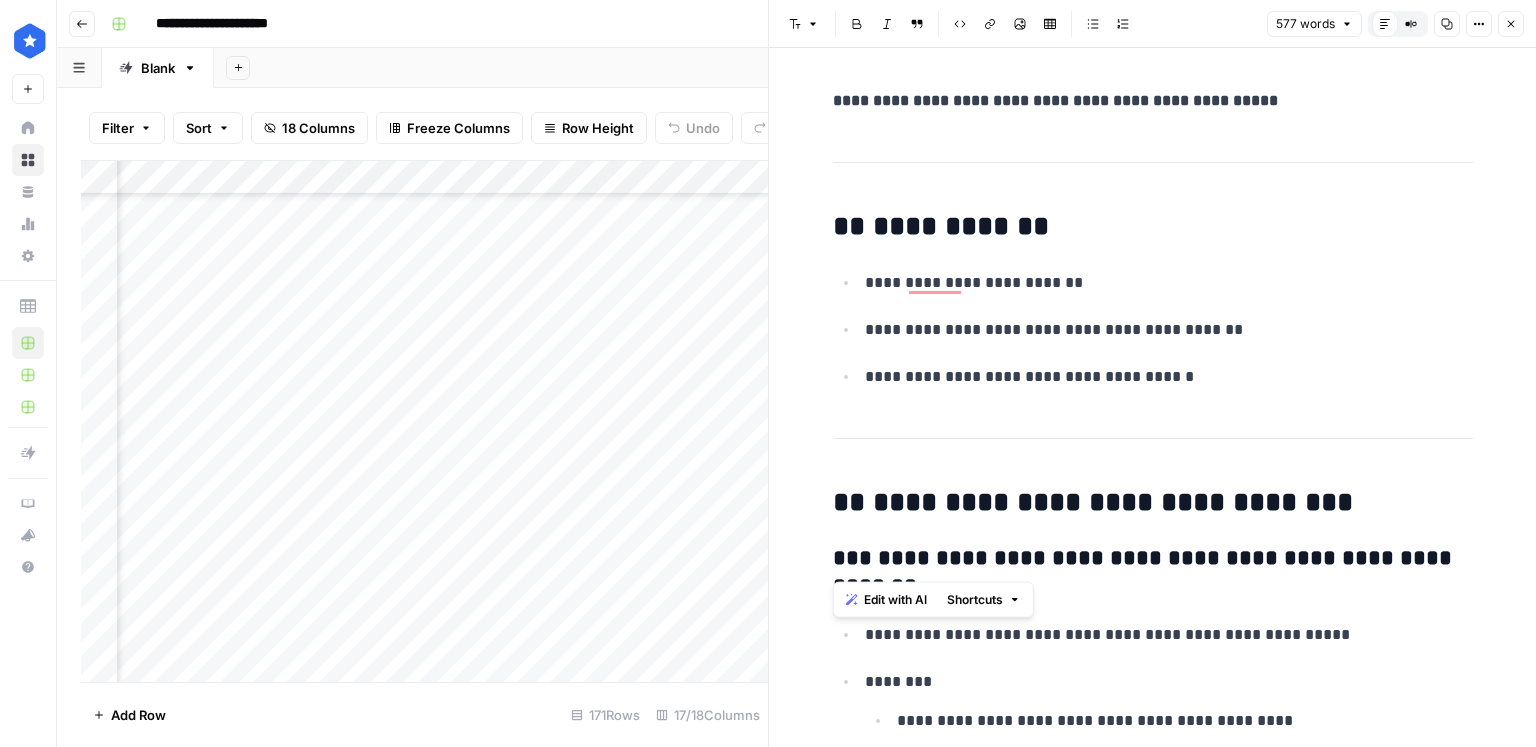 drag, startPoint x: 1343, startPoint y: 495, endPoint x: 1169, endPoint y: 537, distance: 178.99721 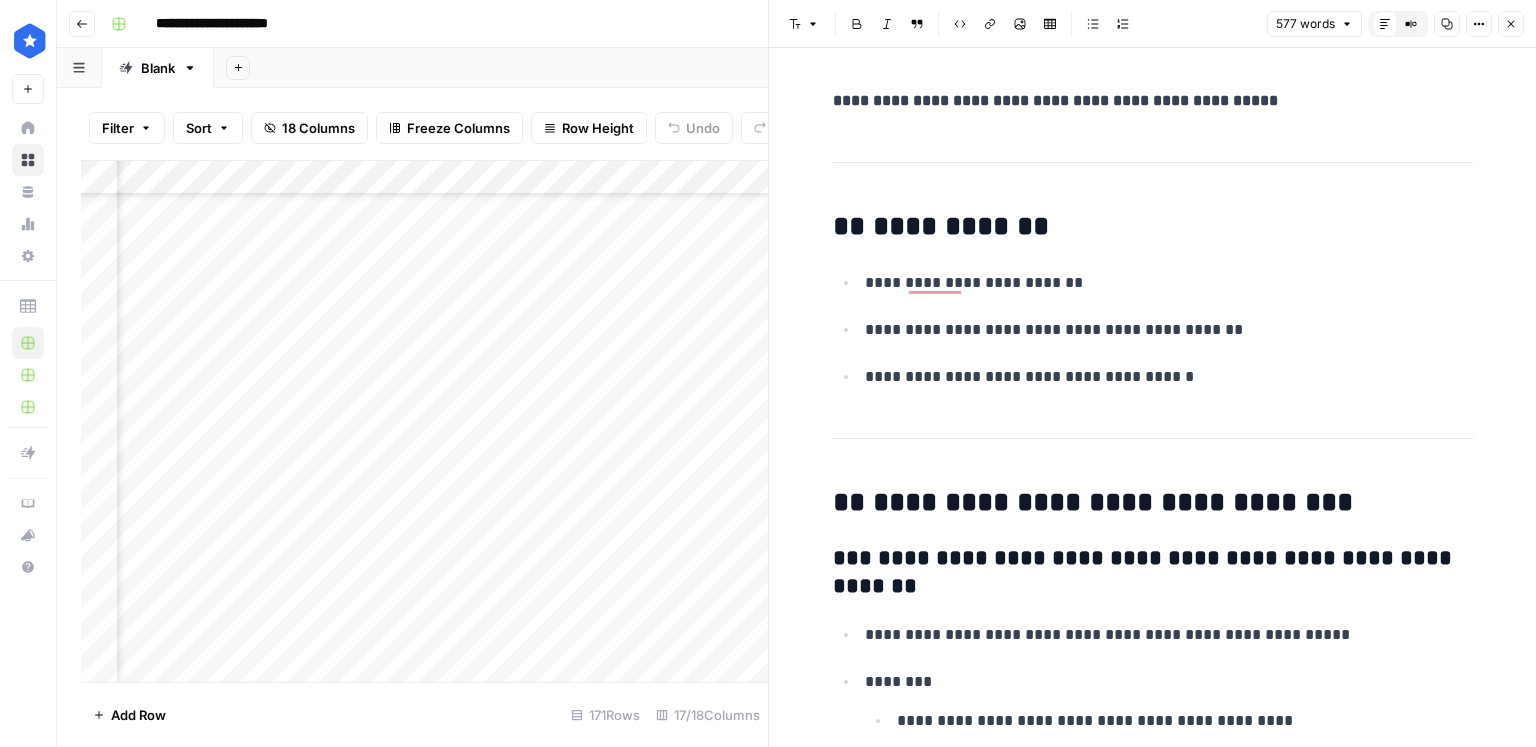 drag, startPoint x: 1169, startPoint y: 524, endPoint x: 1167, endPoint y: 513, distance: 11.18034 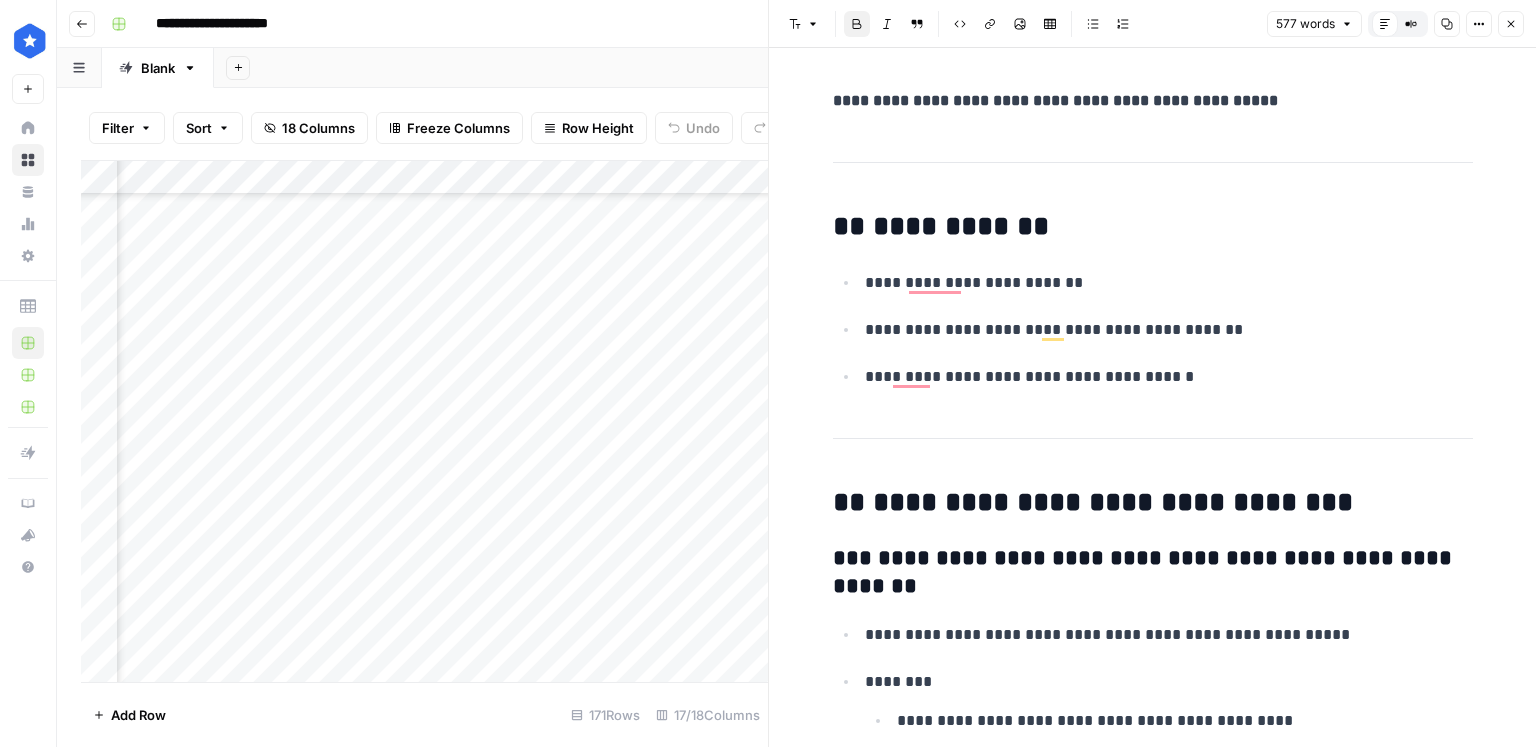 drag, startPoint x: 1164, startPoint y: 512, endPoint x: 1277, endPoint y: 506, distance: 113.15918 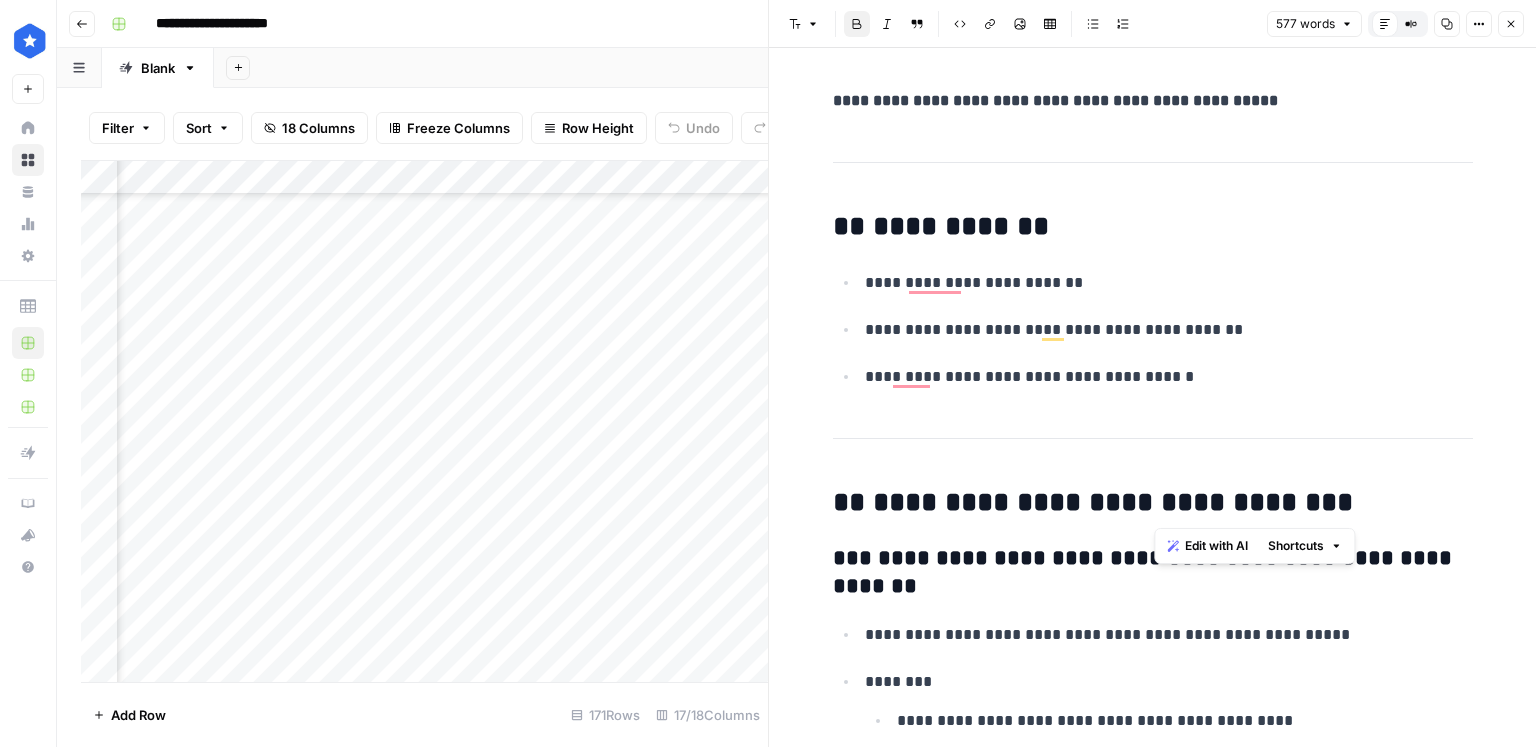 drag, startPoint x: 1323, startPoint y: 500, endPoint x: 1142, endPoint y: 502, distance: 181.01105 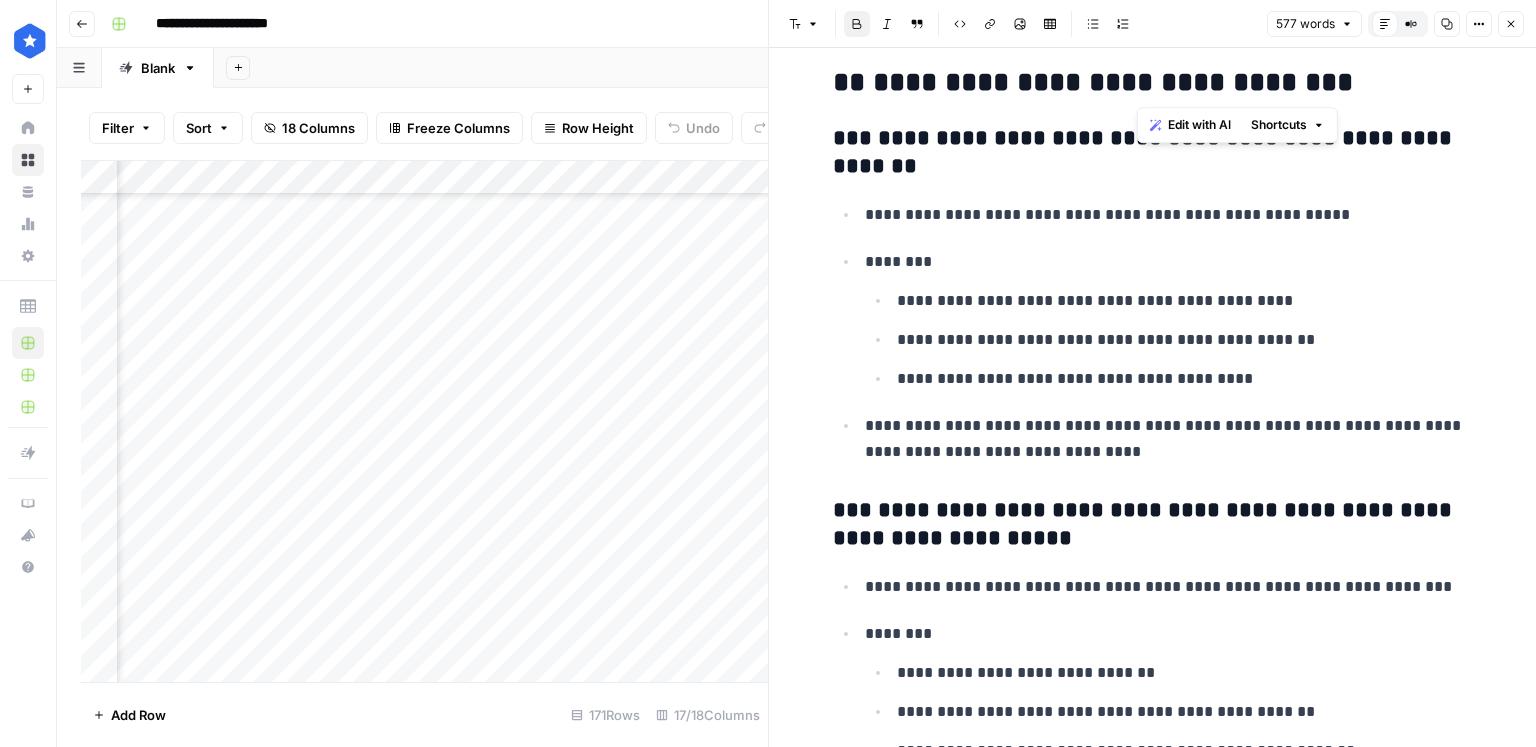 click on "**********" at bounding box center (1153, 333) 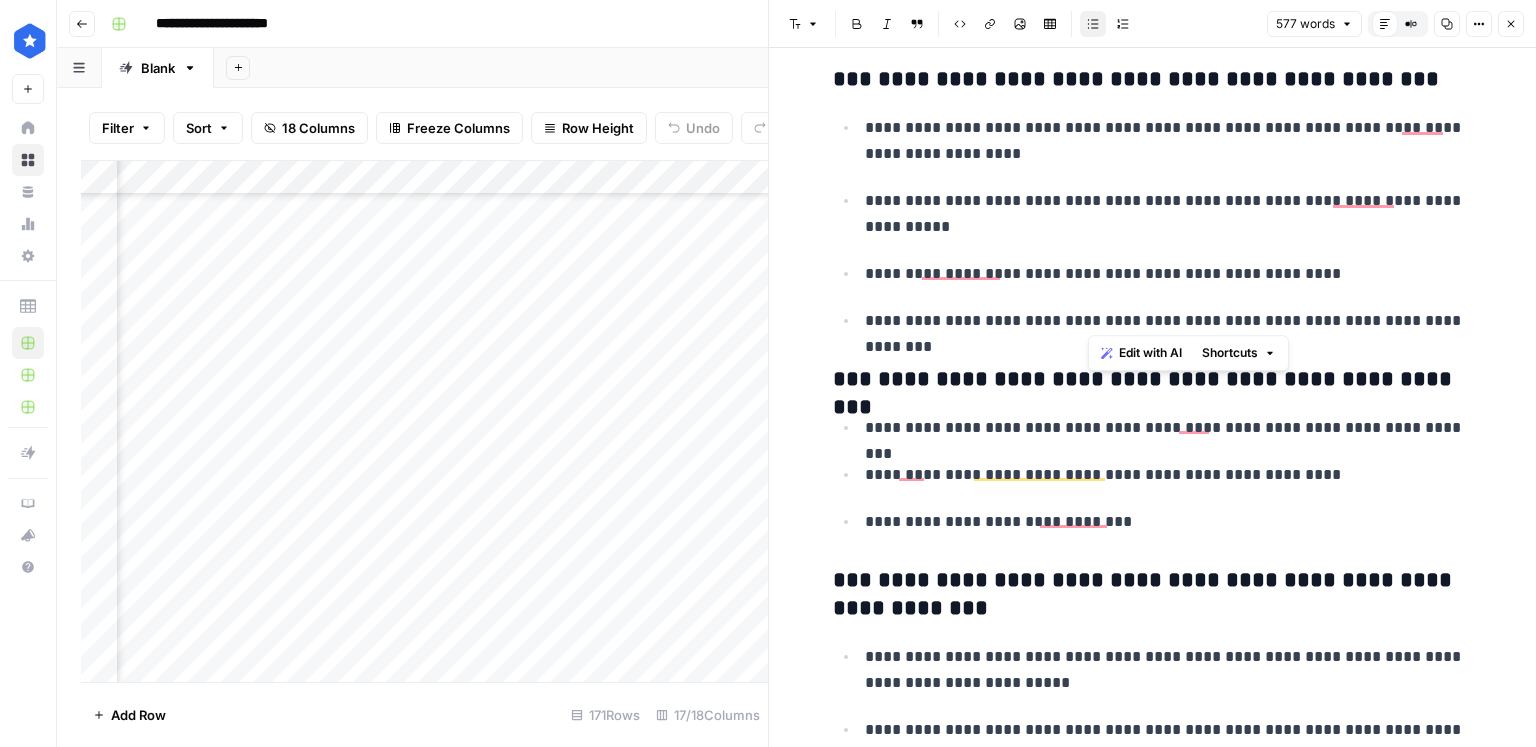 drag, startPoint x: 1084, startPoint y: 307, endPoint x: 1110, endPoint y: 307, distance: 26 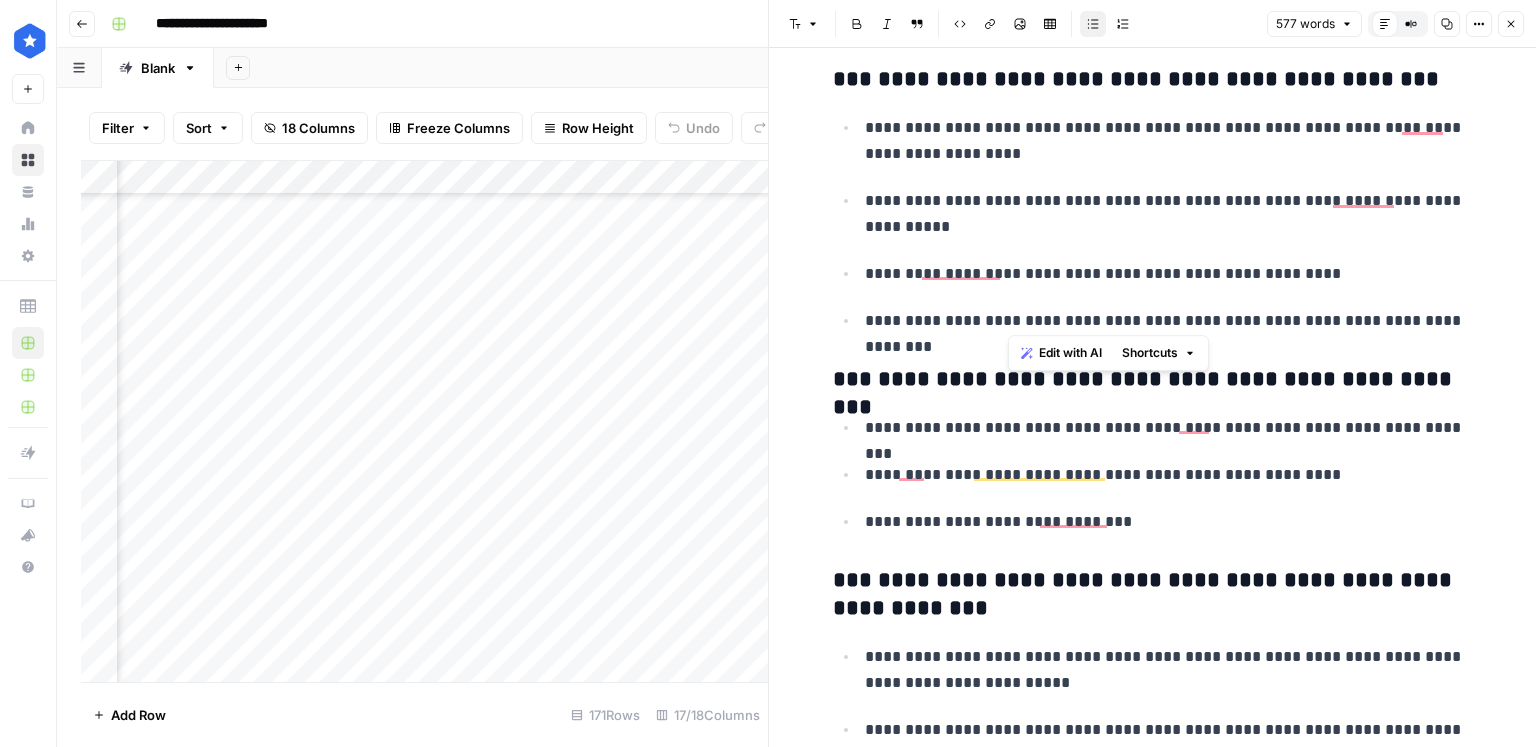 drag, startPoint x: 1011, startPoint y: 315, endPoint x: 985, endPoint y: 316, distance: 26.019224 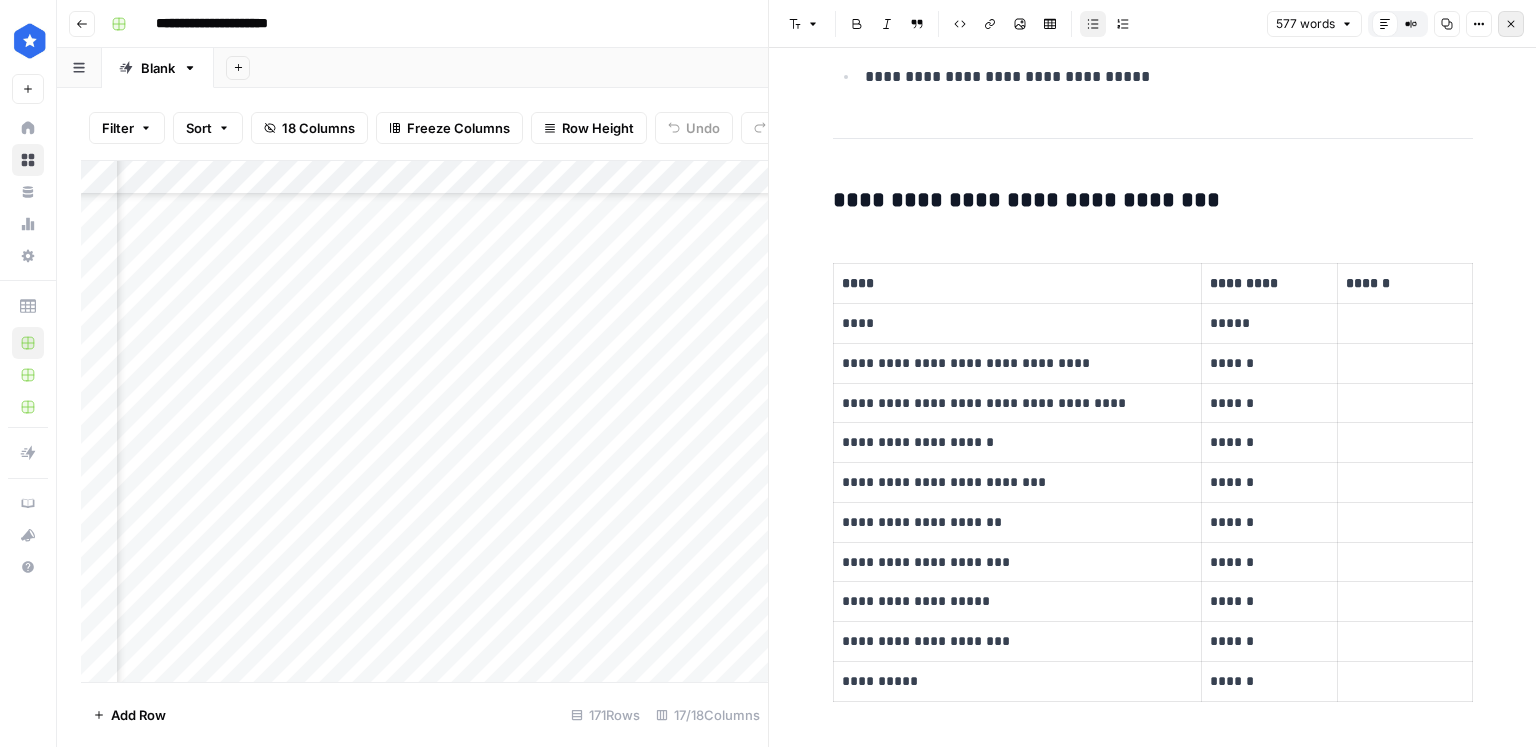 click on "Close" at bounding box center [1511, 24] 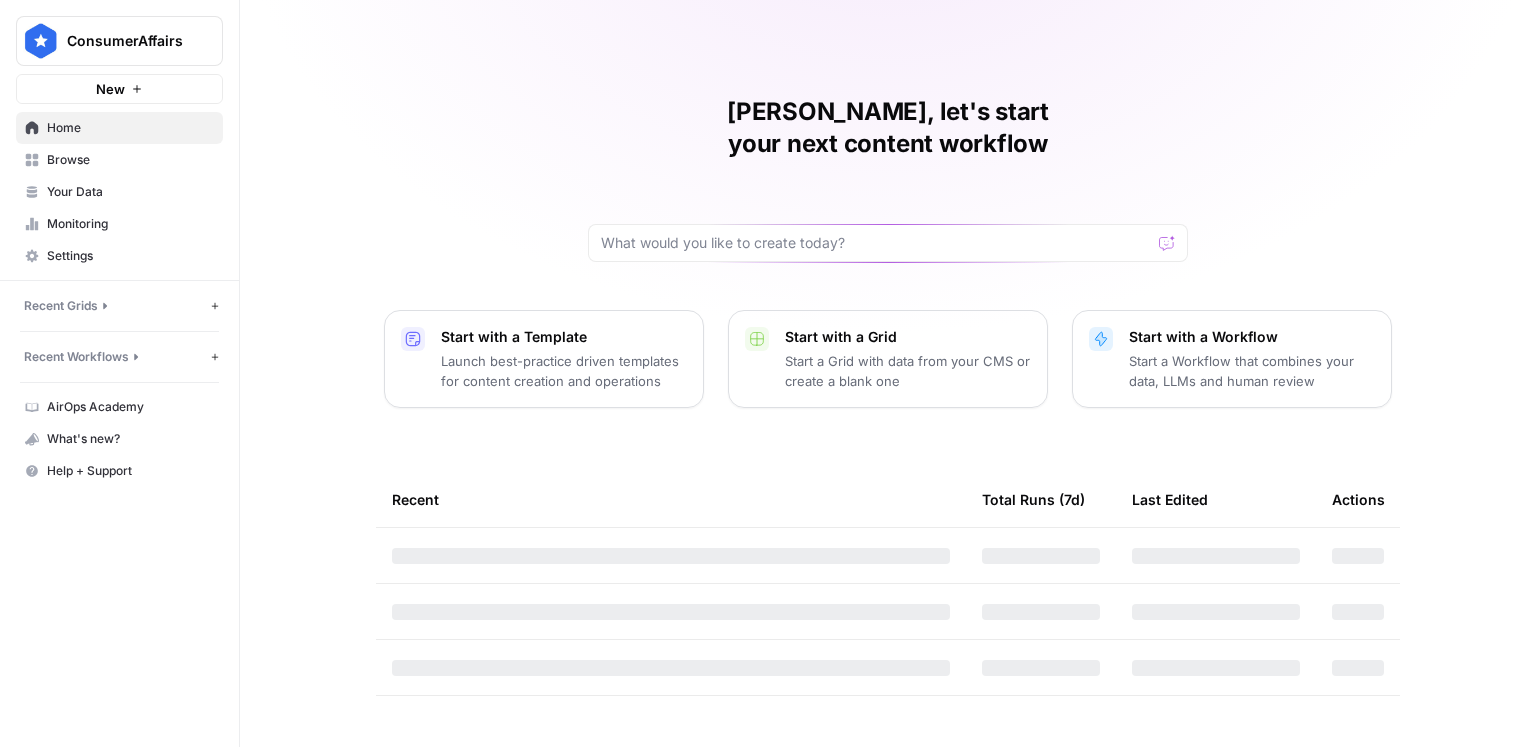 scroll, scrollTop: 0, scrollLeft: 0, axis: both 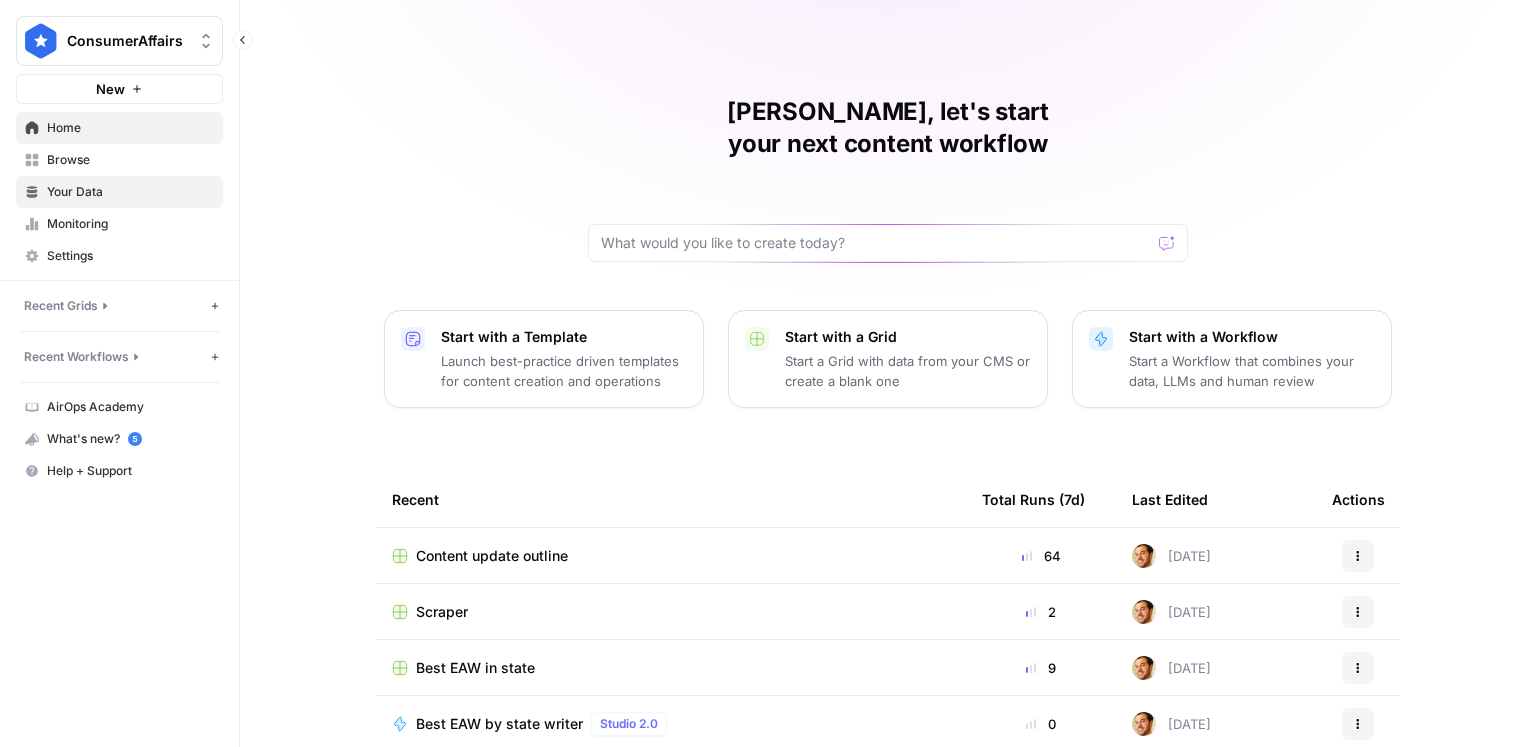 click on "Your Data" at bounding box center [130, 192] 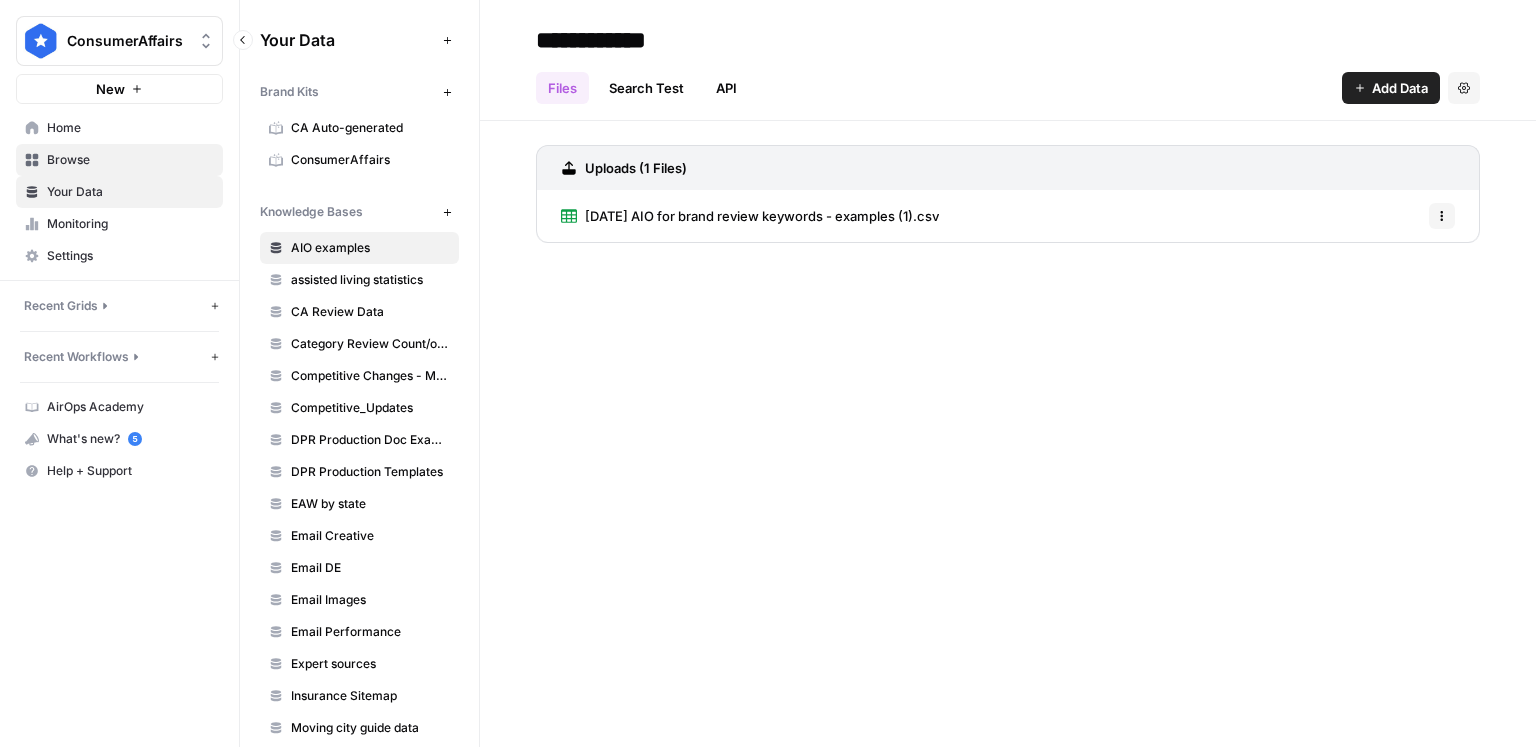 click on "Browse" at bounding box center [119, 160] 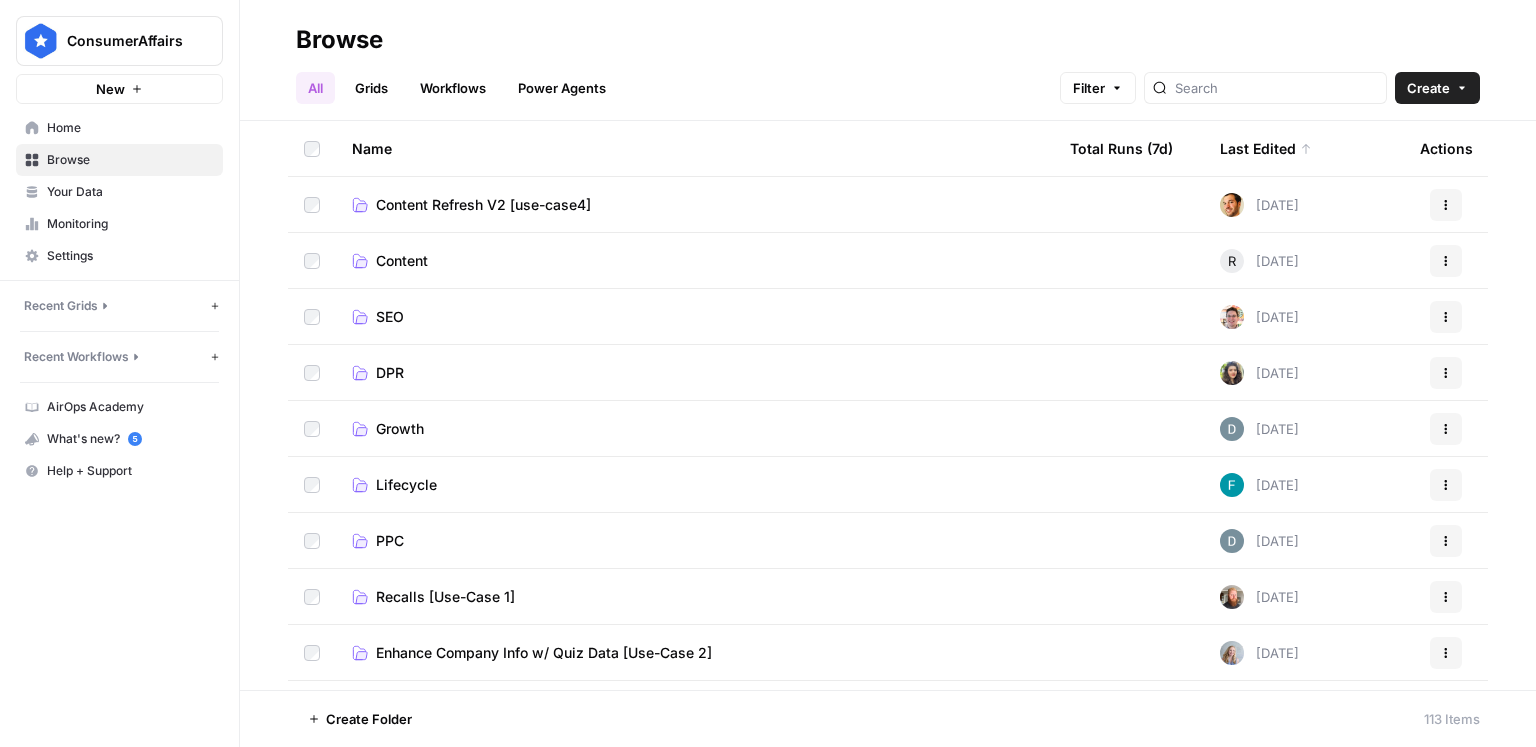click on "Content" at bounding box center [695, 261] 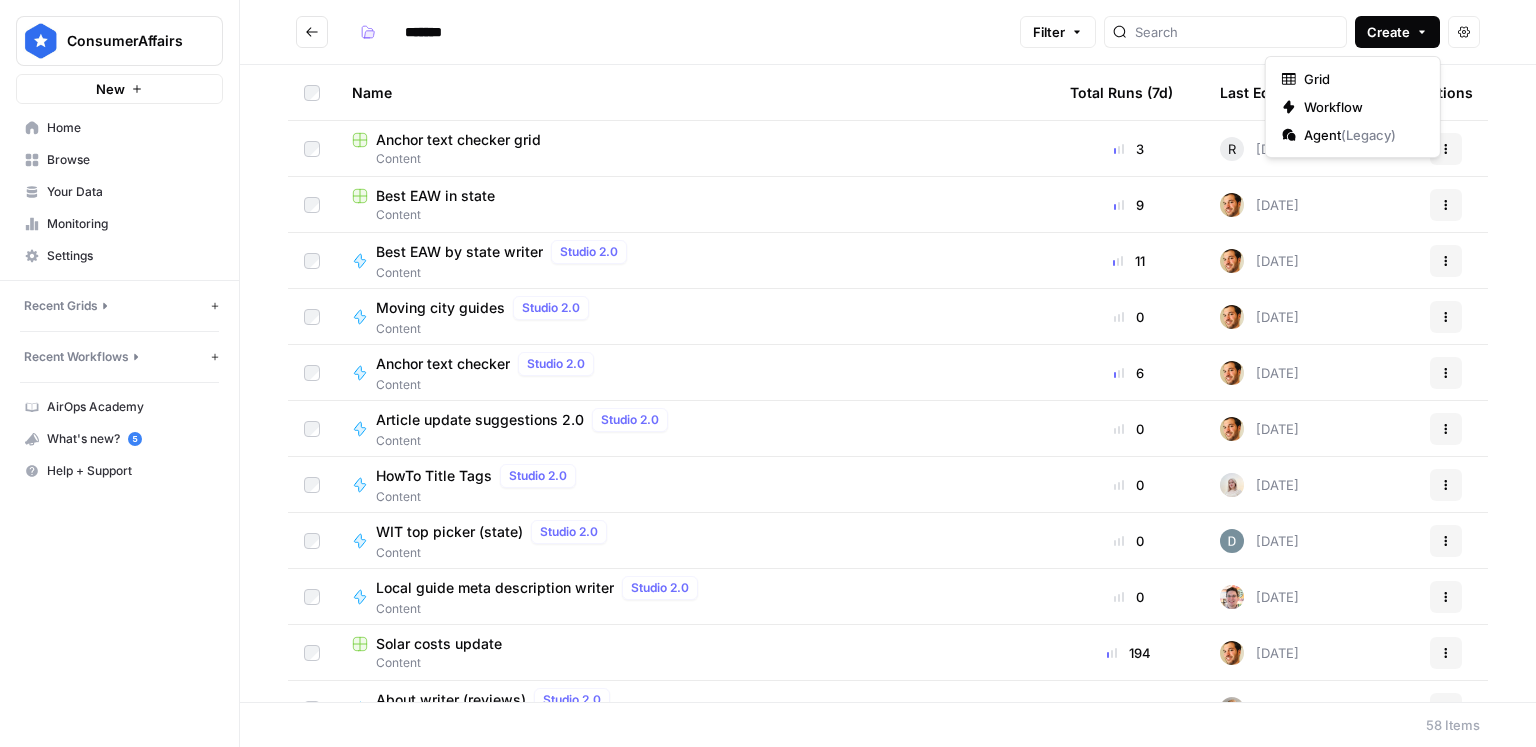 click on "Create" at bounding box center (1388, 32) 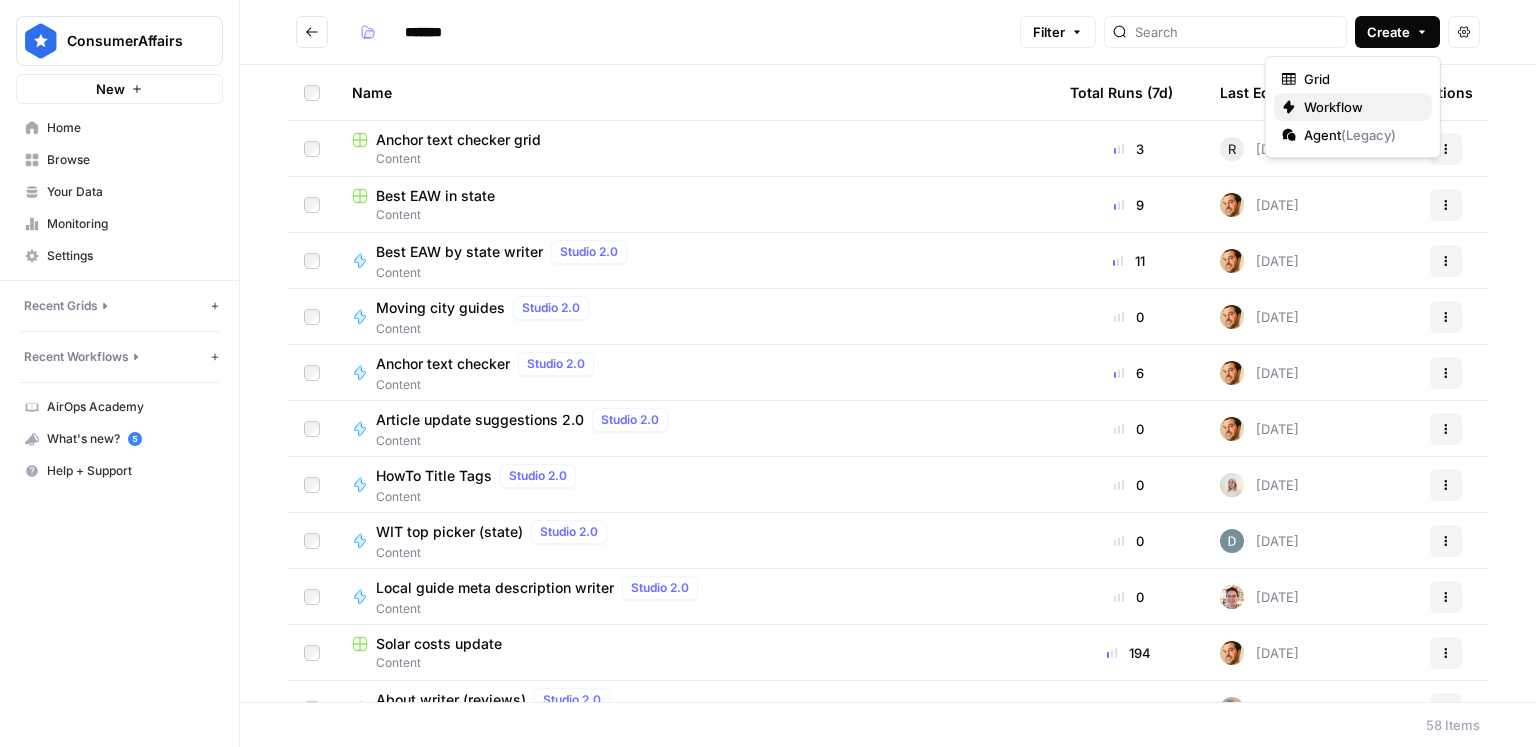 click on "Workflow" at bounding box center (1333, 107) 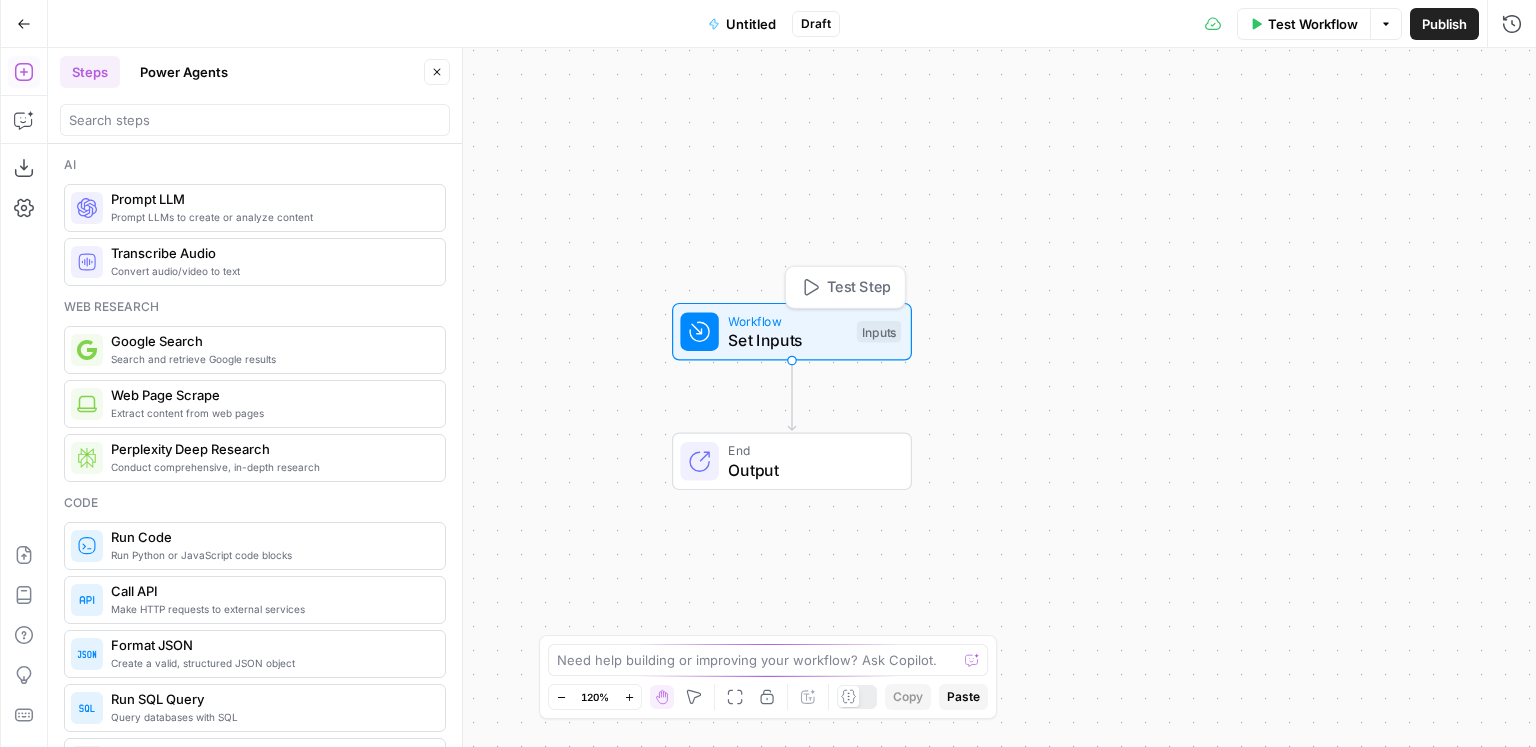 drag, startPoint x: 785, startPoint y: 343, endPoint x: 1096, endPoint y: 245, distance: 326.07513 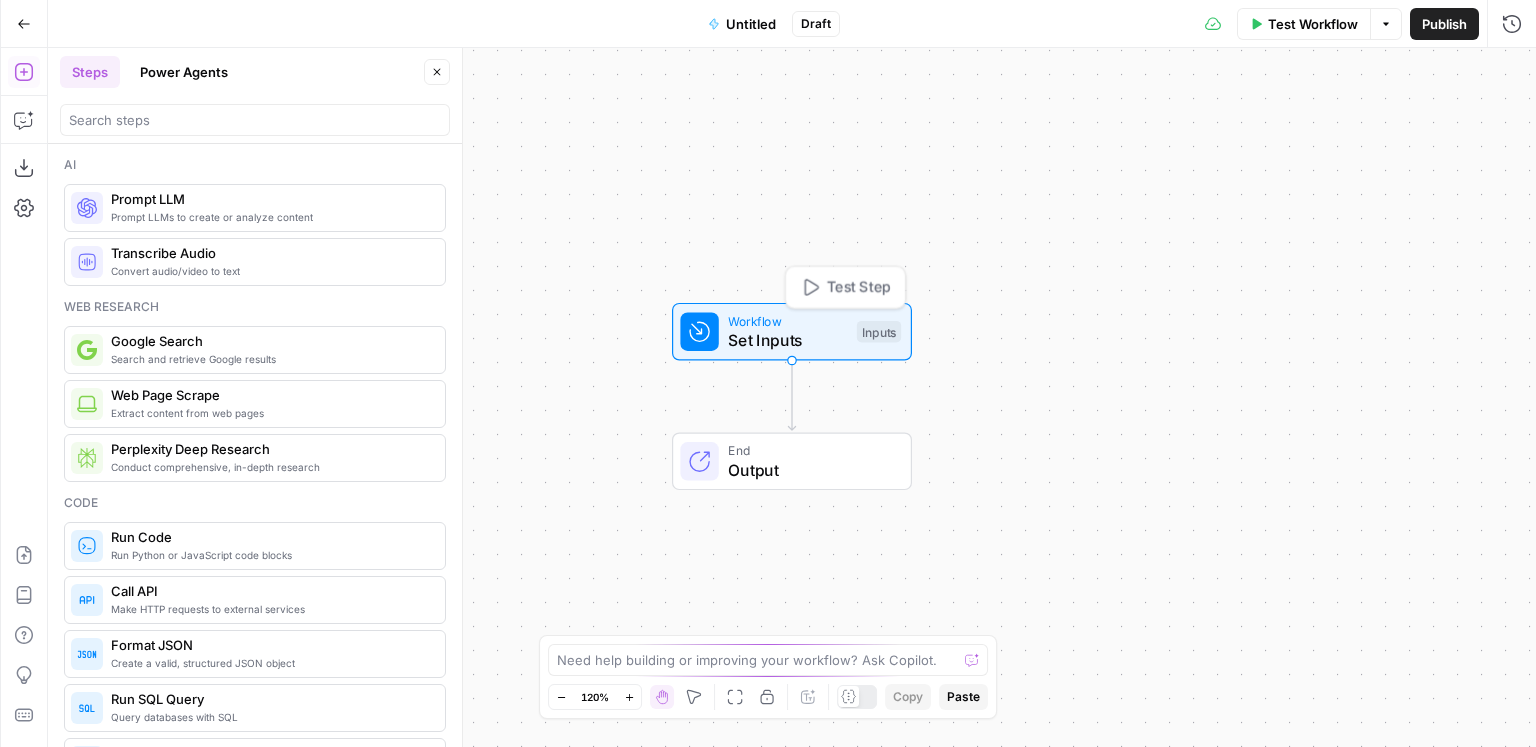 click on "Inputs" at bounding box center (879, 332) 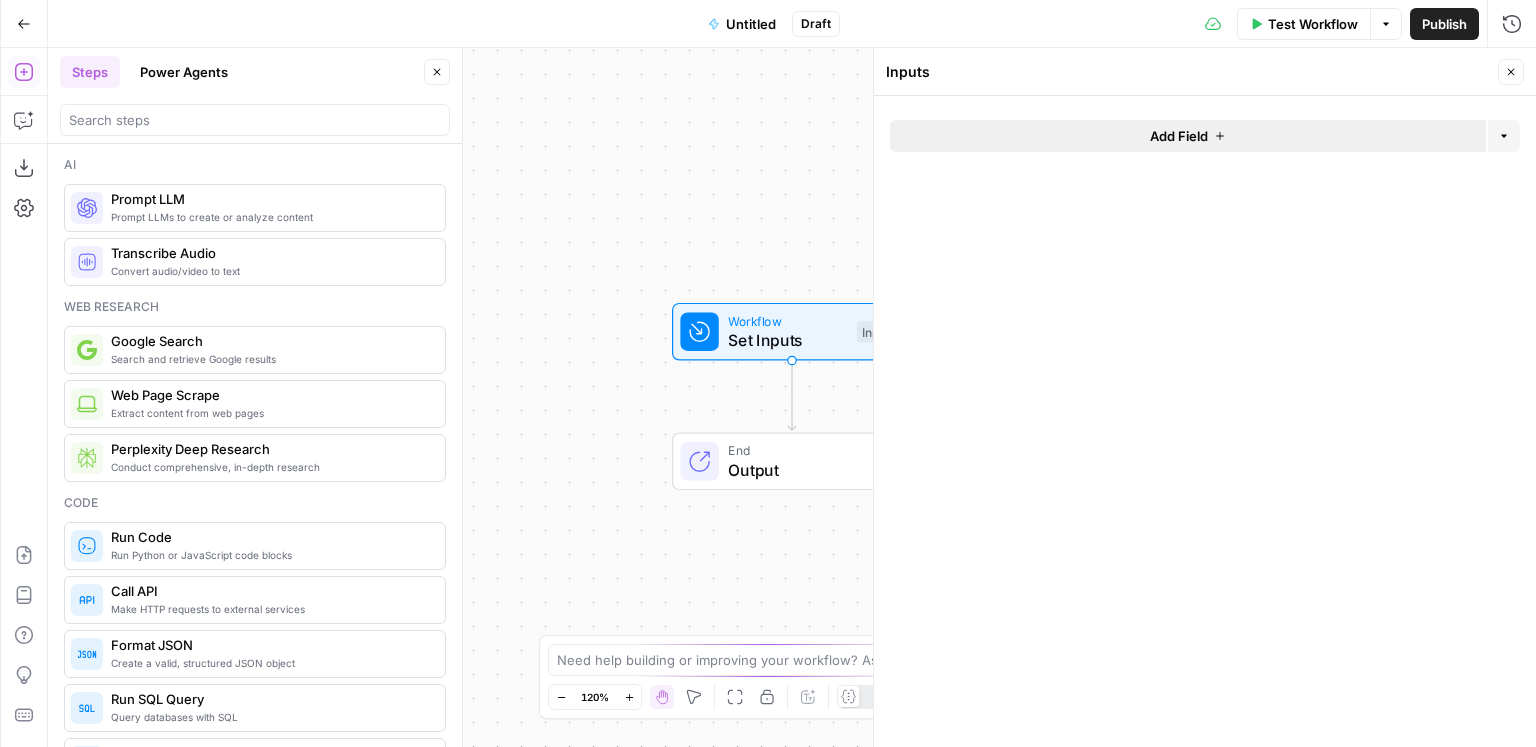 click on "Add Field" at bounding box center [1188, 136] 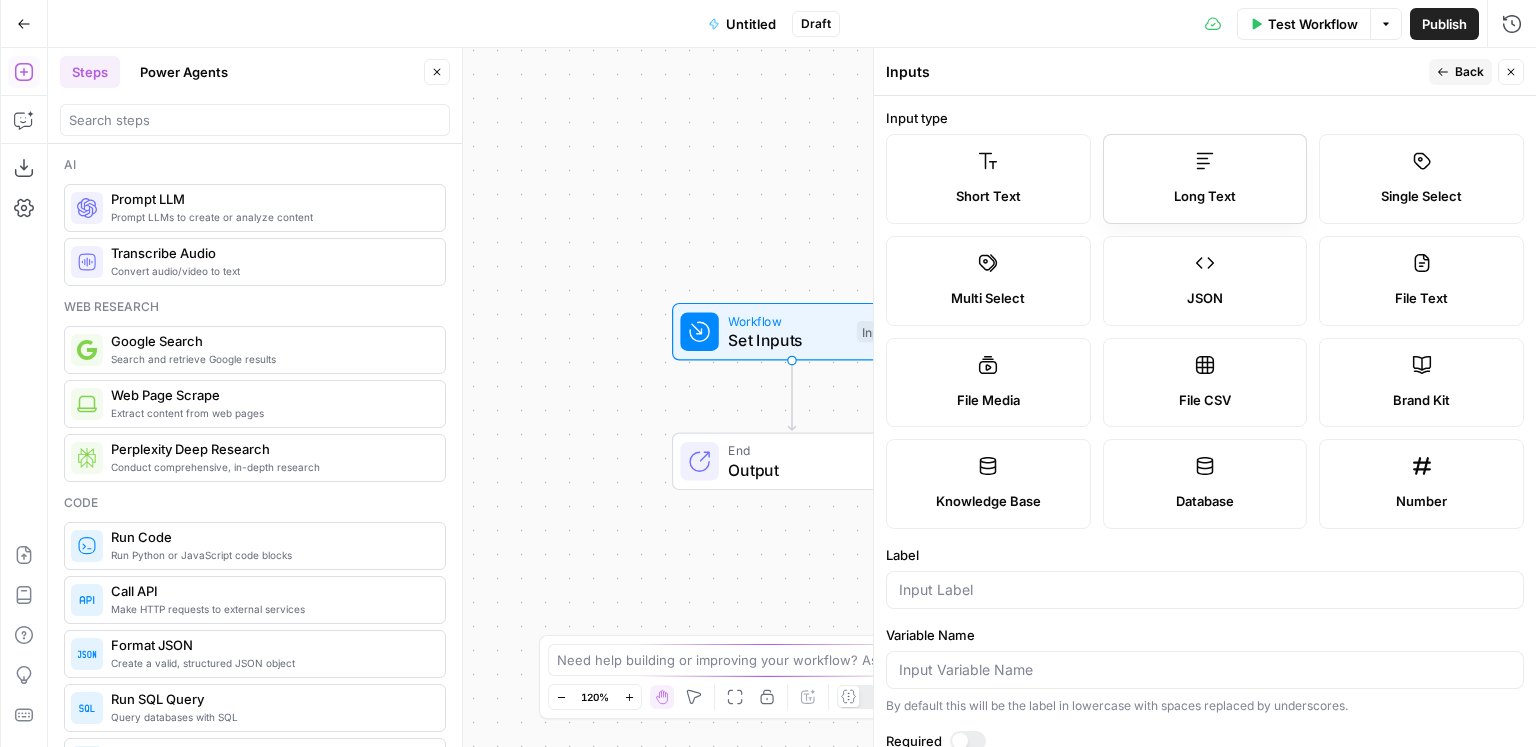 click on "Long Text" at bounding box center (1205, 179) 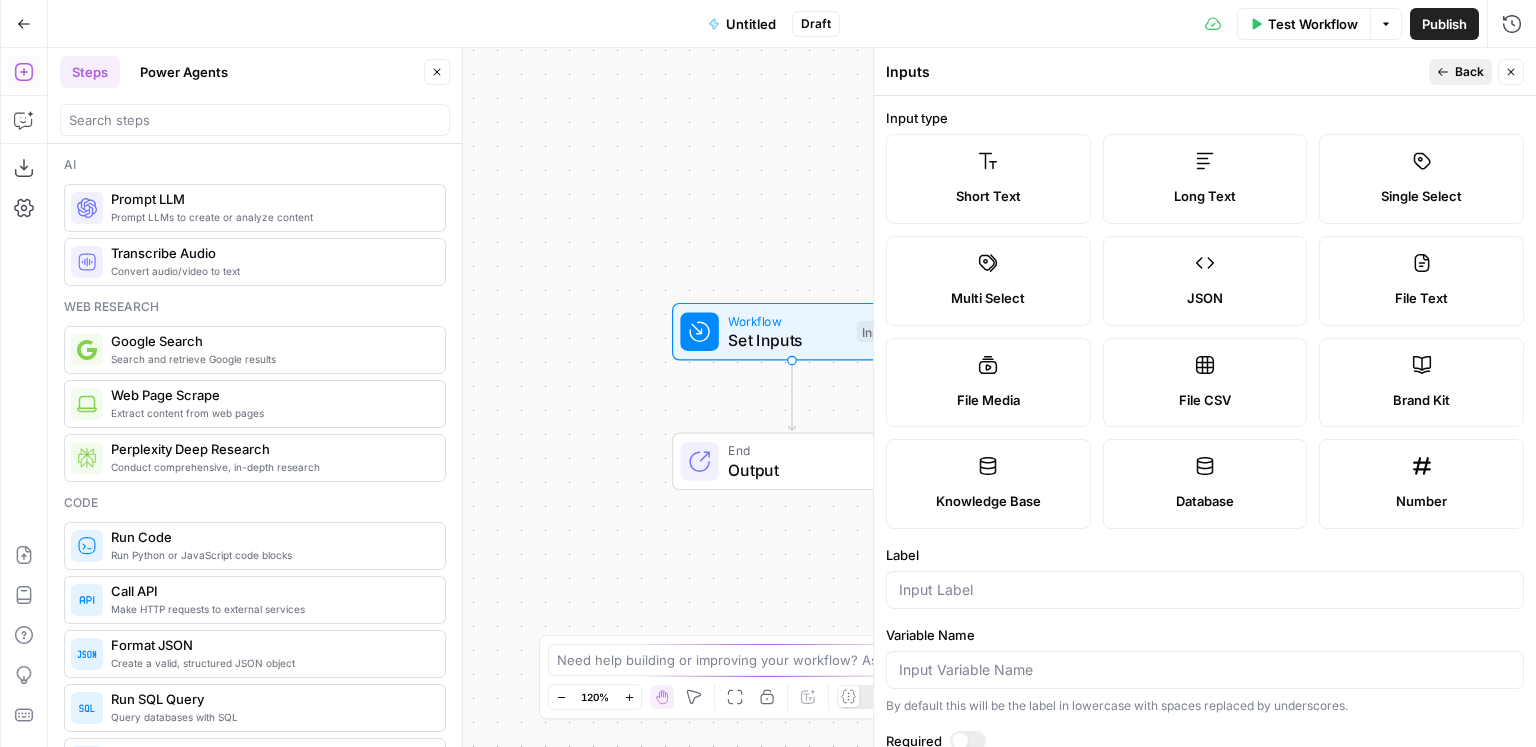 click on "Back" at bounding box center (1460, 72) 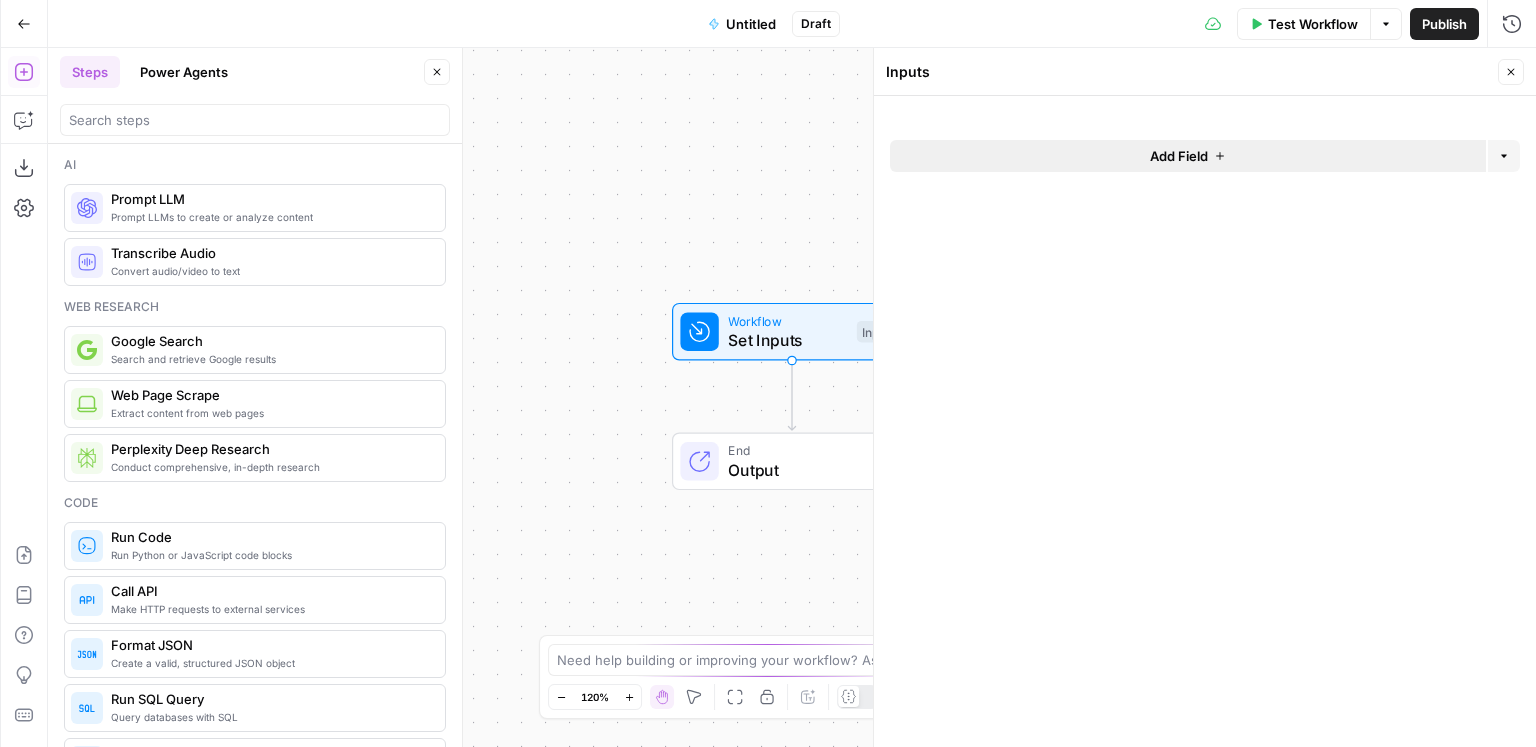 click on "Add Field" at bounding box center [1188, 156] 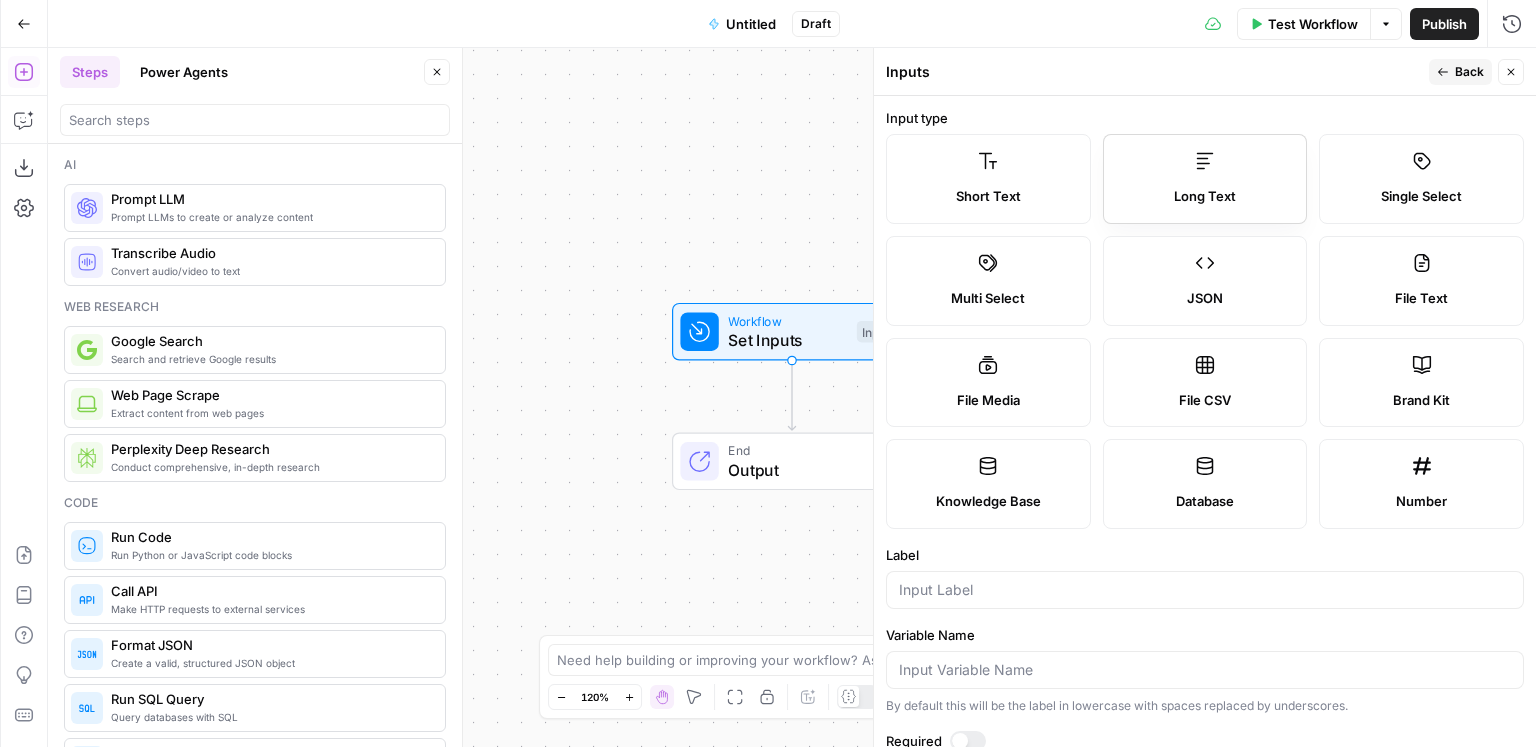 click on "Long Text" at bounding box center (1205, 197) 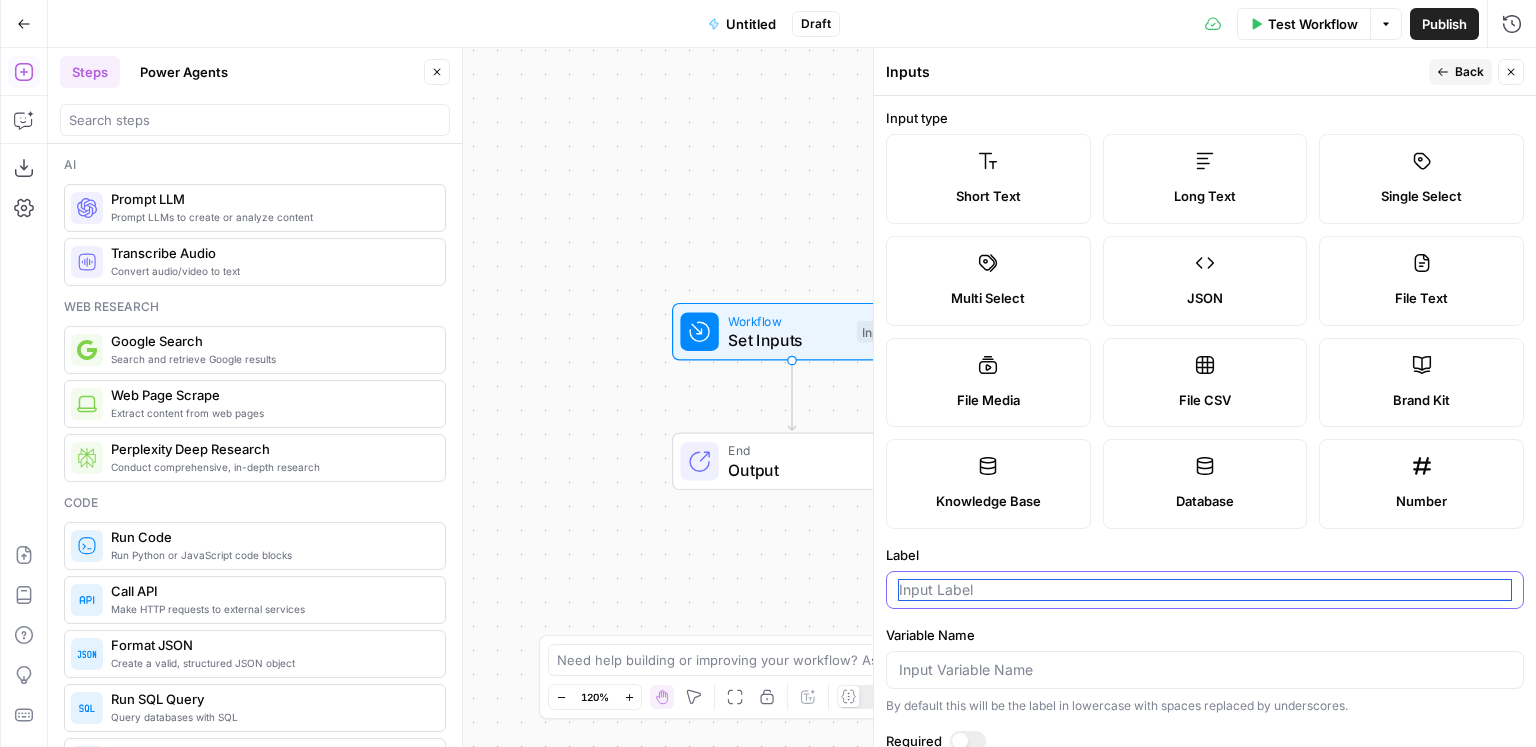 click on "Label" at bounding box center [1205, 590] 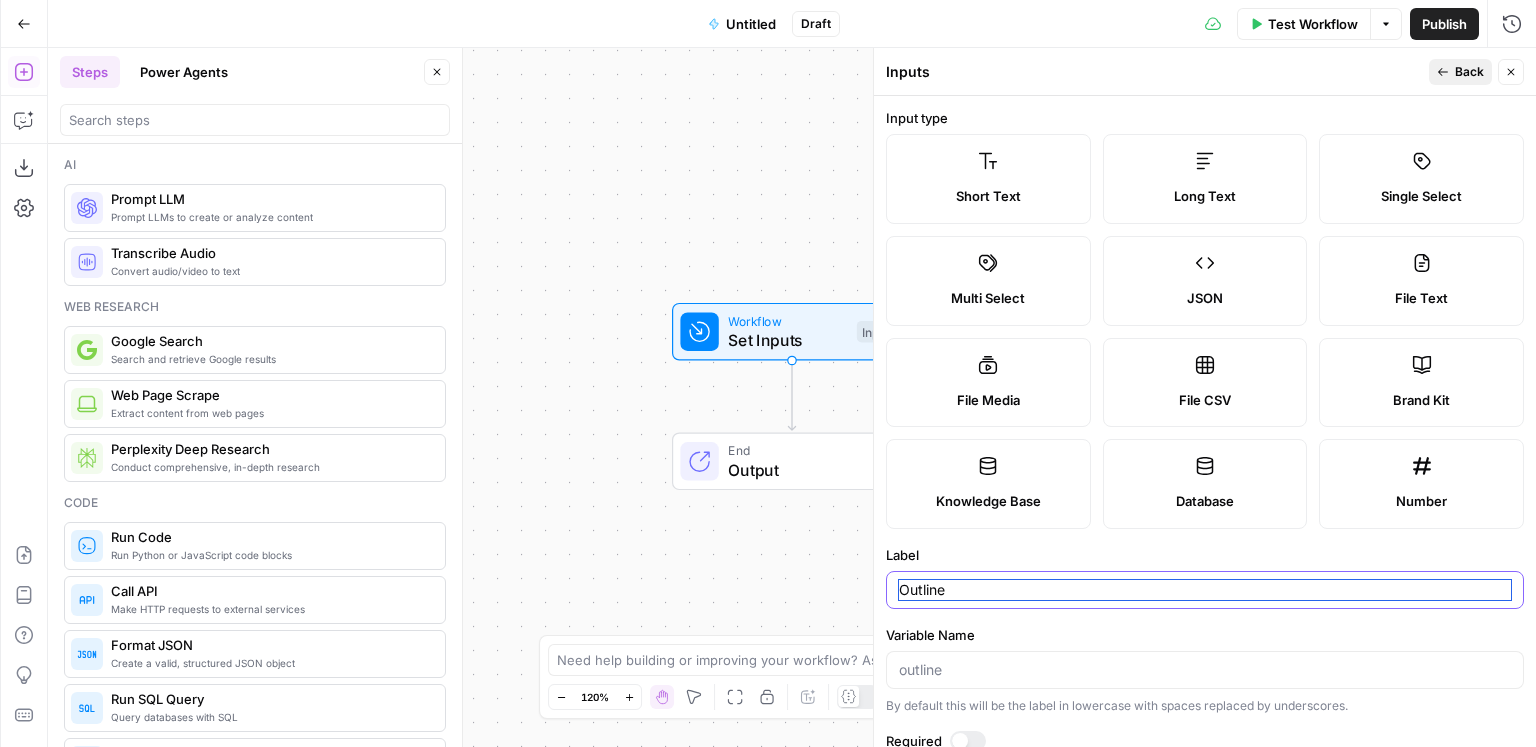 type on "Outline" 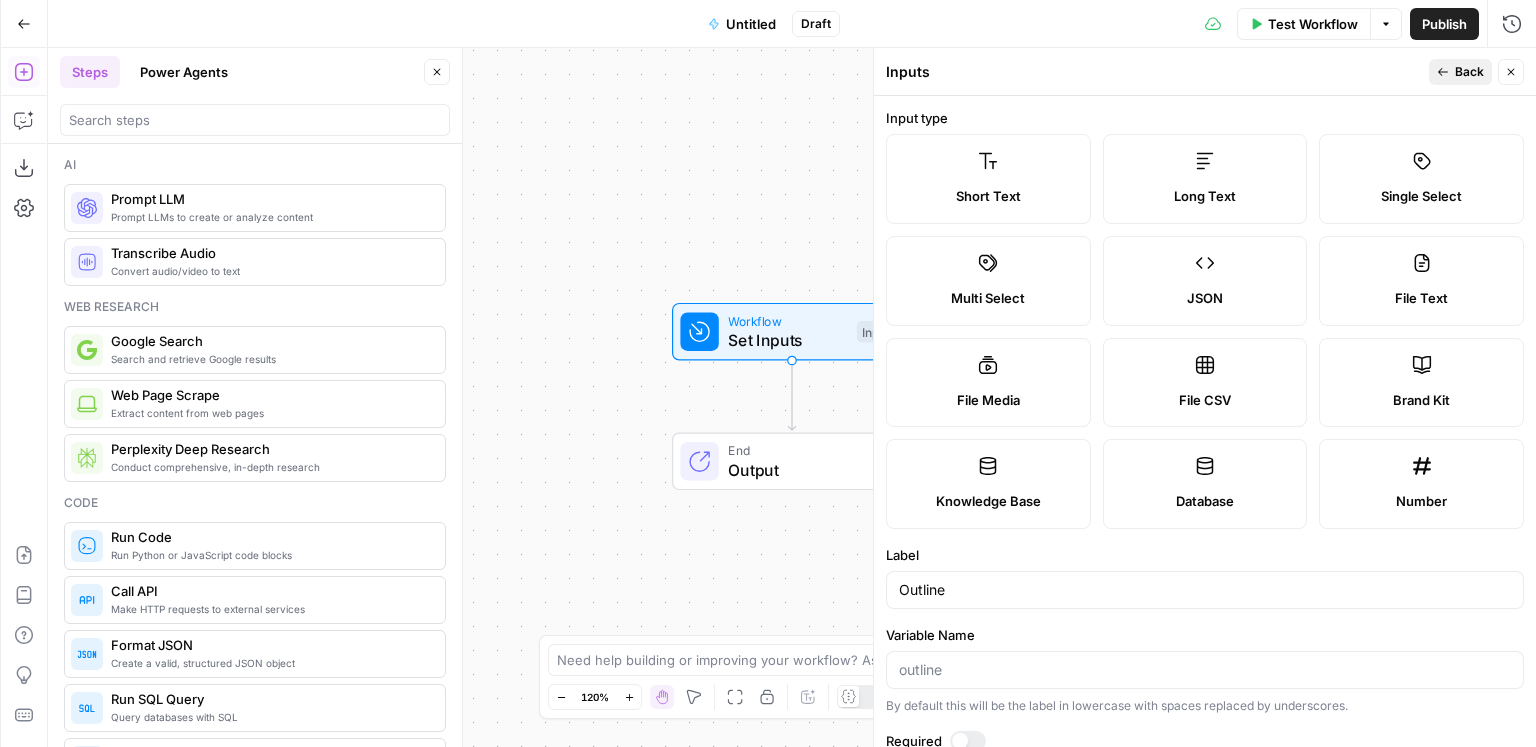 click on "Back" at bounding box center [1469, 72] 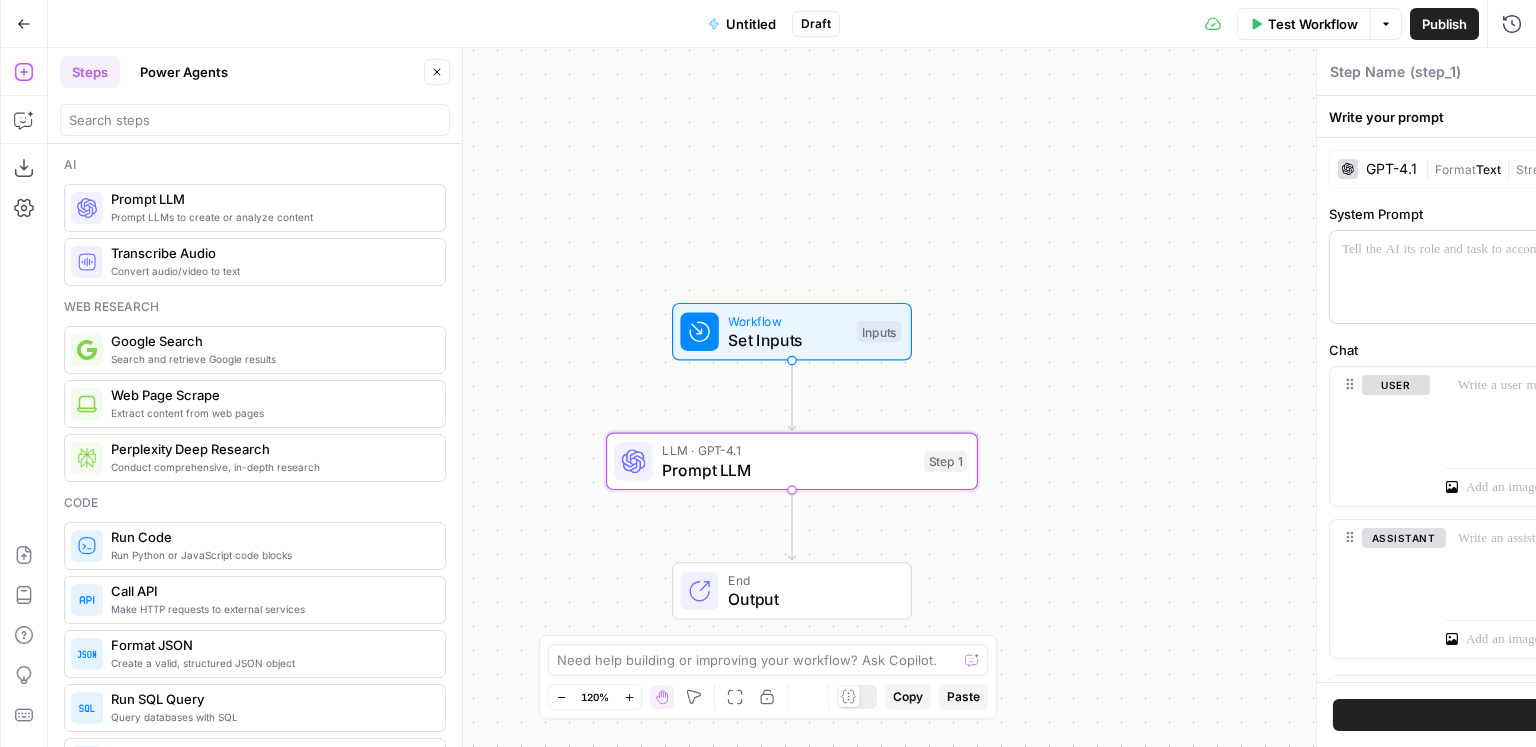 type on "Prompt LLM" 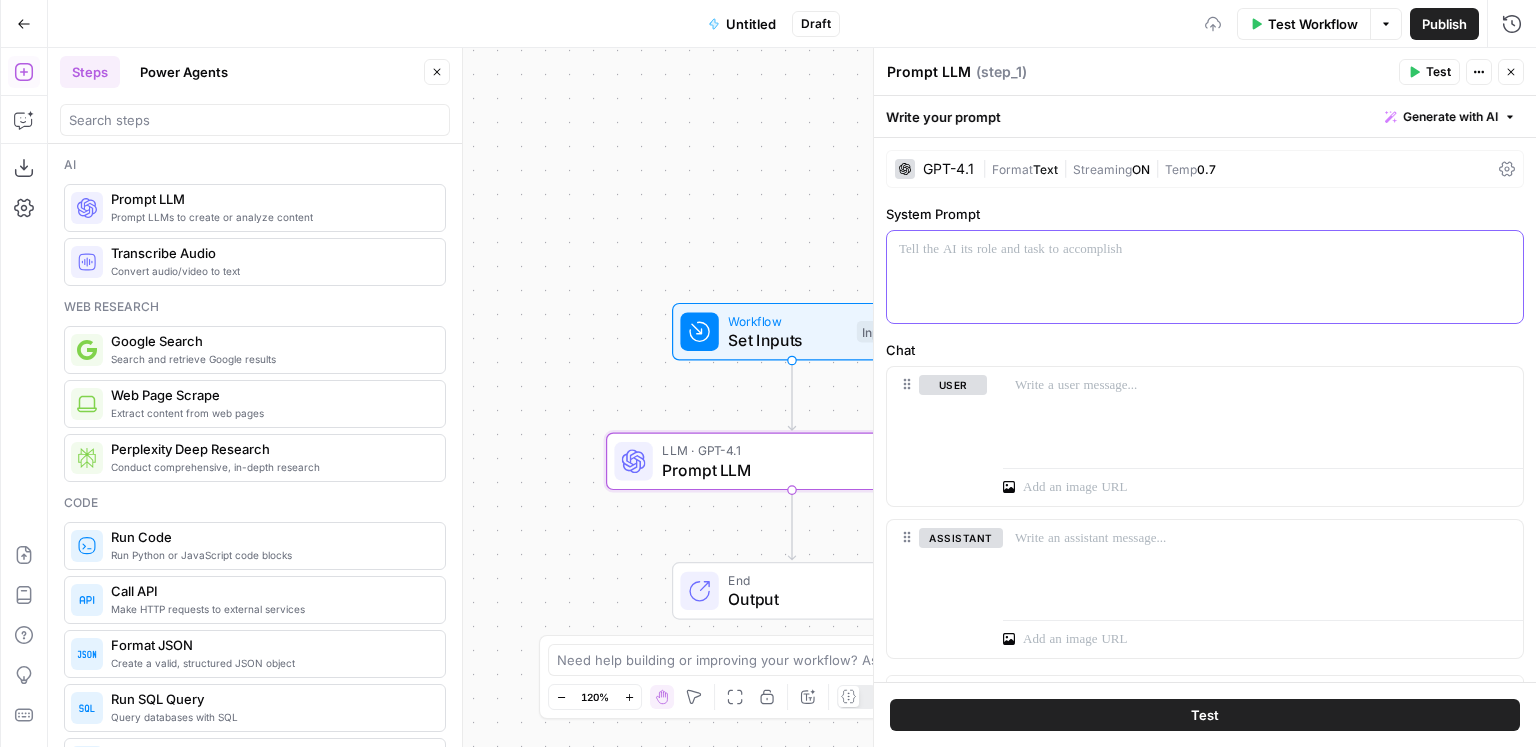 click at bounding box center (1205, 277) 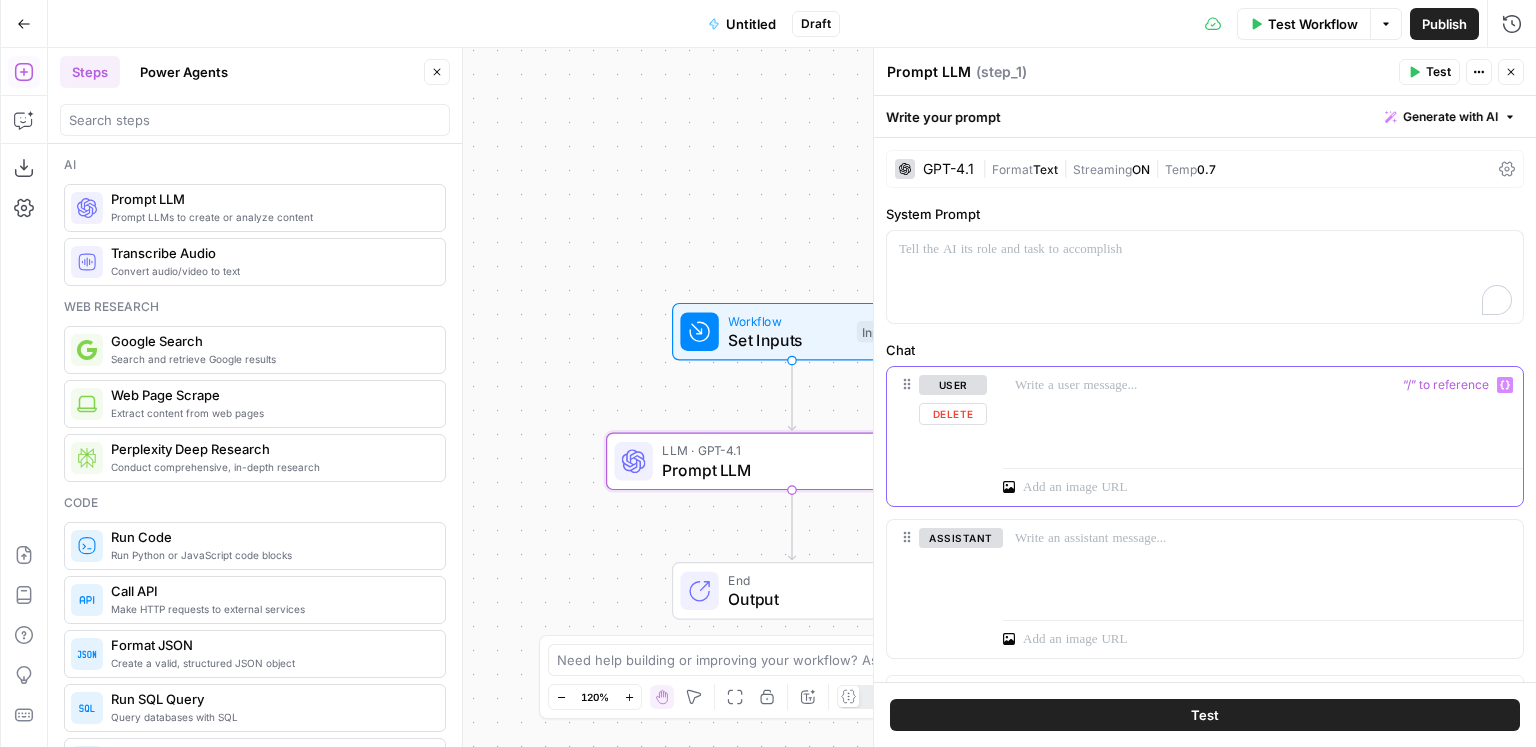 click at bounding box center (1263, 385) 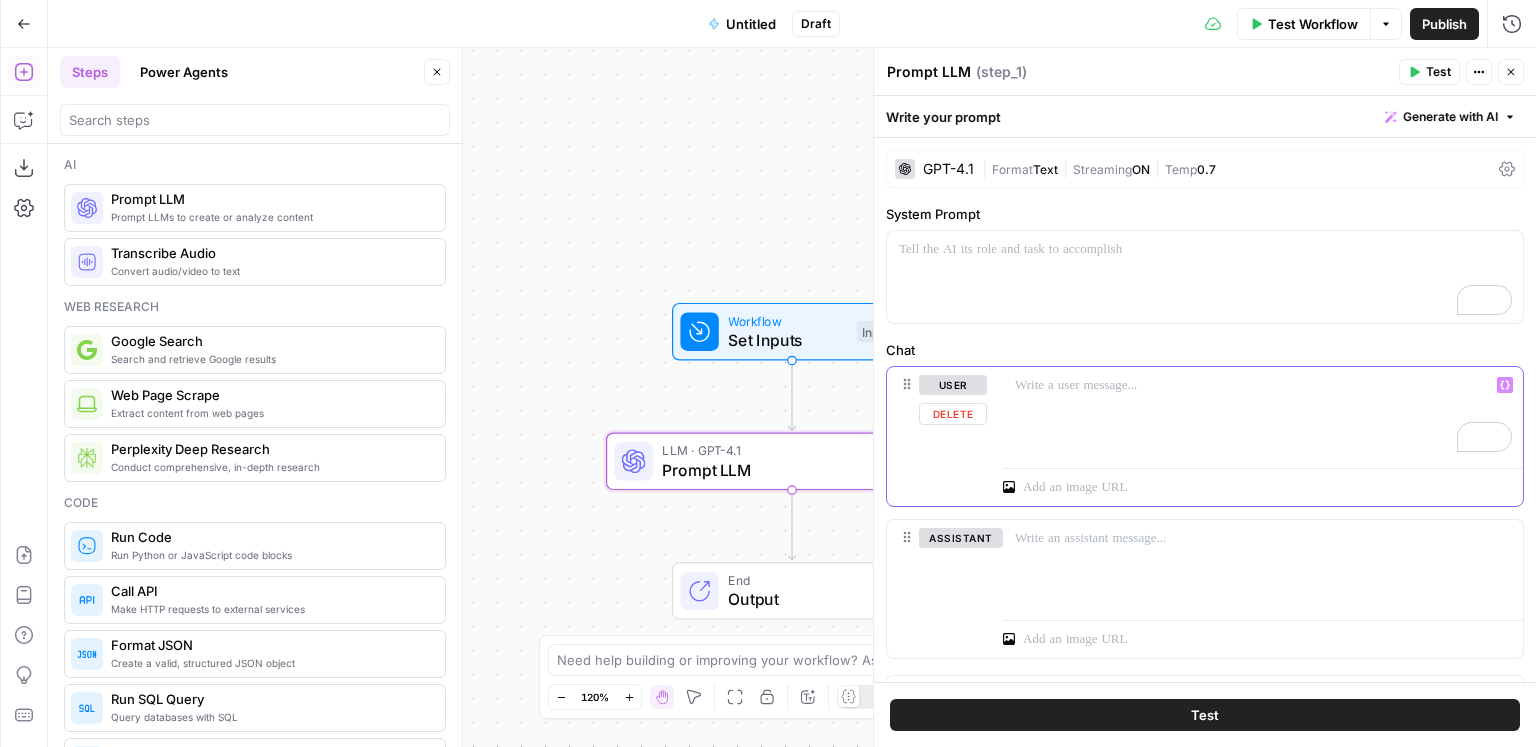 type 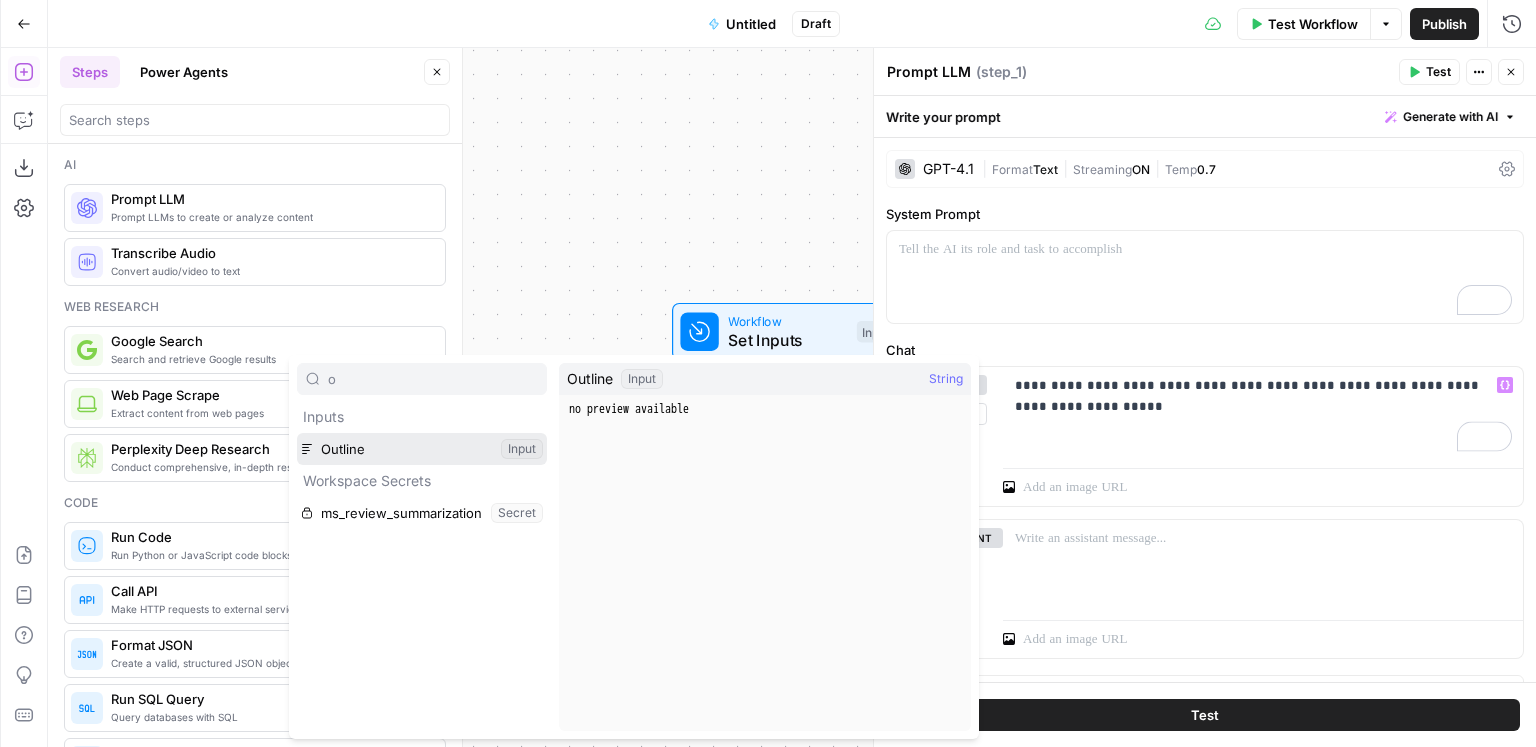 type on "o" 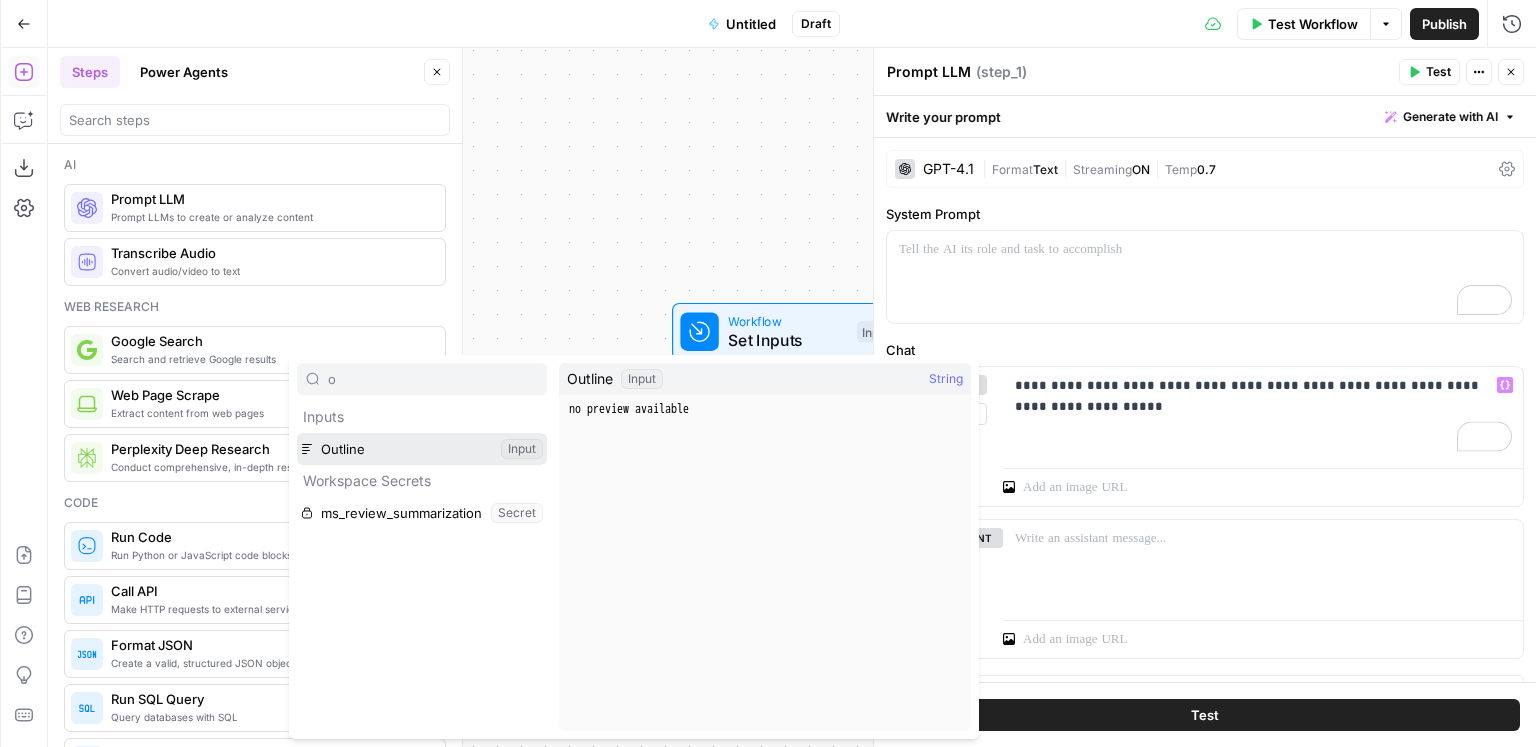 click at bounding box center [422, 449] 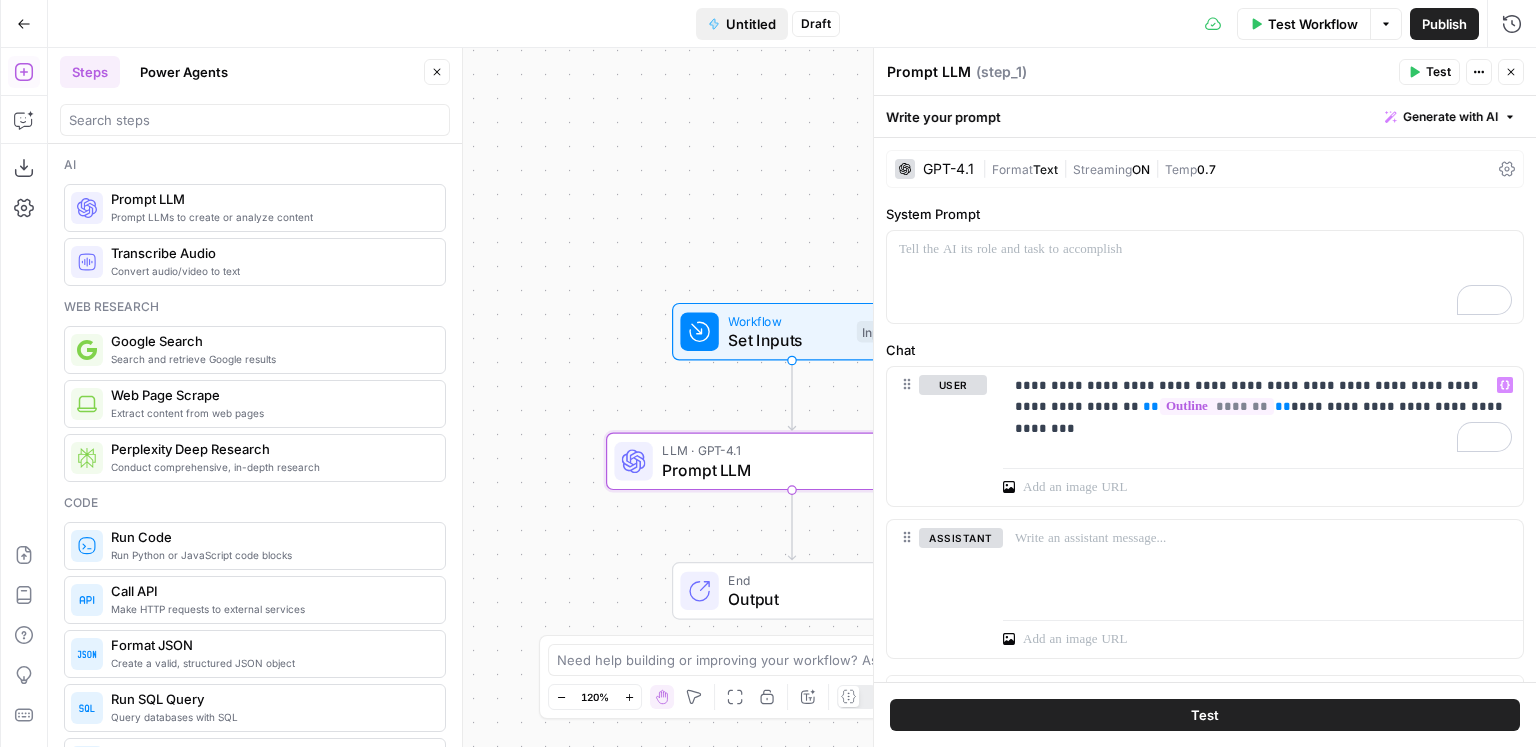 click on "Untitled" at bounding box center (751, 24) 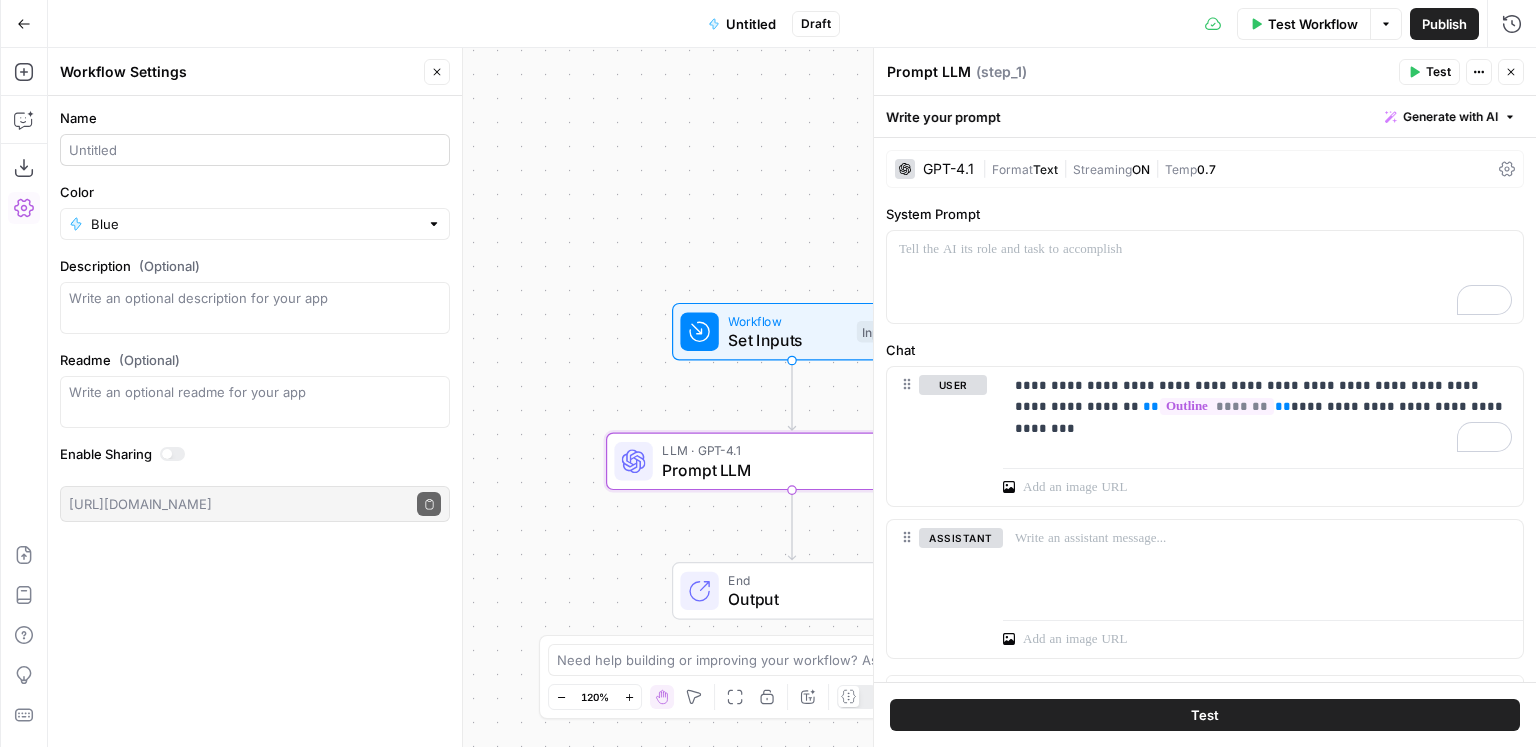 click at bounding box center (255, 150) 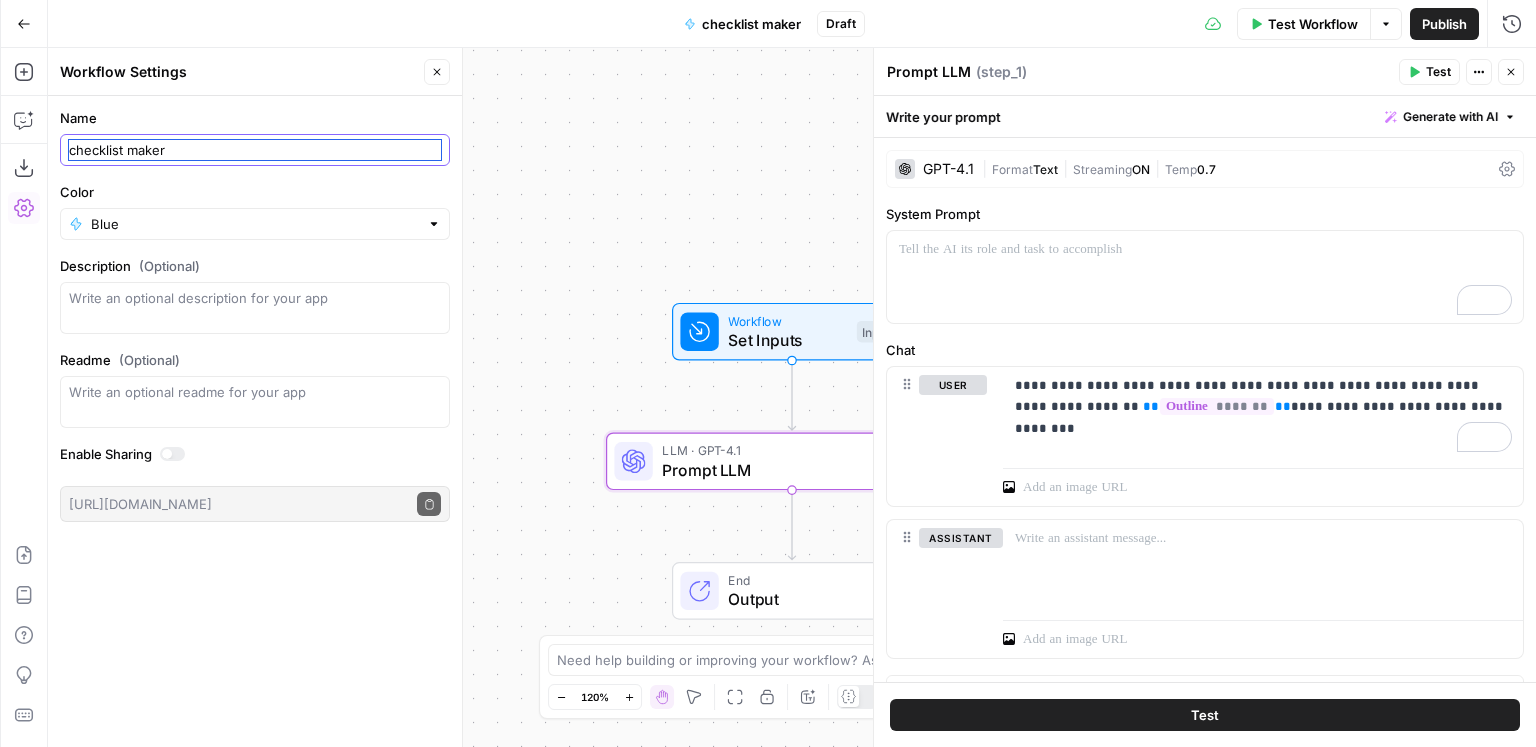 type on "checklist maker" 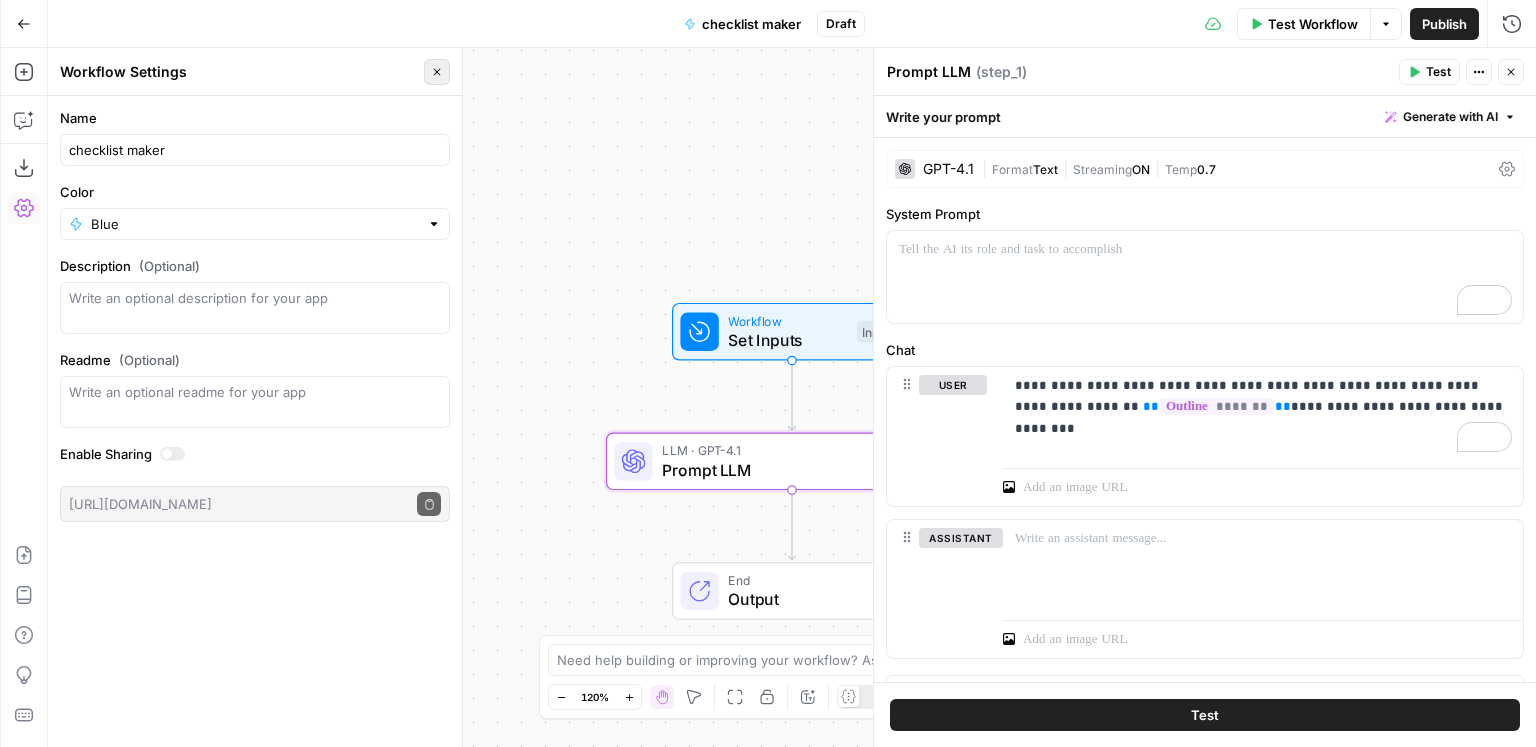 click on "Close" at bounding box center [437, 72] 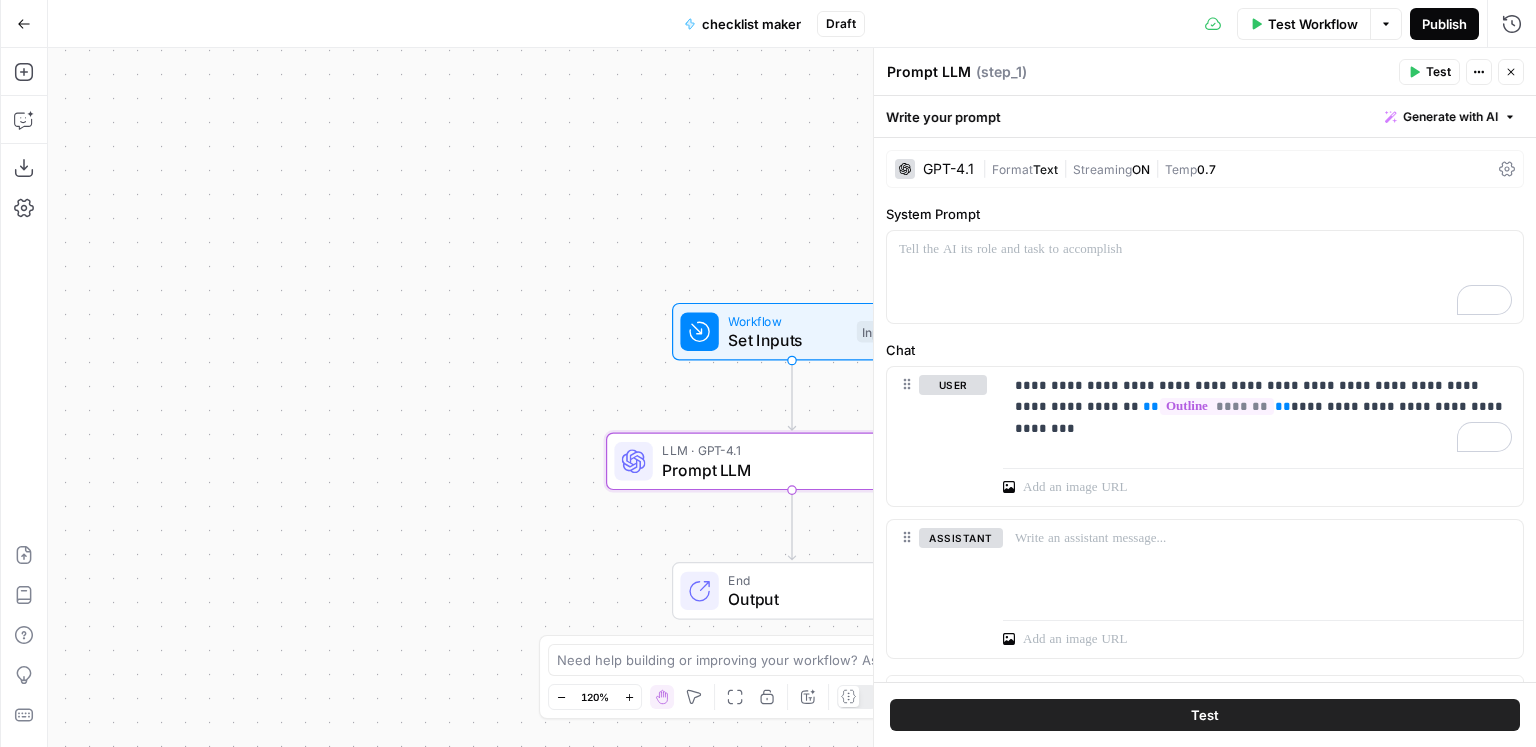 click on "Publish" at bounding box center (1444, 24) 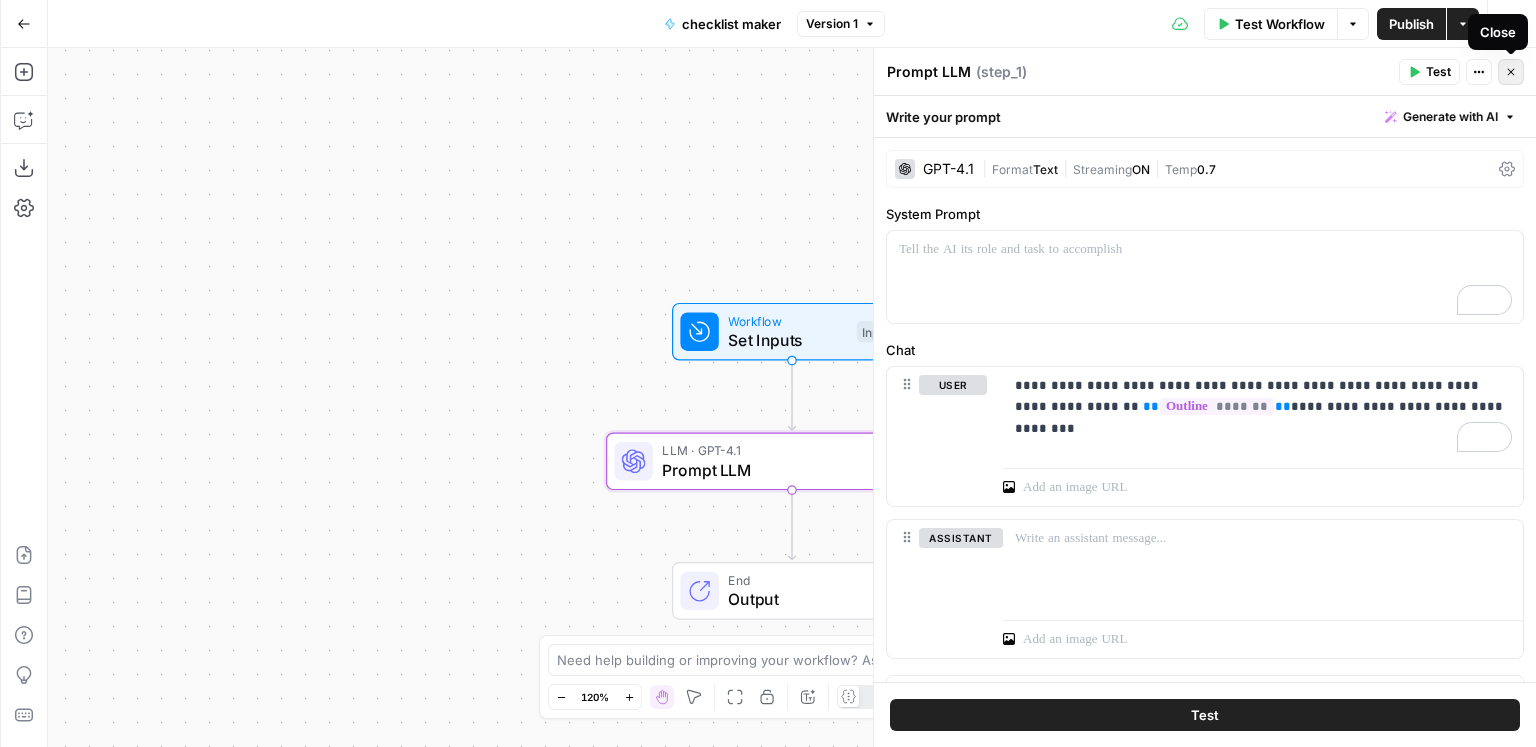 click on "Close" at bounding box center [1511, 72] 